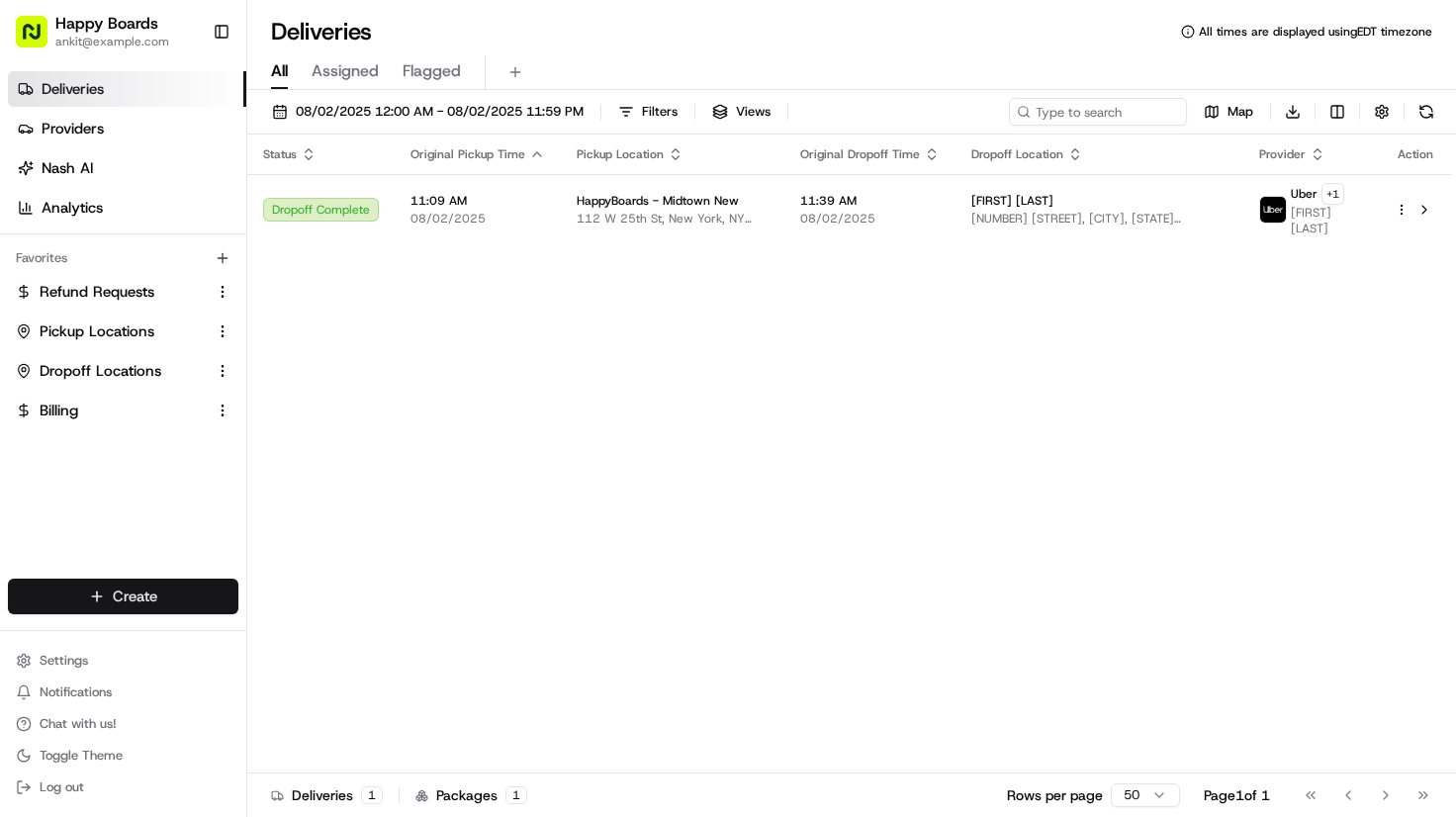 scroll, scrollTop: 0, scrollLeft: 0, axis: both 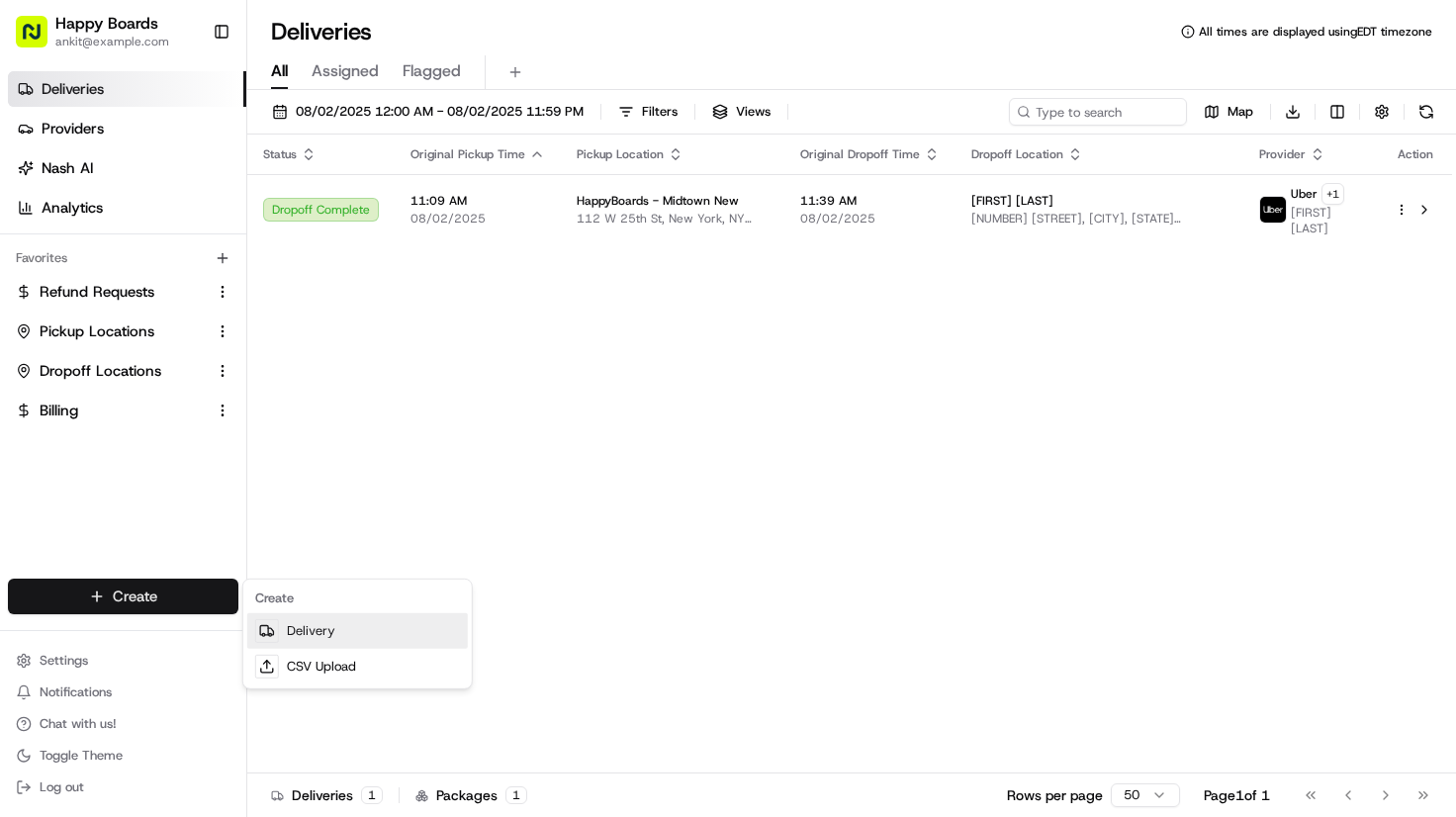 click on "Delivery" at bounding box center (357, 631) 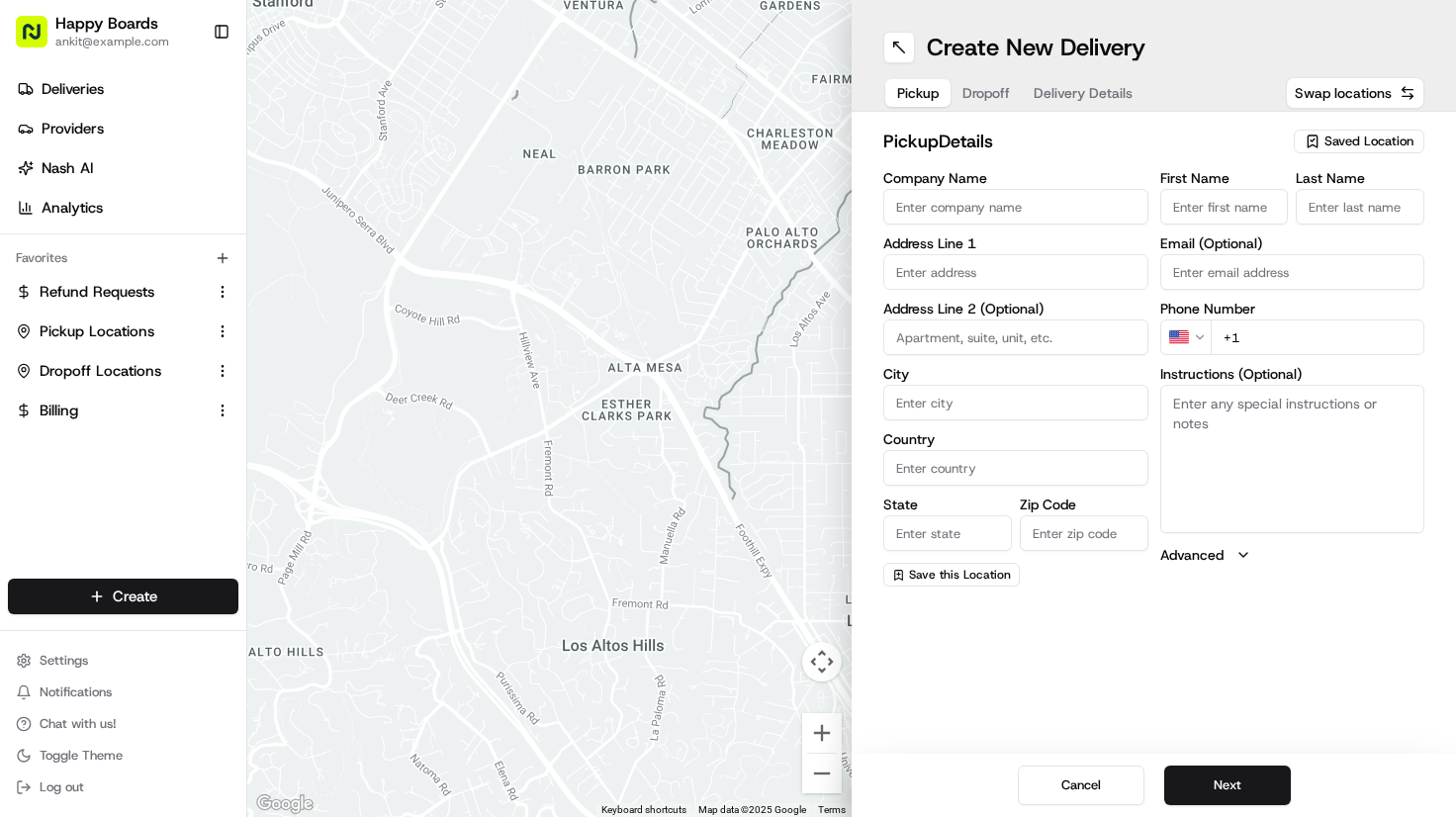click on "Instructions (Optional)" at bounding box center [1293, 459] 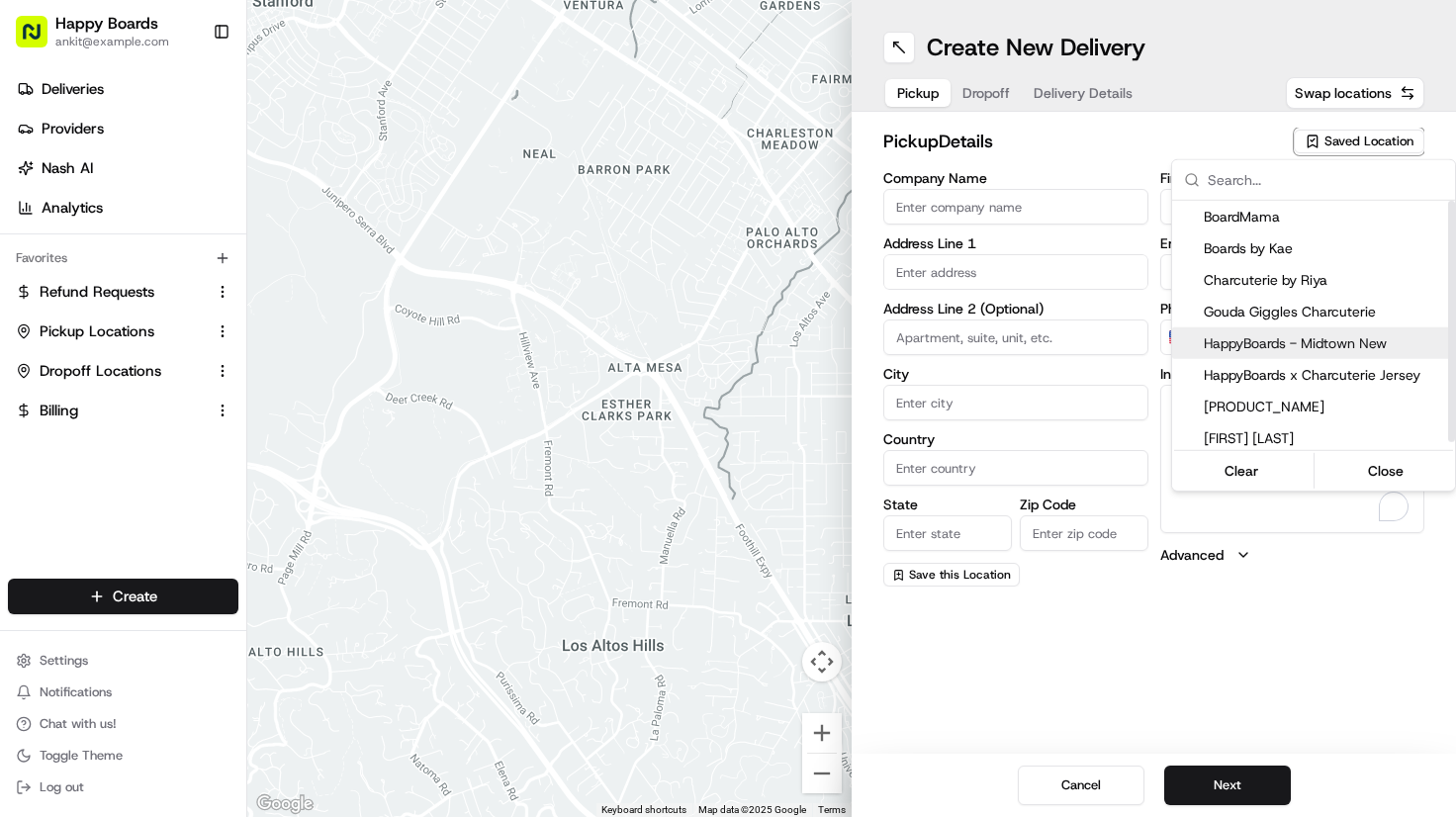 click on "HappyBoards - Midtown New" at bounding box center (1325, 343) 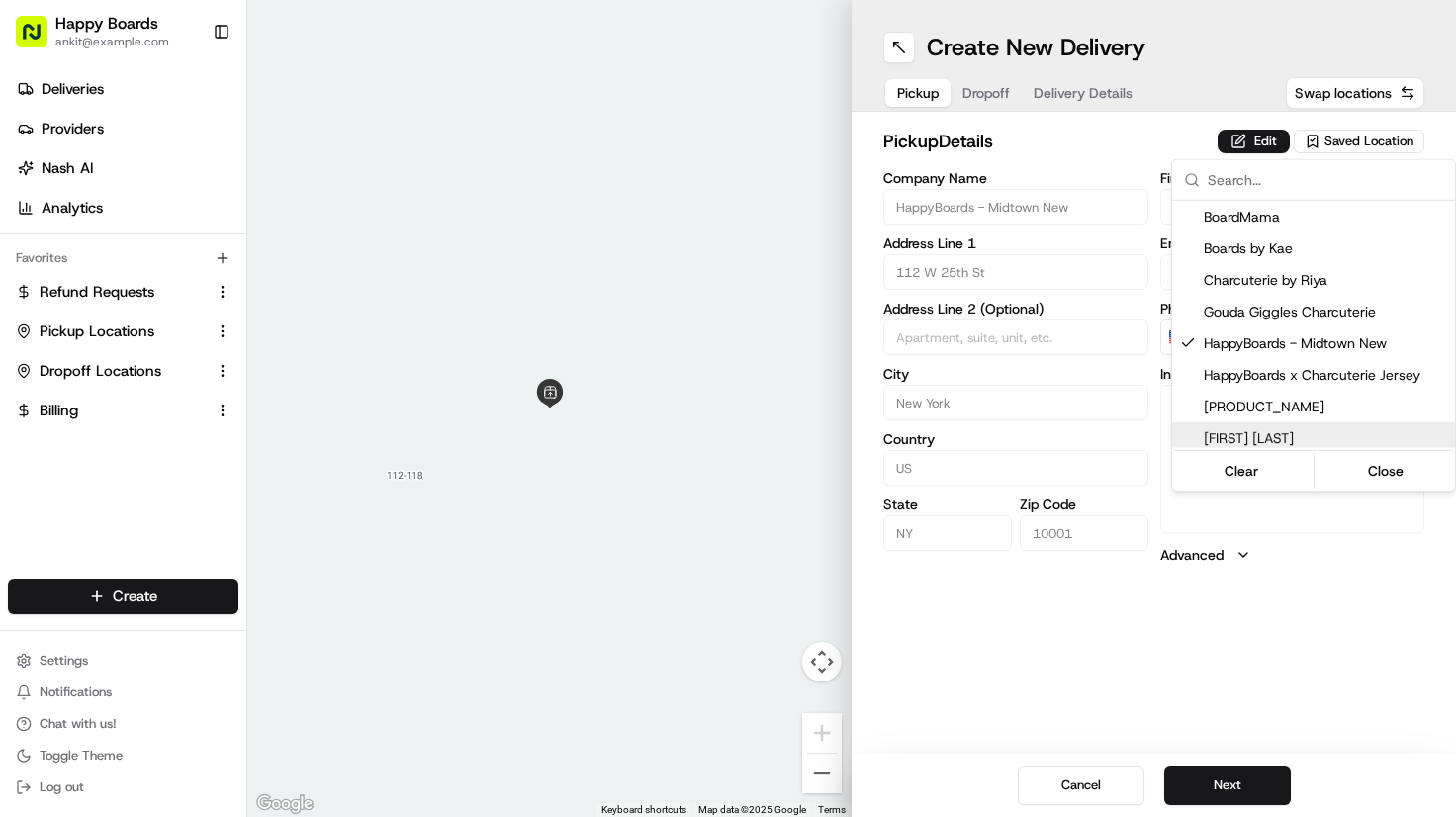 click on "Happy Boards ankit@a7v.co Toggle Sidebar Deliveries Providers Nash AI Analytics Favorites Refund Requests Pickup Locations Dropoff Locations Billing Main Menu Members & Organization Organization Users Roles Preferences Customization Tracking Orchestration Automations Dispatch Strategy Locations Pickup Locations Dropoff Locations Billing Billing Refund Requests Integrations Notification Triggers Webhooks API Keys Request Logs Create Settings Notifications Chat with us! Toggle Theme Log out To navigate the map with touch gestures double-tap and hold your finger on the map, then drag the map. ← Move left → Move right ↑ Move up ↓ Move down + Zoom in - Zoom out Home Jump left by 75% End Jump right by 75% Page Up Jump up by 75% Page Down Jump down by 75% Keyboard shortcuts Map Data Map data ©2025 Google Map data ©2025 Google 2 m  Click to toggle between metric and imperial units Terms Report a map error Create New Delivery Pickup Dropoff Delivery Details Swap locations pickup  Details US" at bounding box center (728, 408) 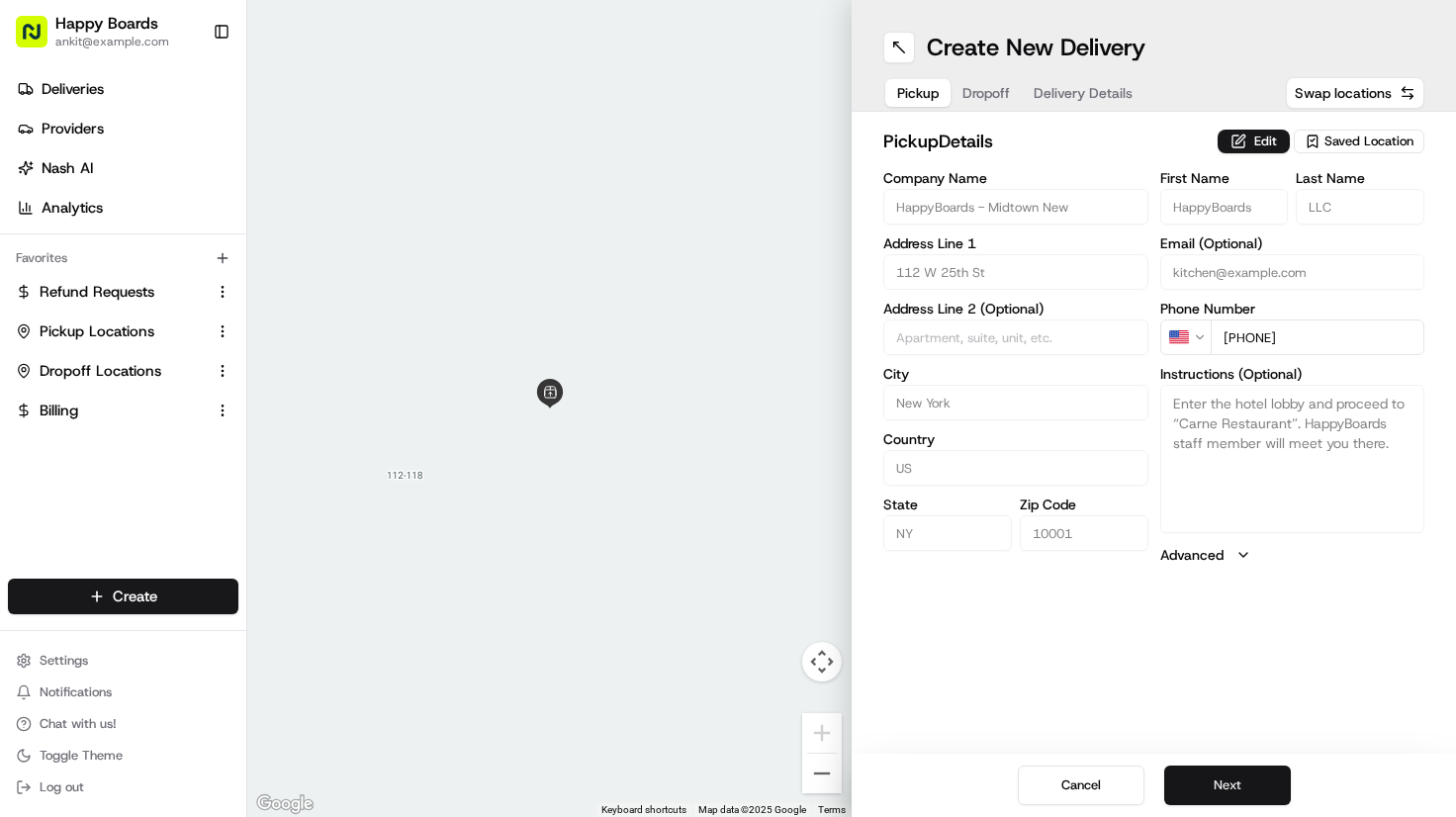 click on "Next" at bounding box center (1228, 785) 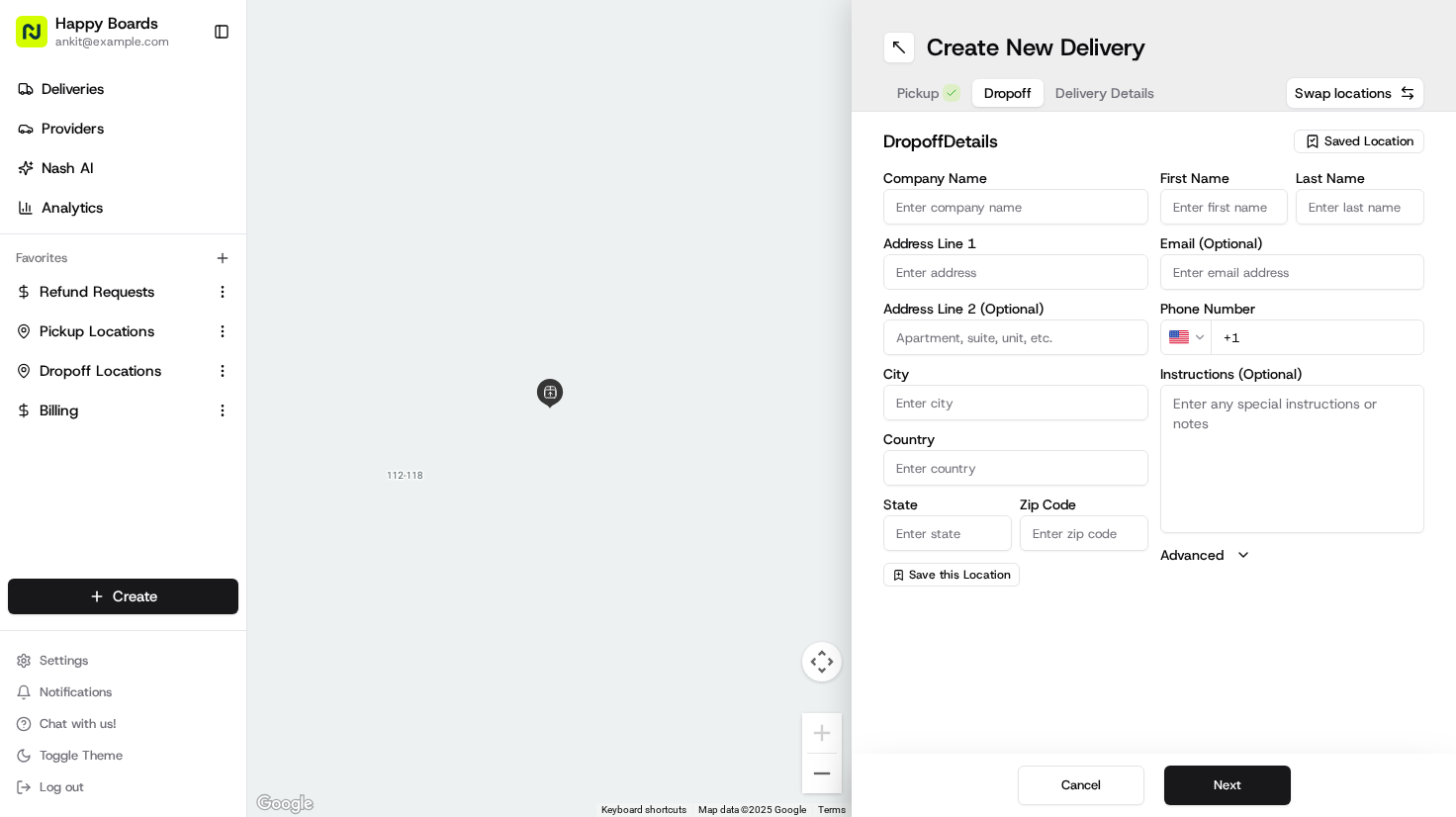 click on "+1" at bounding box center (1318, 337) 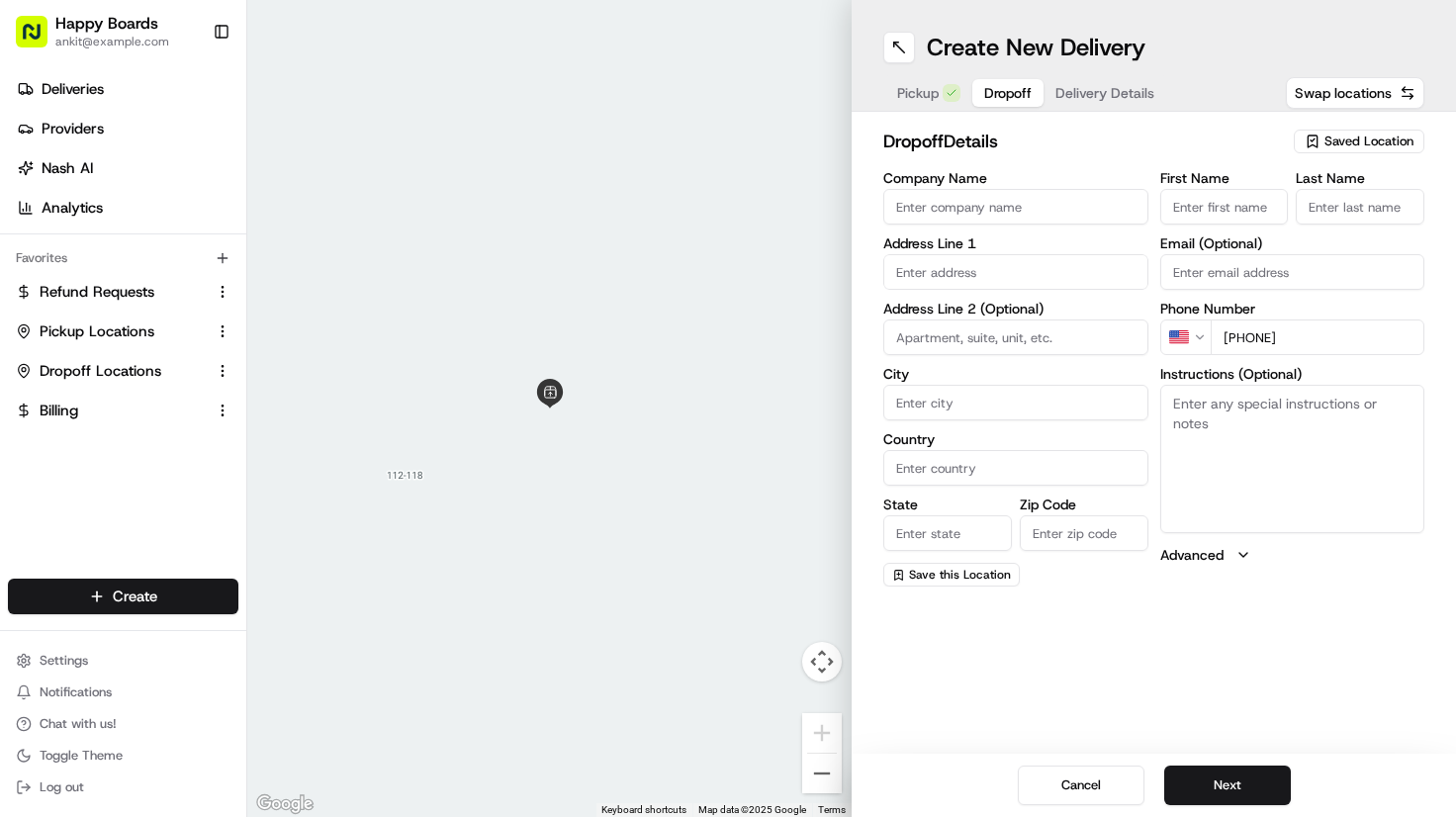 type on "+1 734 660 9739" 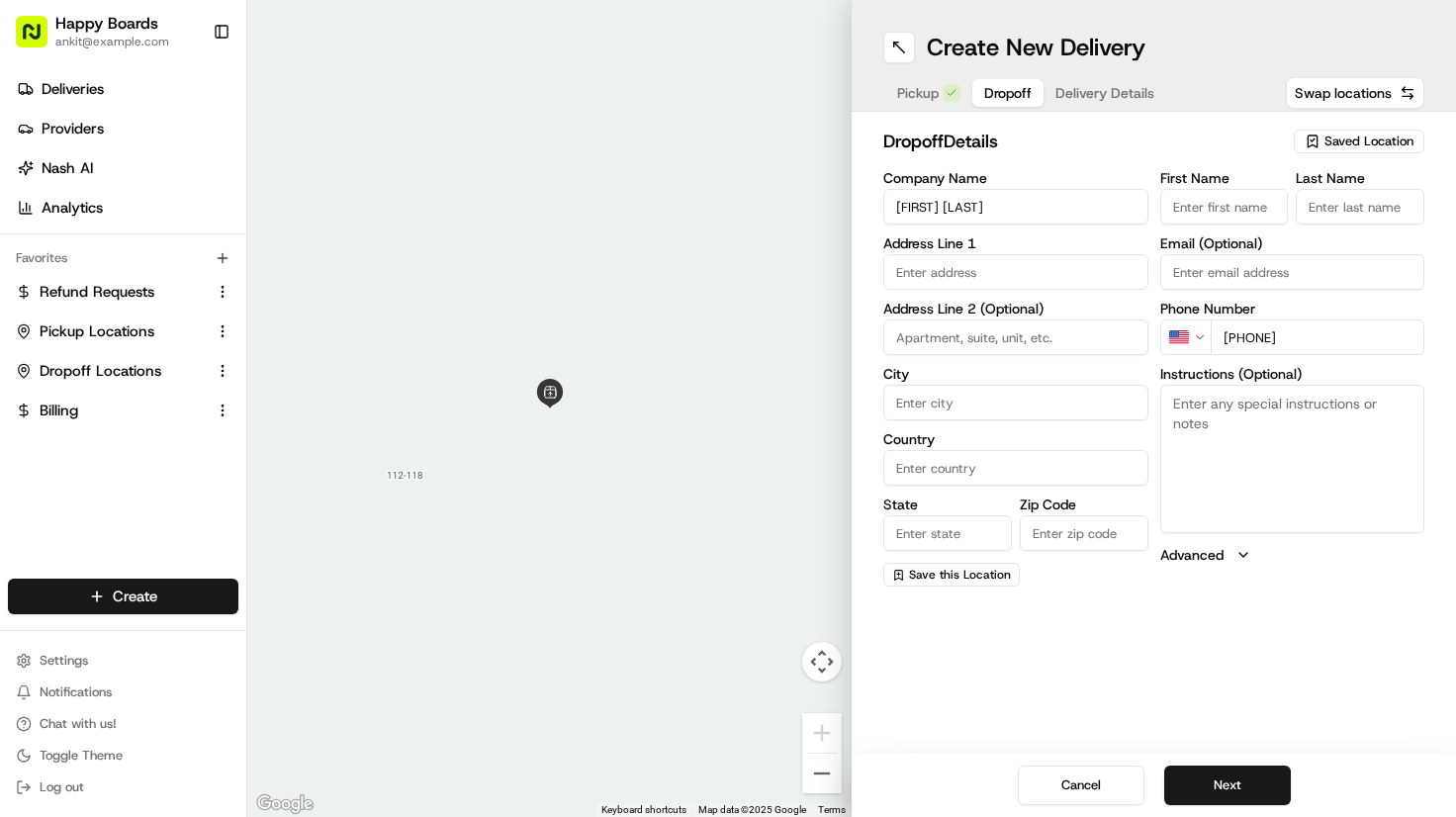 type on "[FIRST] [LAST]" 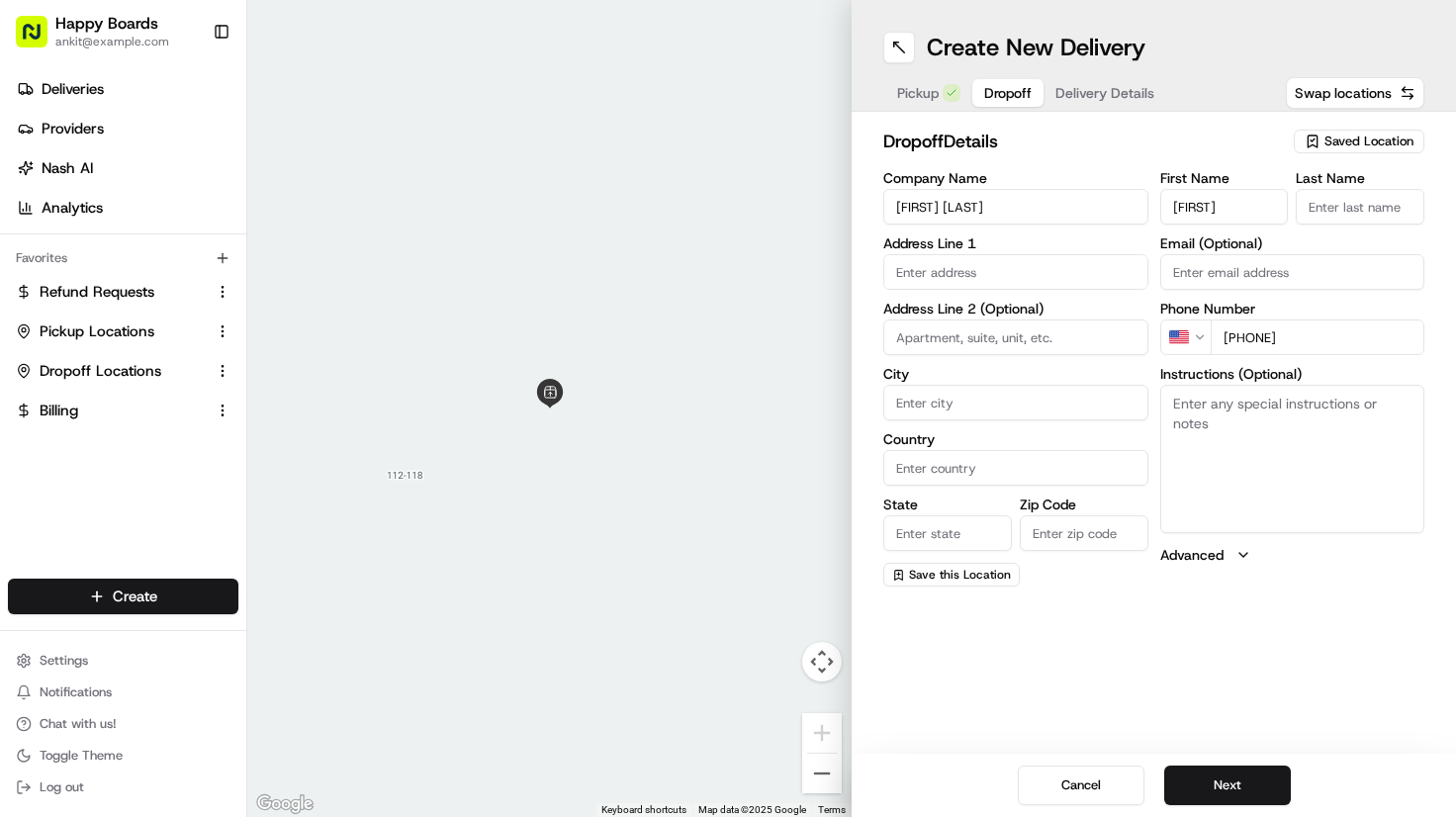 type on "Alyssa" 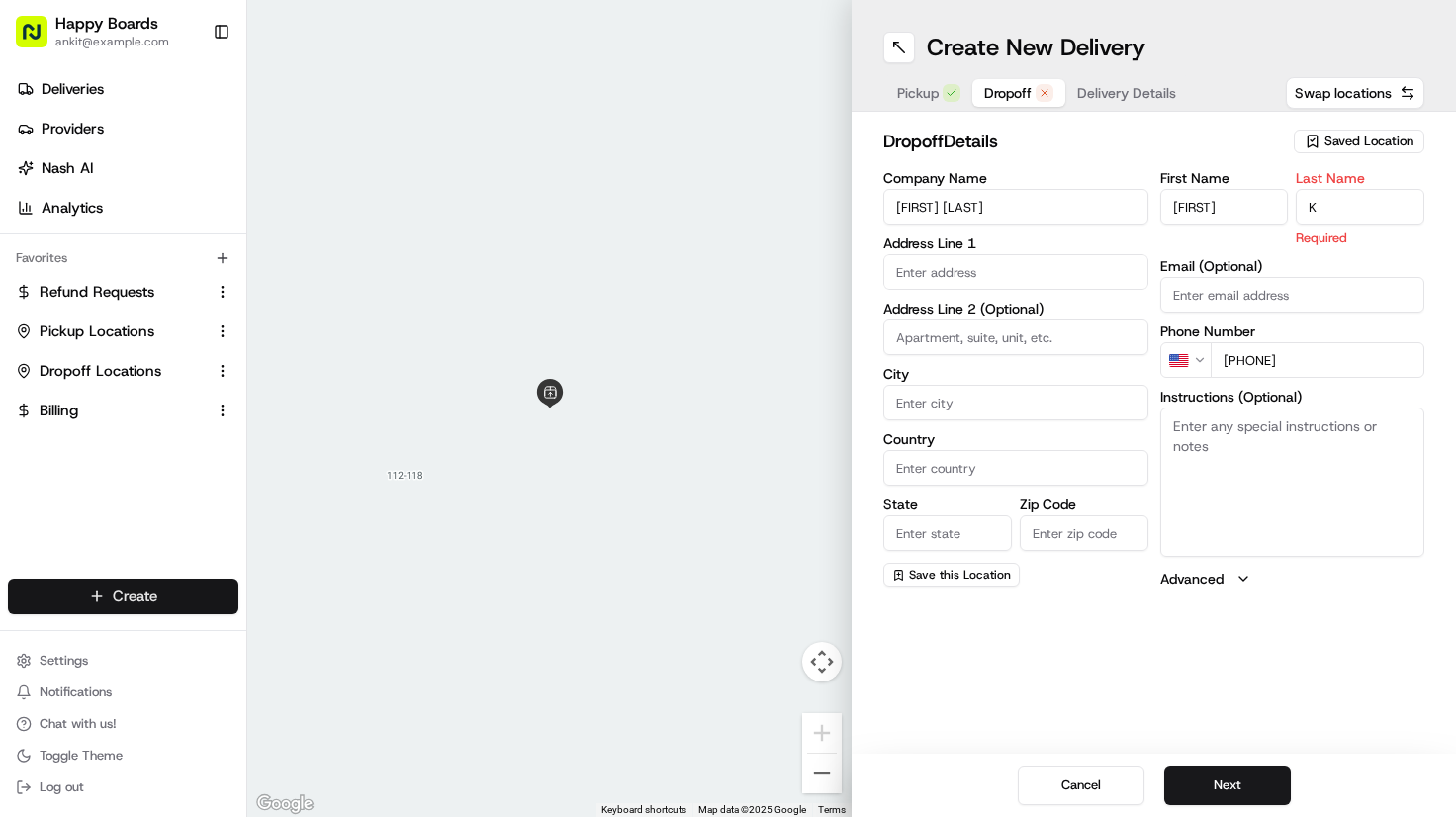 type on "K" 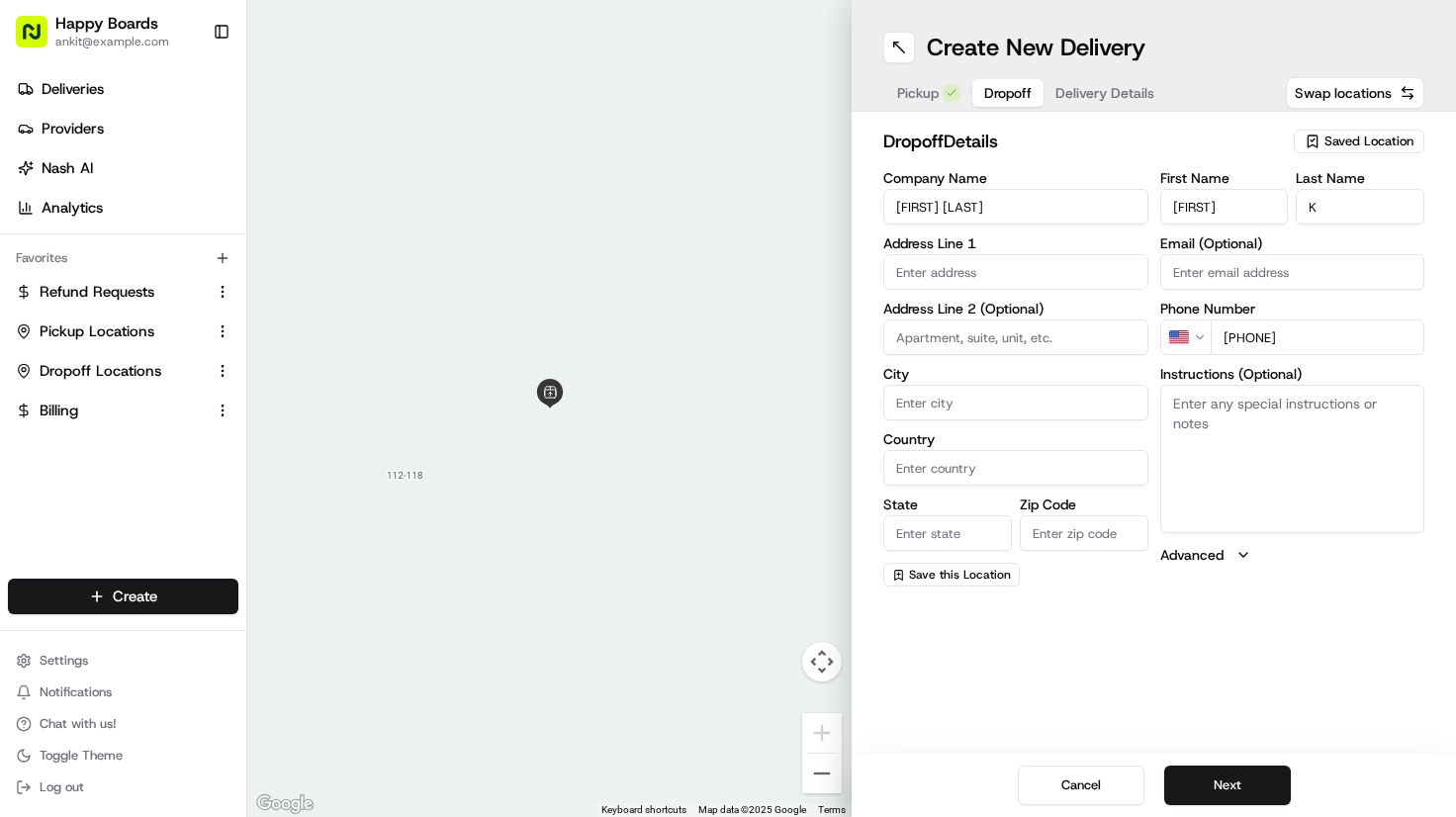 click on "Phone Number" at bounding box center [1293, 309] 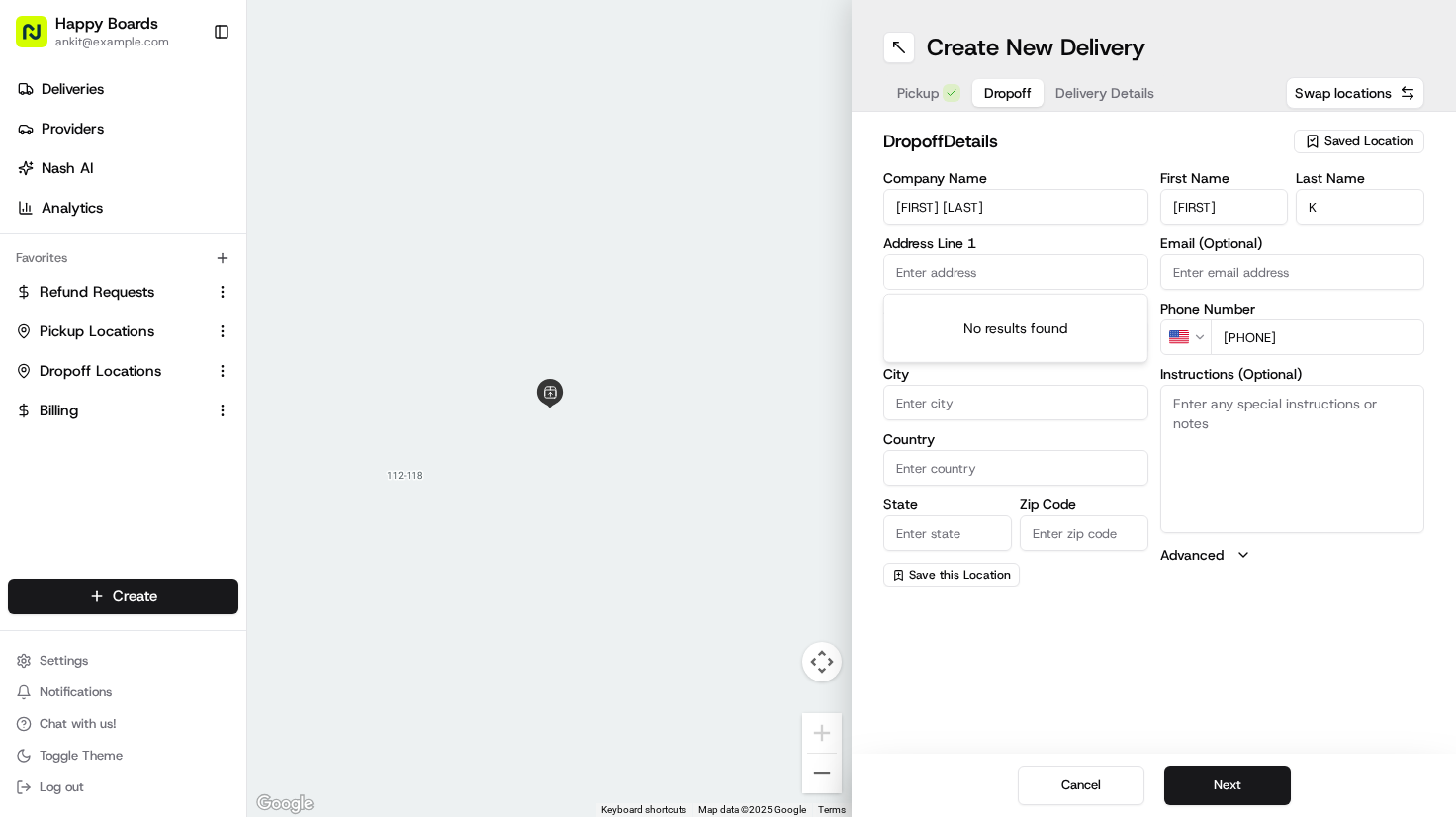 click at bounding box center [1016, 272] 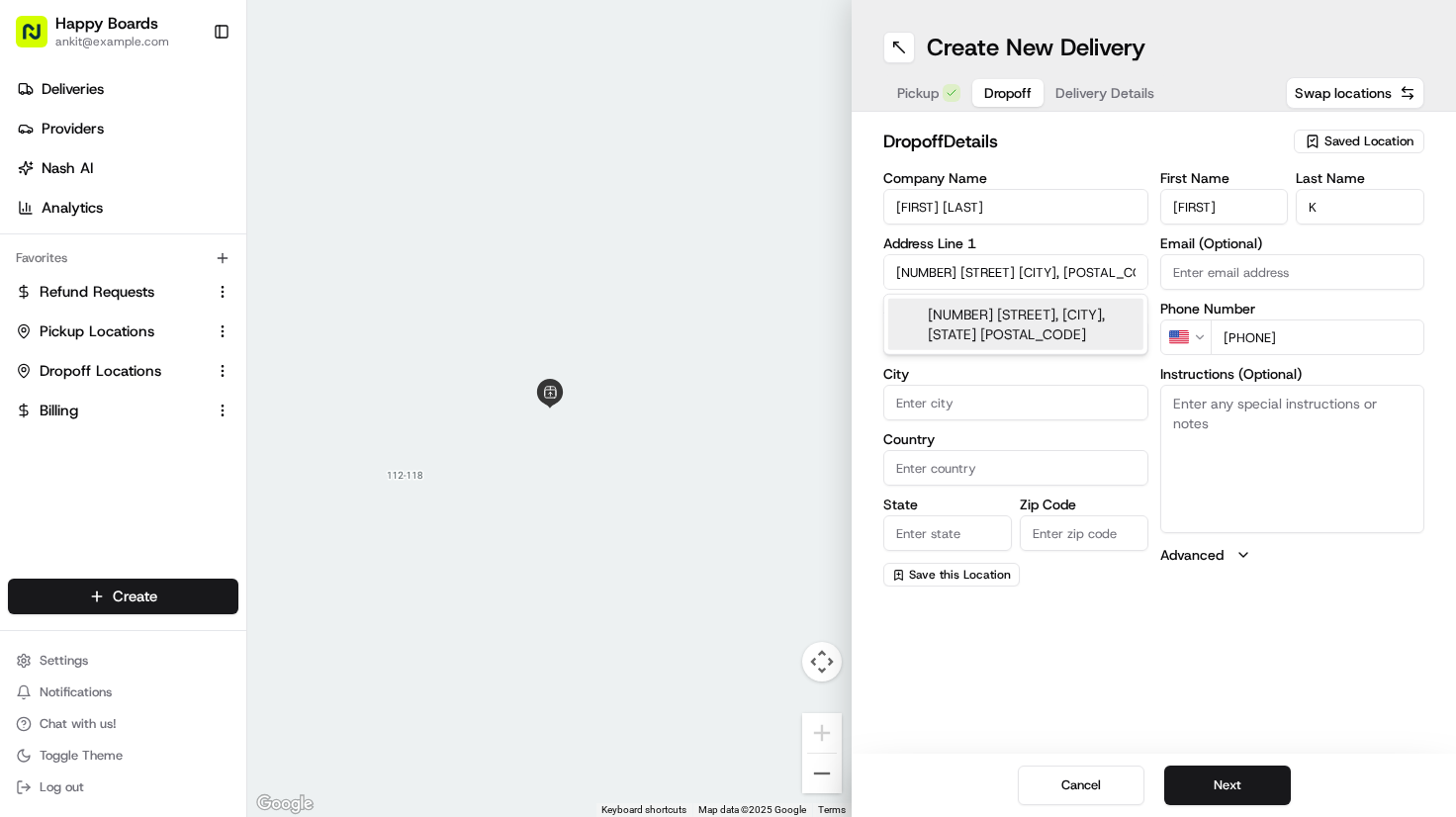 click on "195 Greenpoint Ave, Brooklyn, NY 11222" at bounding box center (1016, 324) 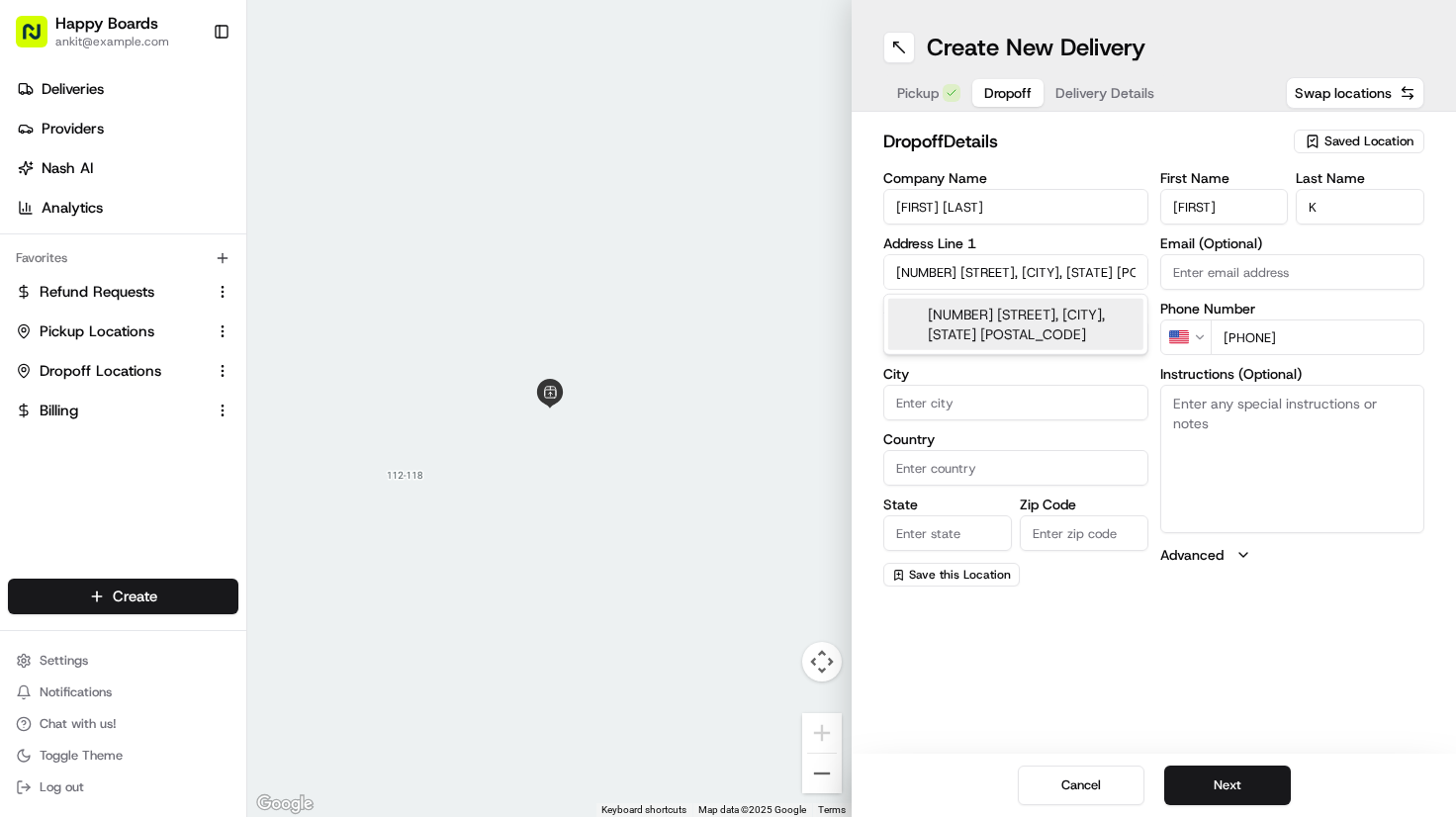 type on "195 Greenpoint Ave, Brooklyn, NY 11222, USA" 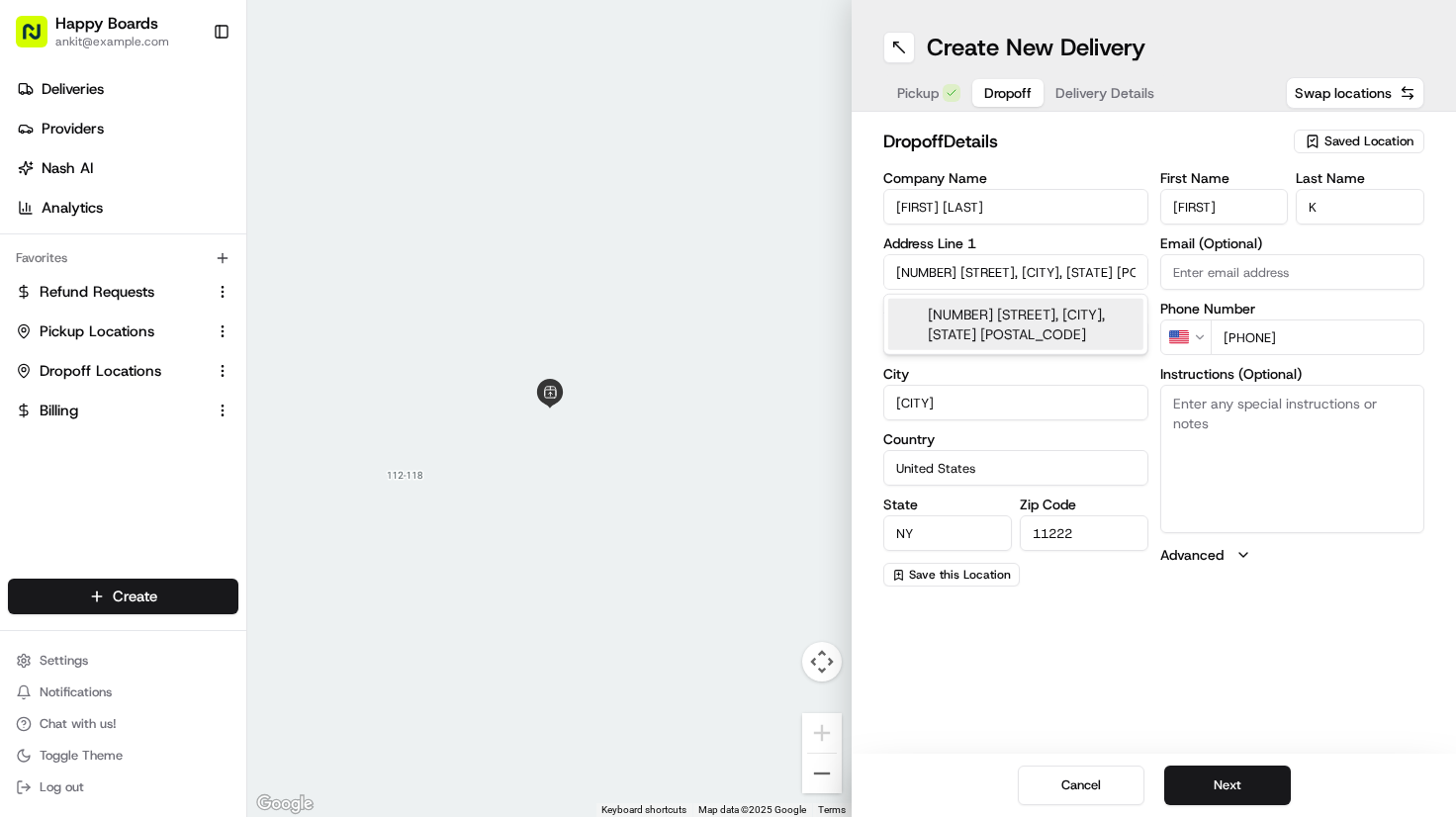 type on "195 Greenpoint Avenue" 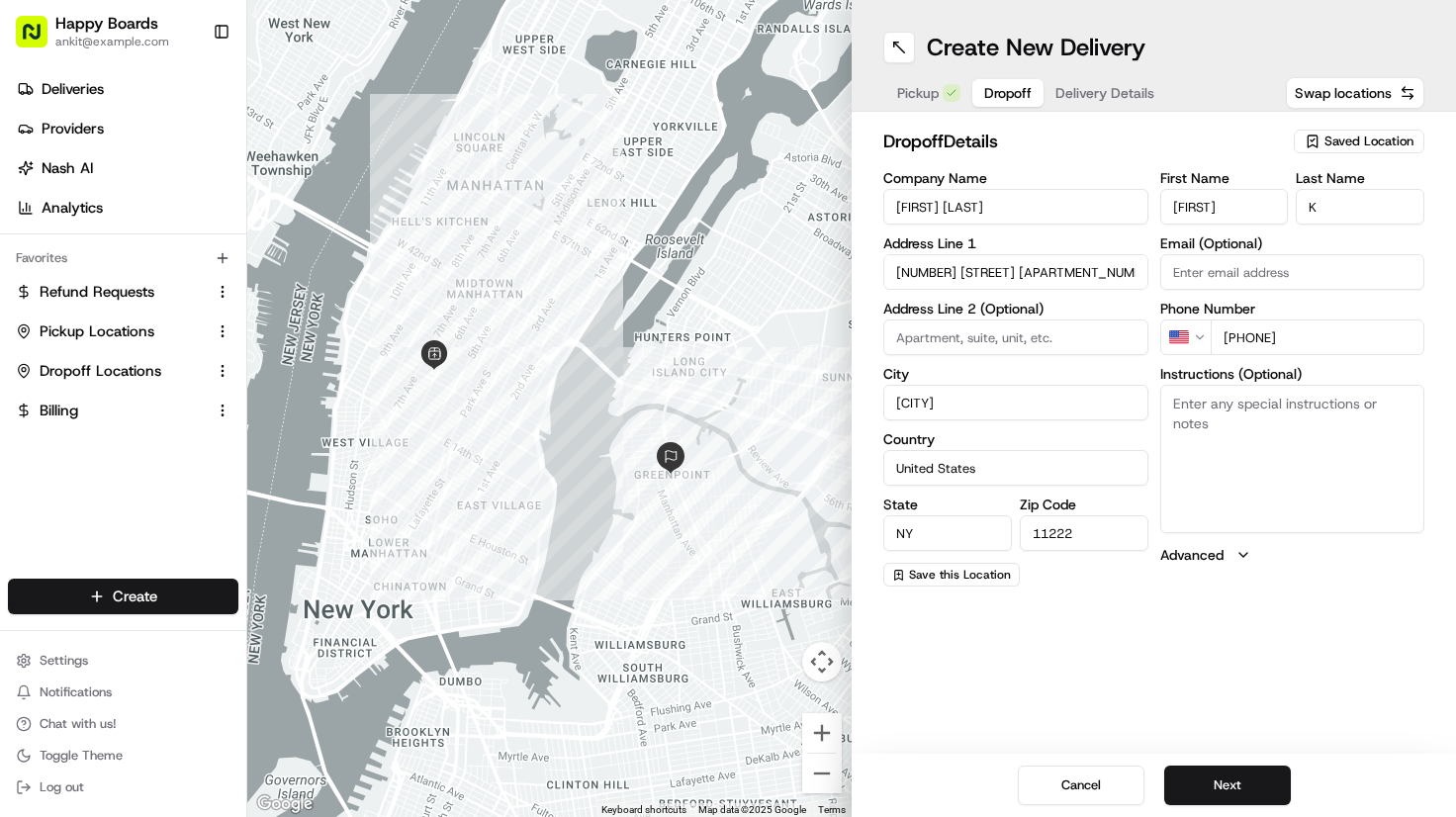 type on "1" 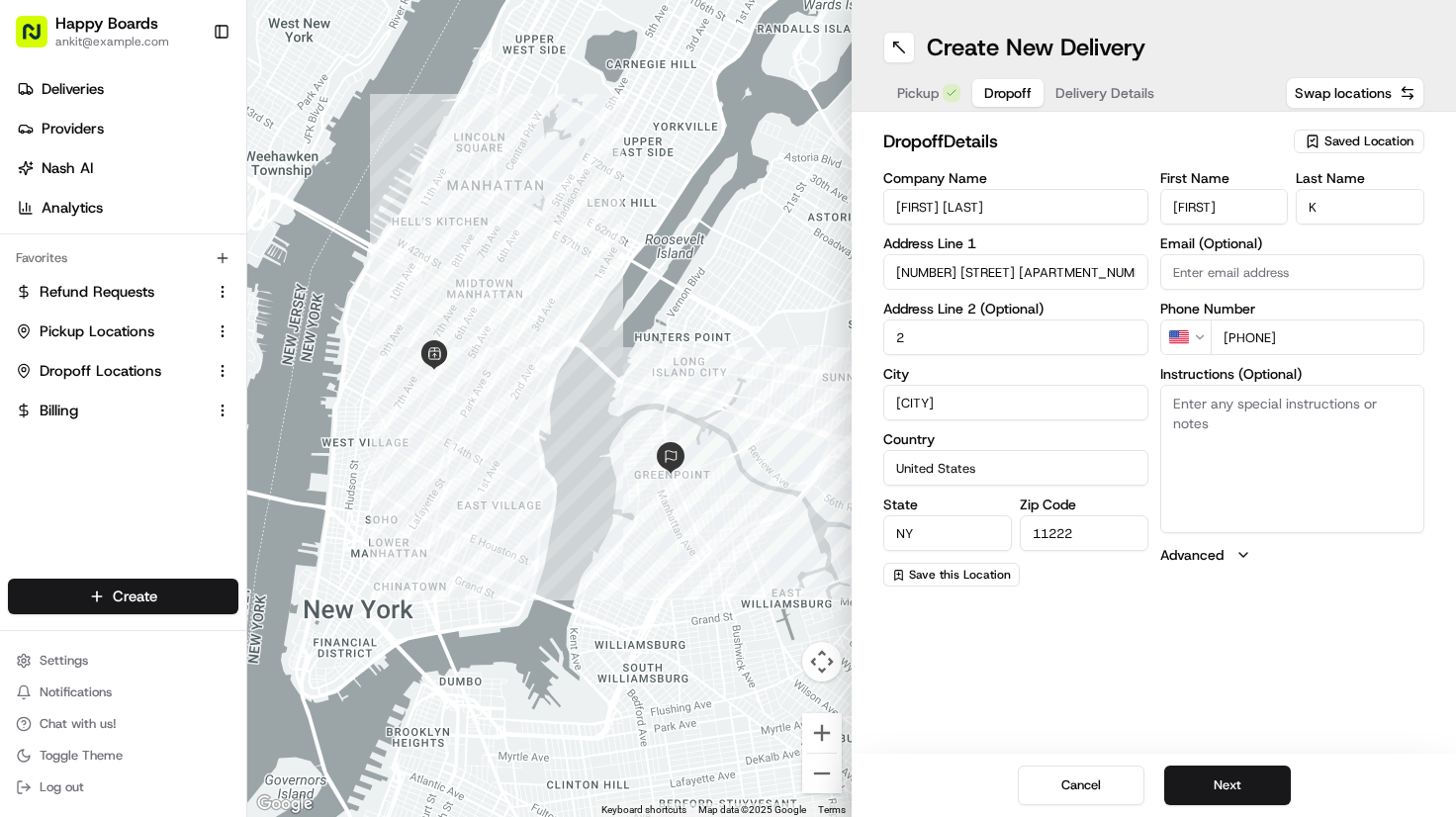 type on "2" 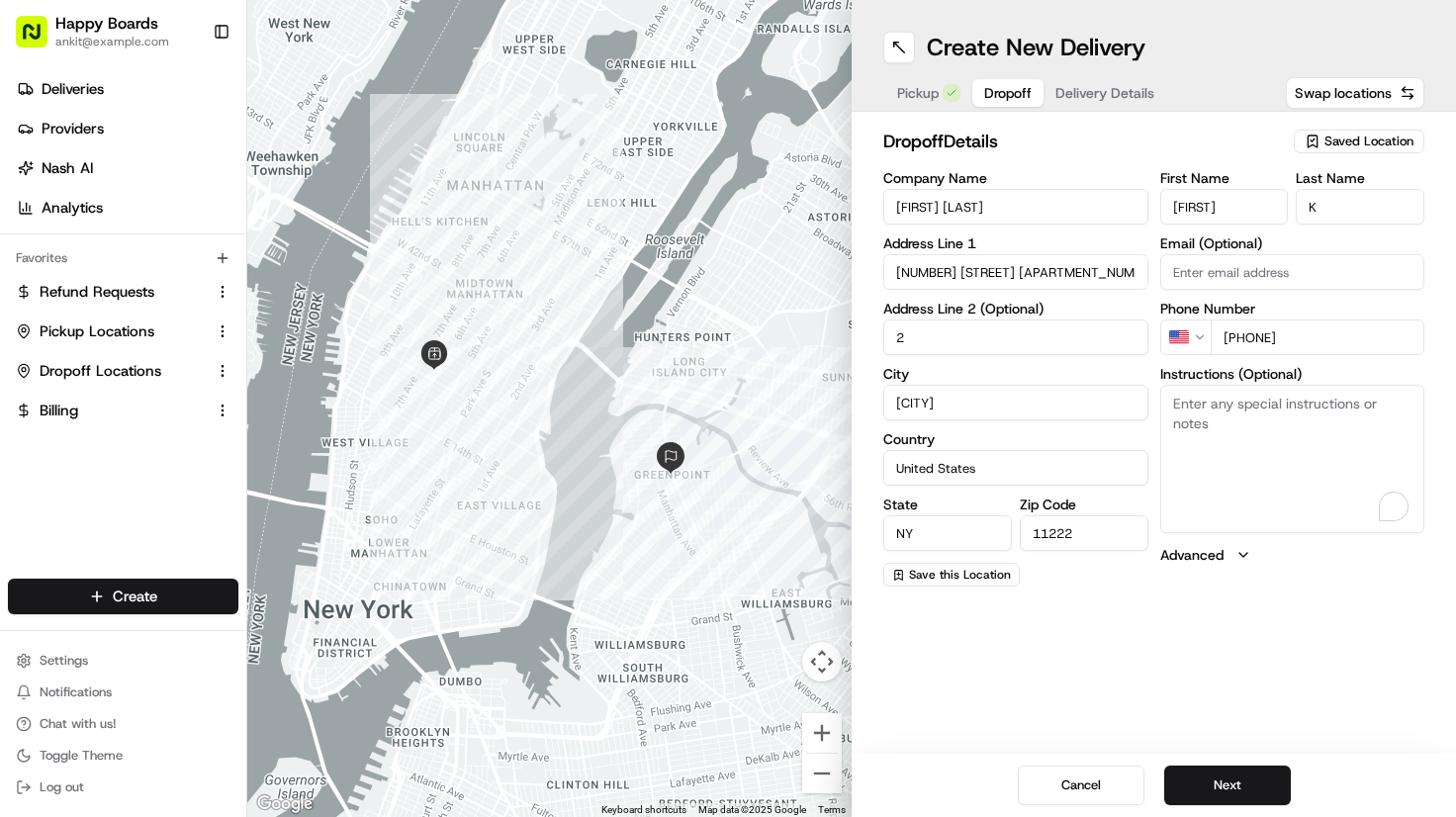 paste on "2. ring door 3" 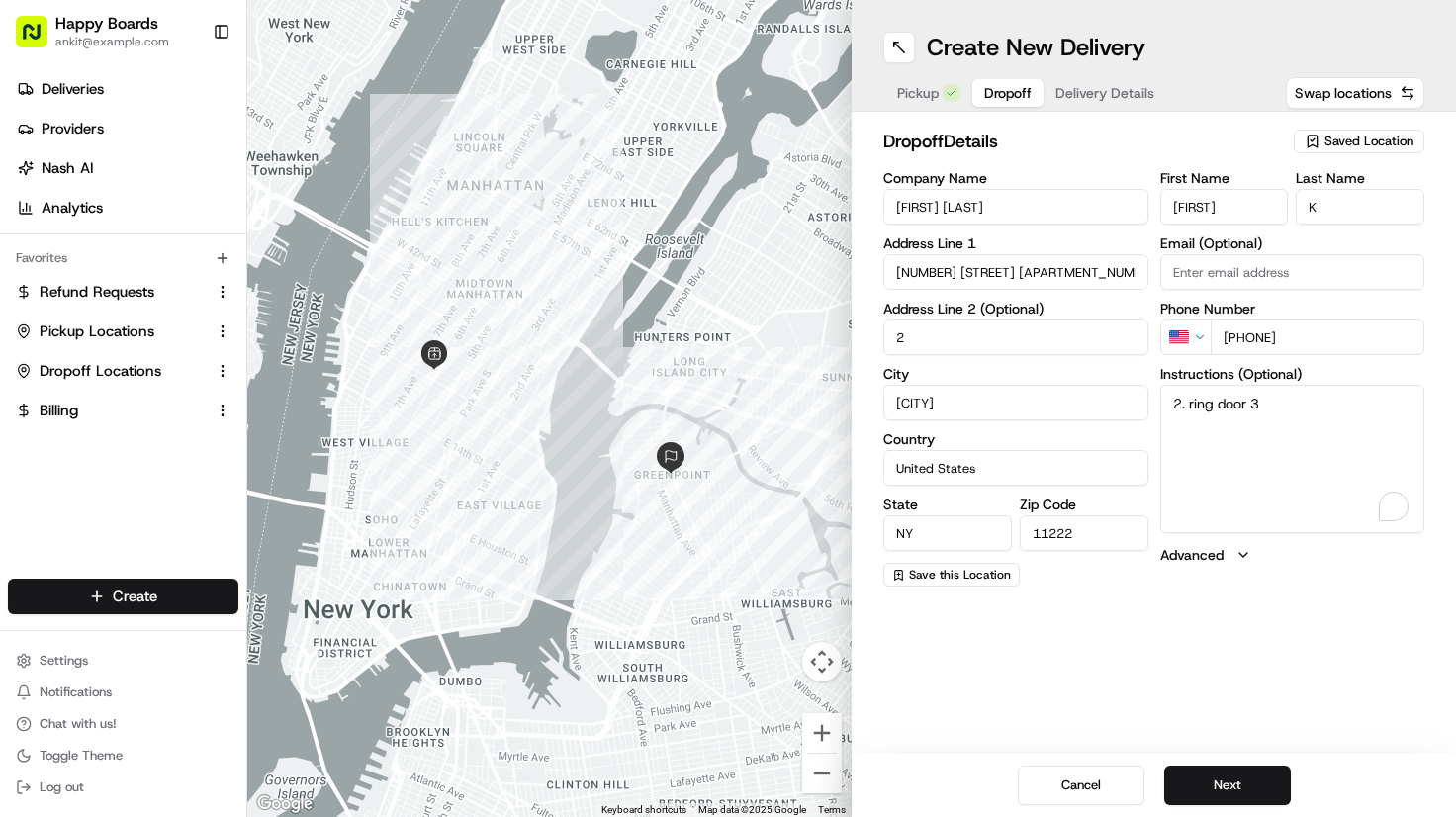click on "2. ring door 3" at bounding box center [1293, 459] 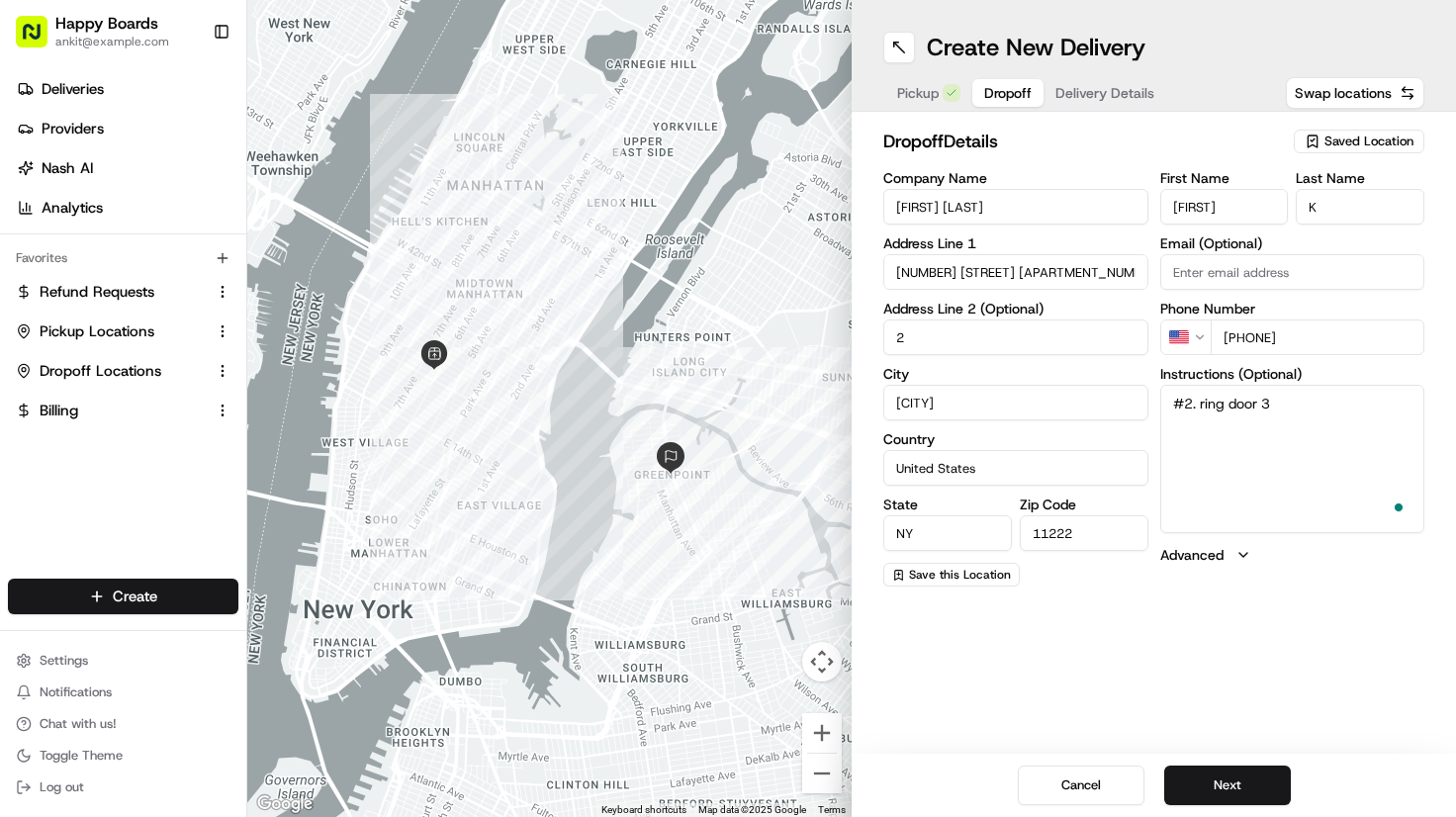 click on "#2. ring door 3" at bounding box center (1293, 459) 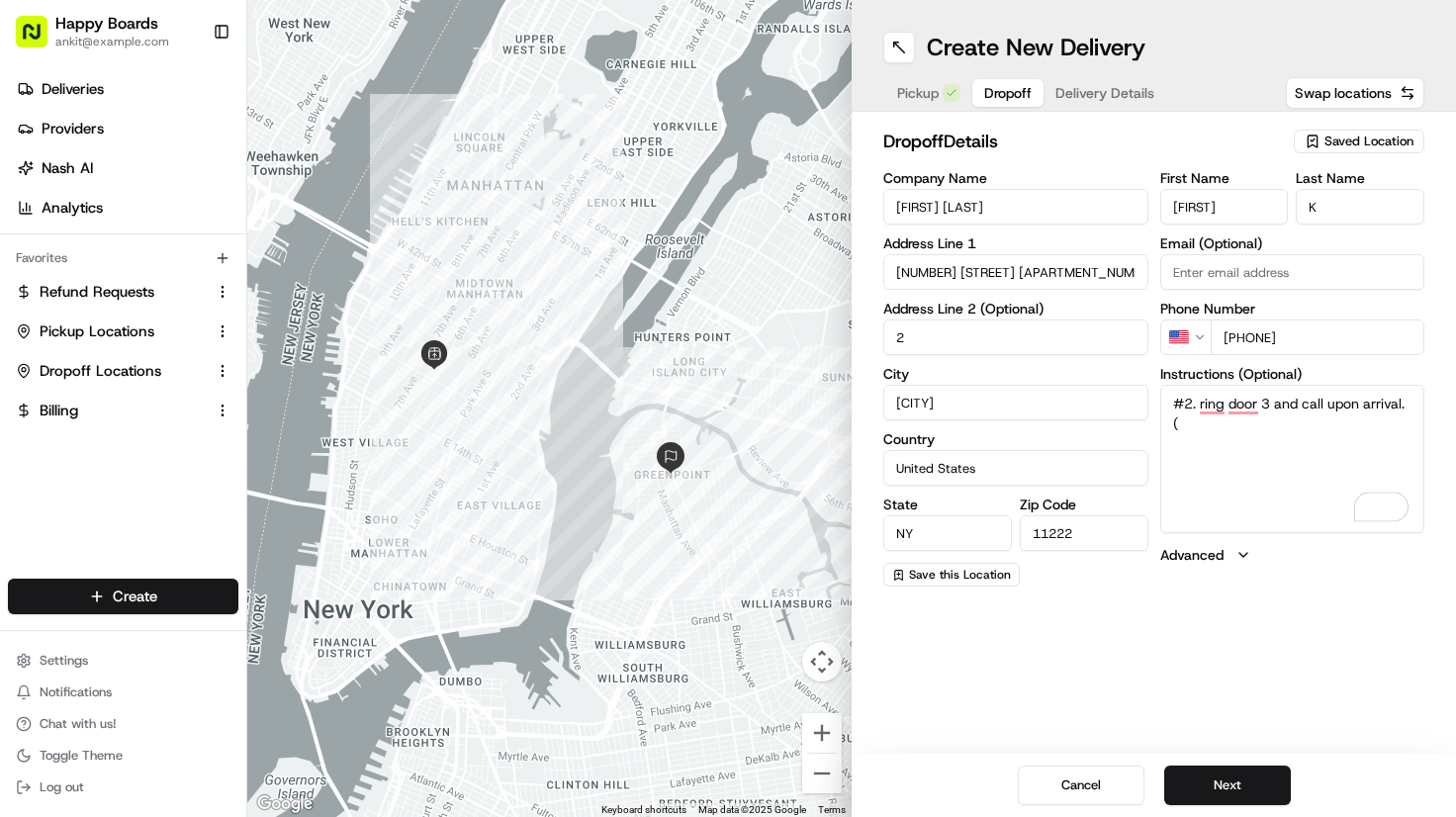 paste on "#2. Llama a la puerta 3 y llama al llegar." 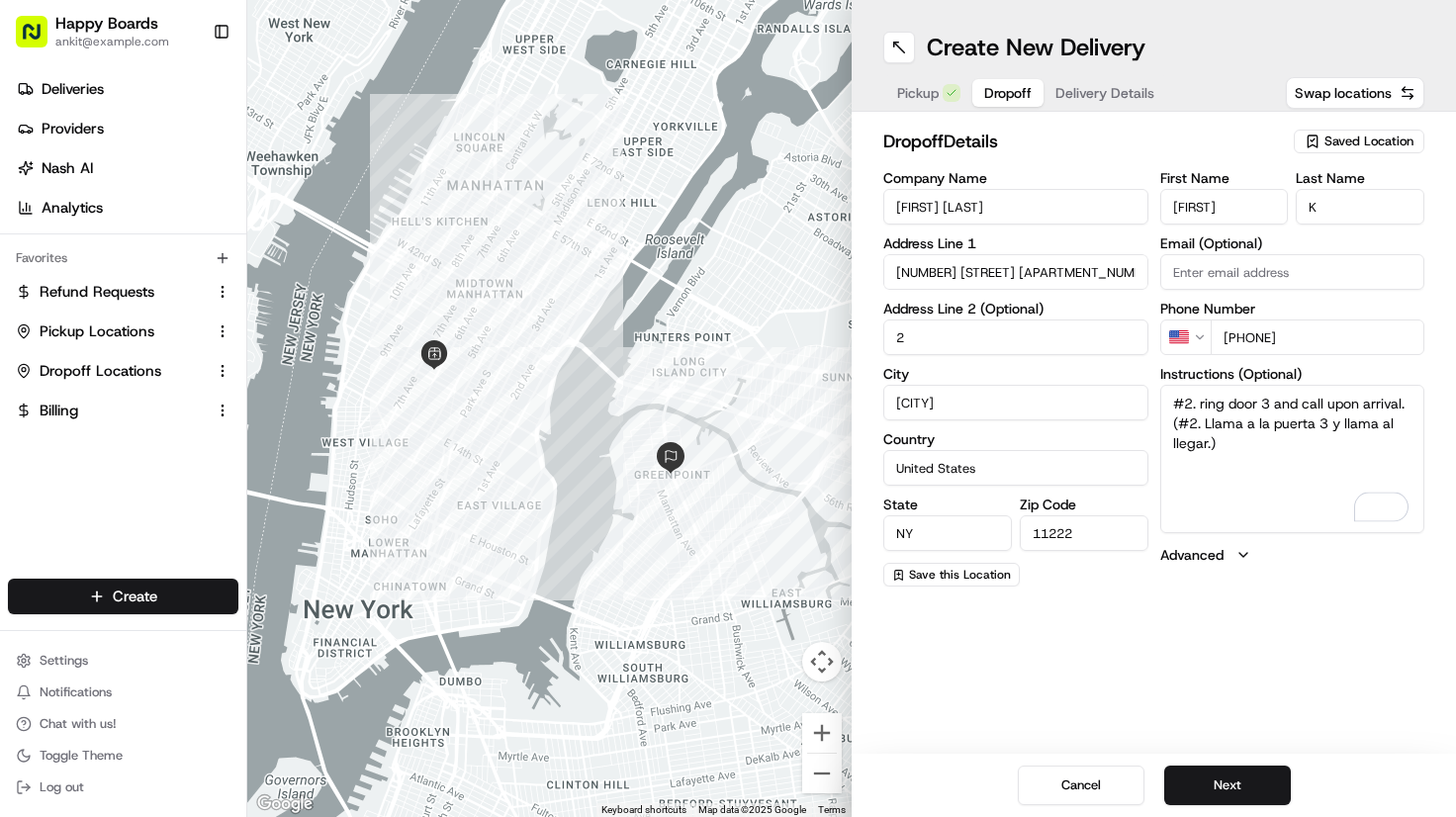 type on "#2. ring door 3 and call upon arrival. (#2. Llama a la puerta 3 y llama al llegar.)" 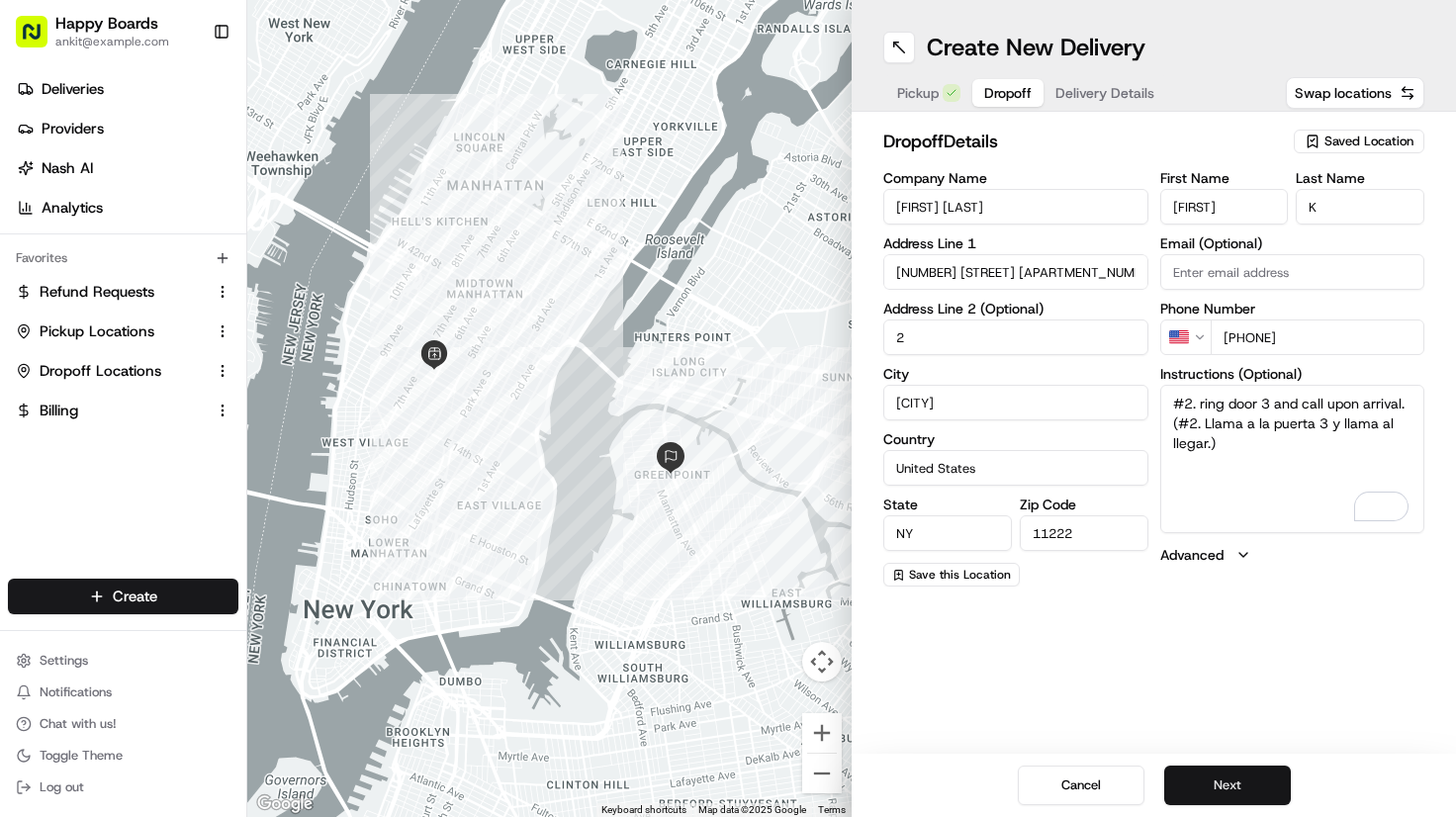 click on "Next" at bounding box center [1228, 785] 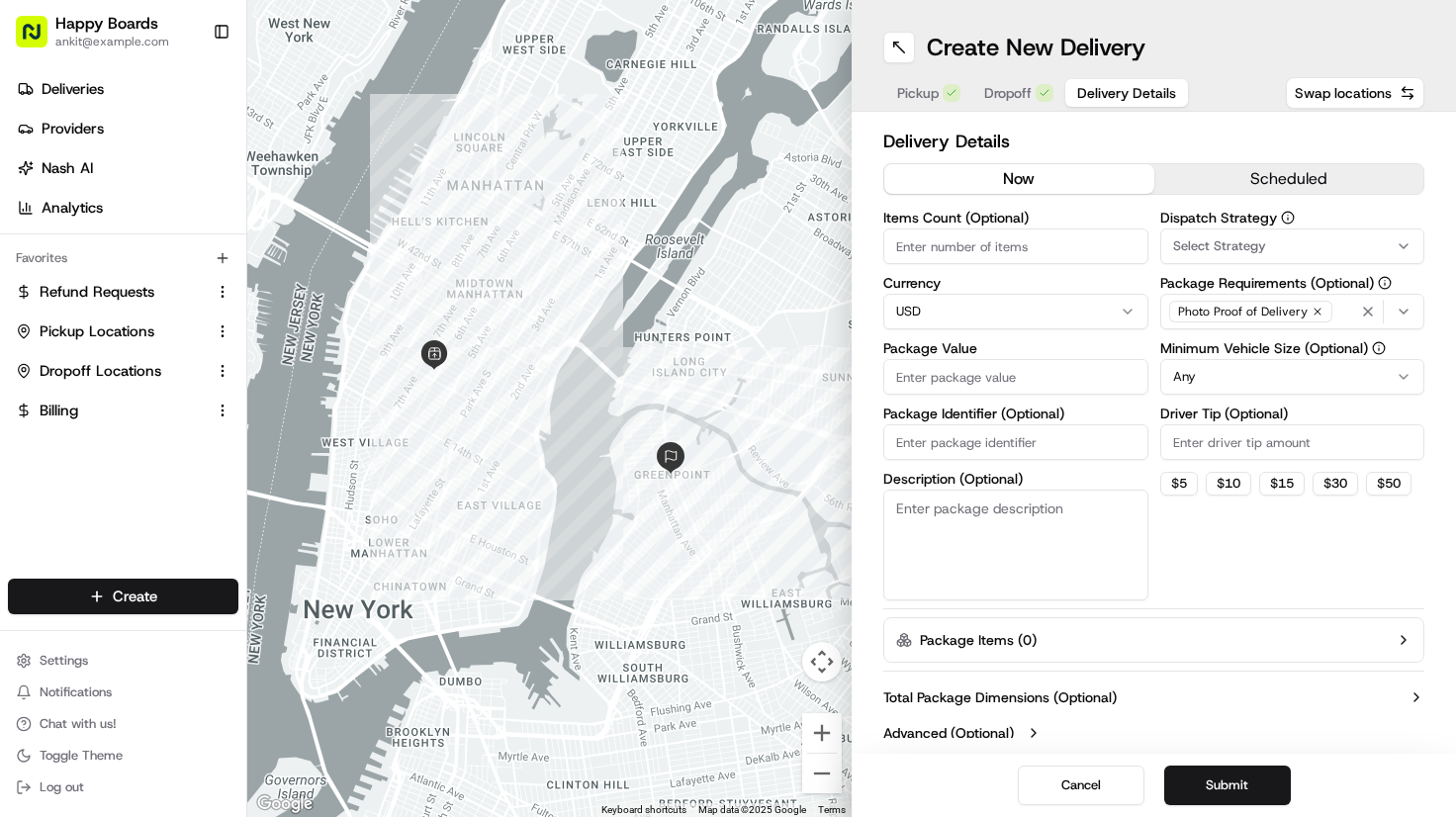 click on "Items Count (Optional)" at bounding box center [1016, 246] 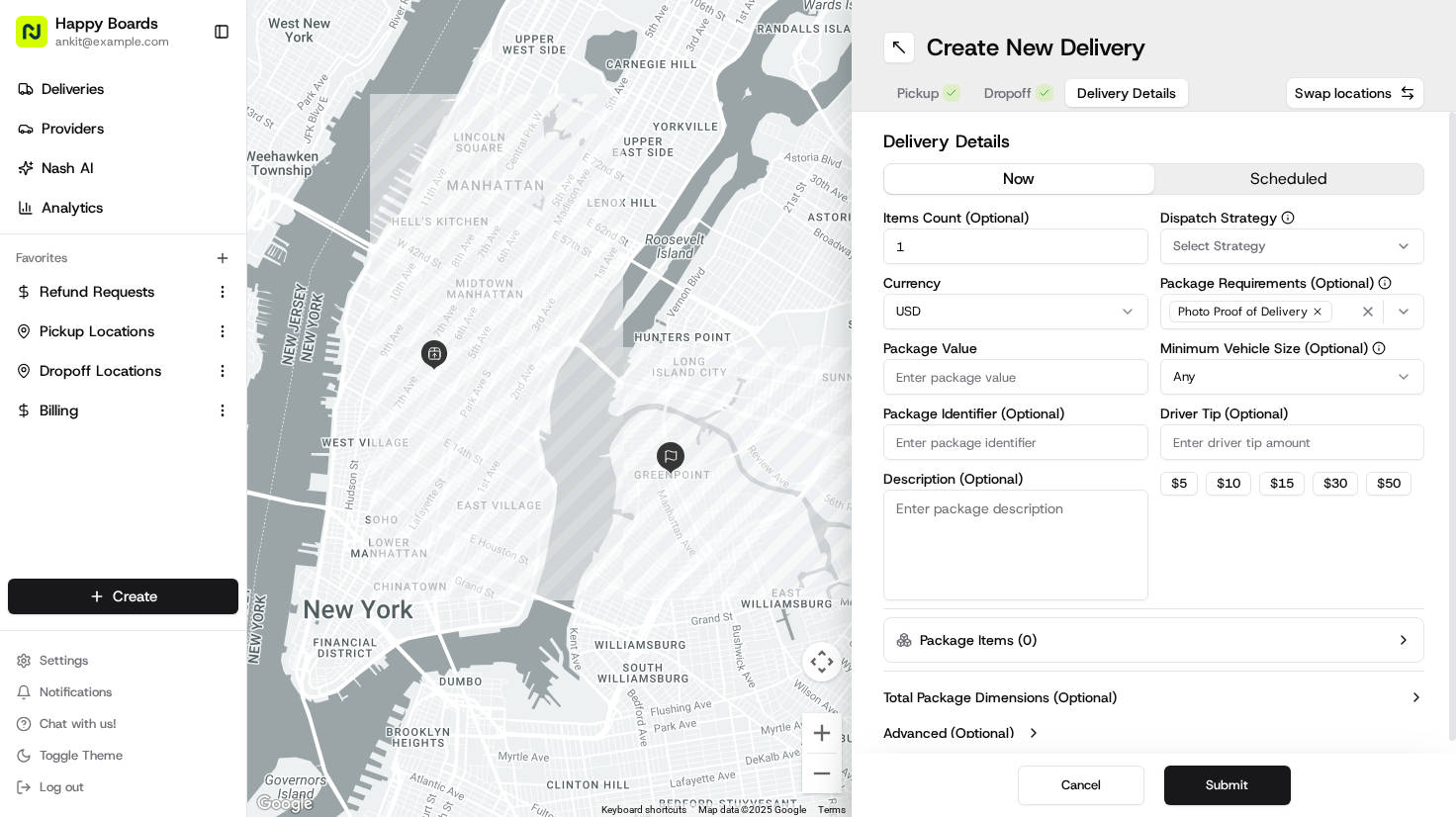 type on "1" 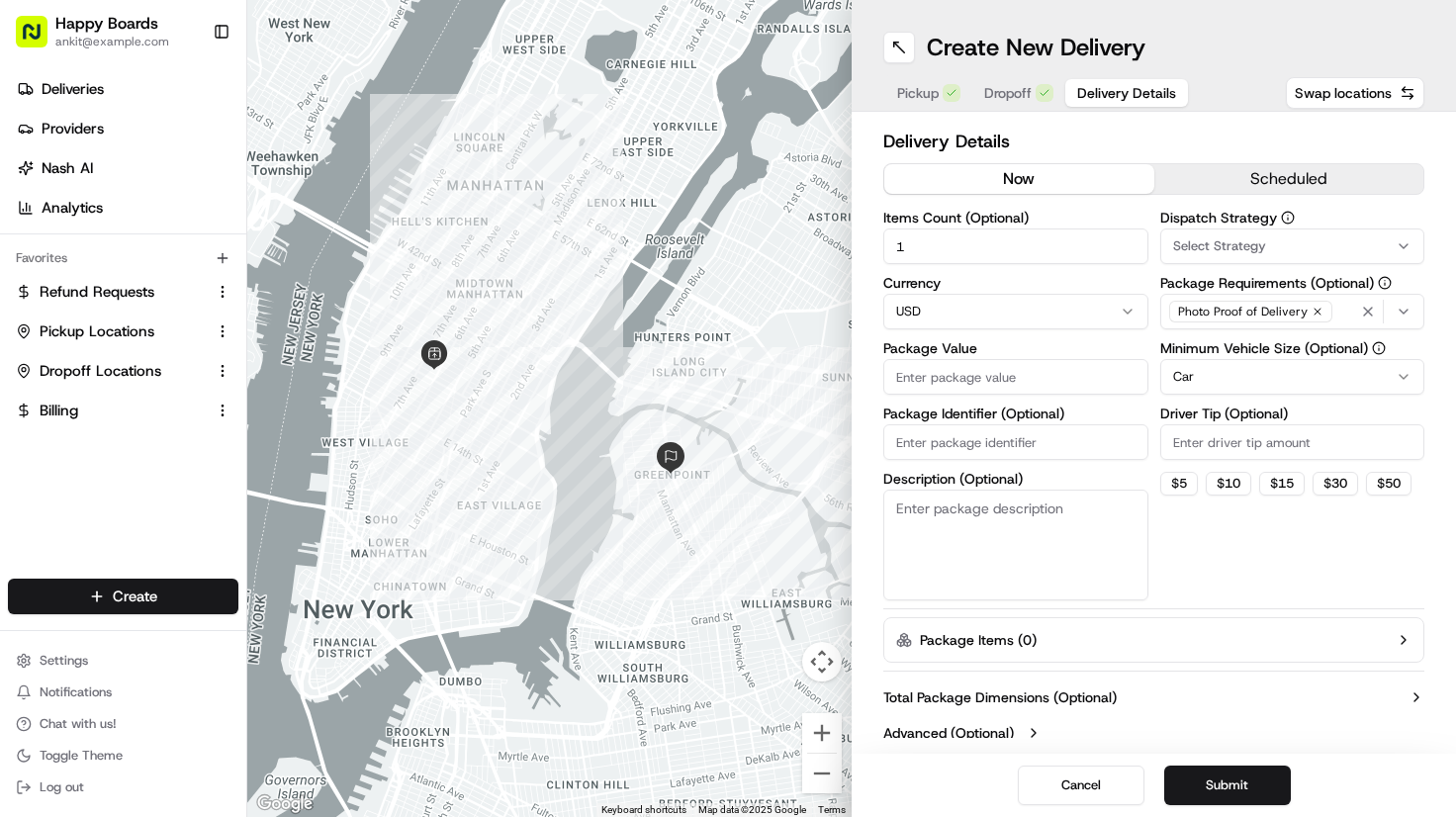 click on "Driver Tip (Optional)" at bounding box center (1293, 442) 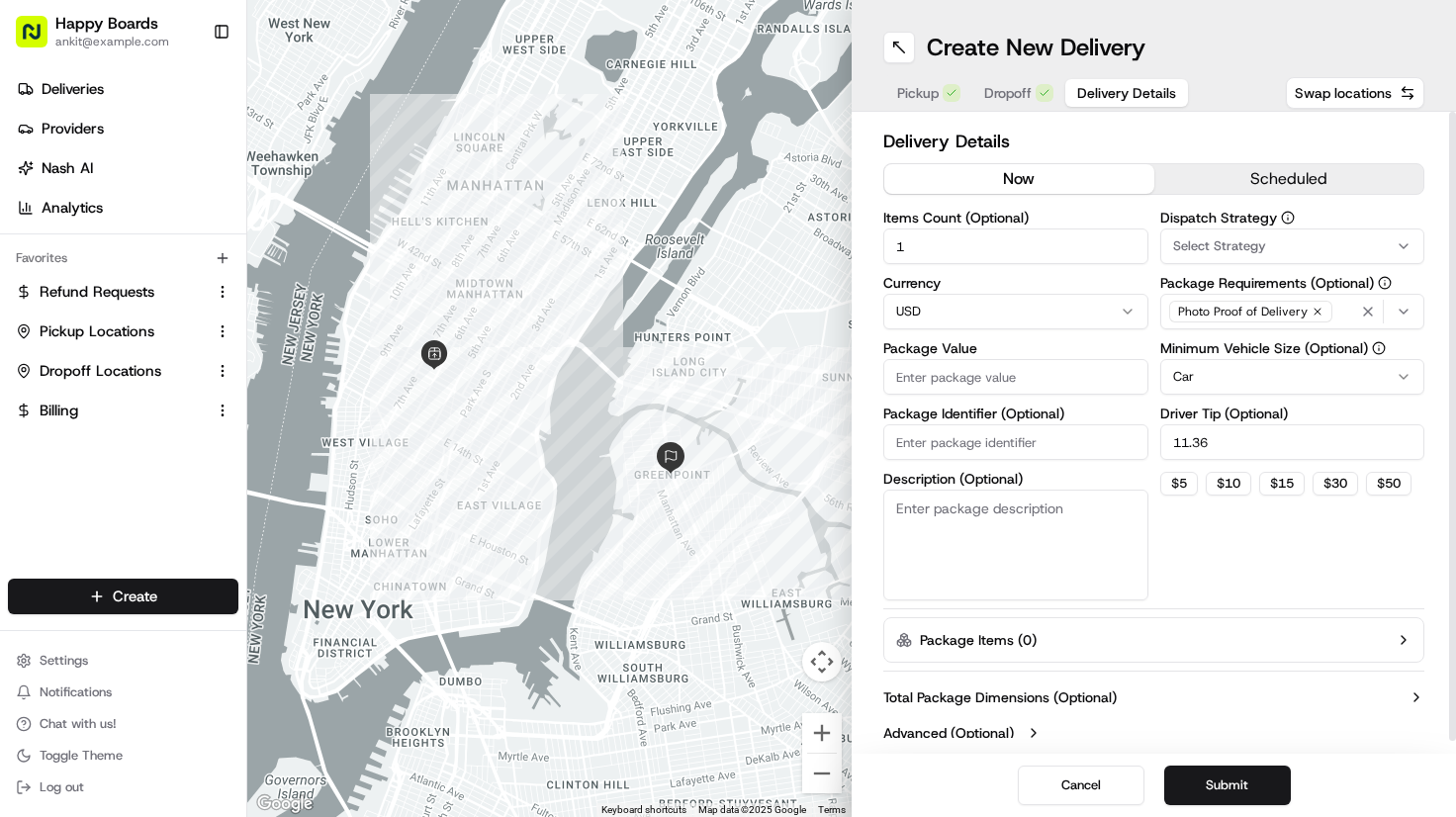 type on "11.36" 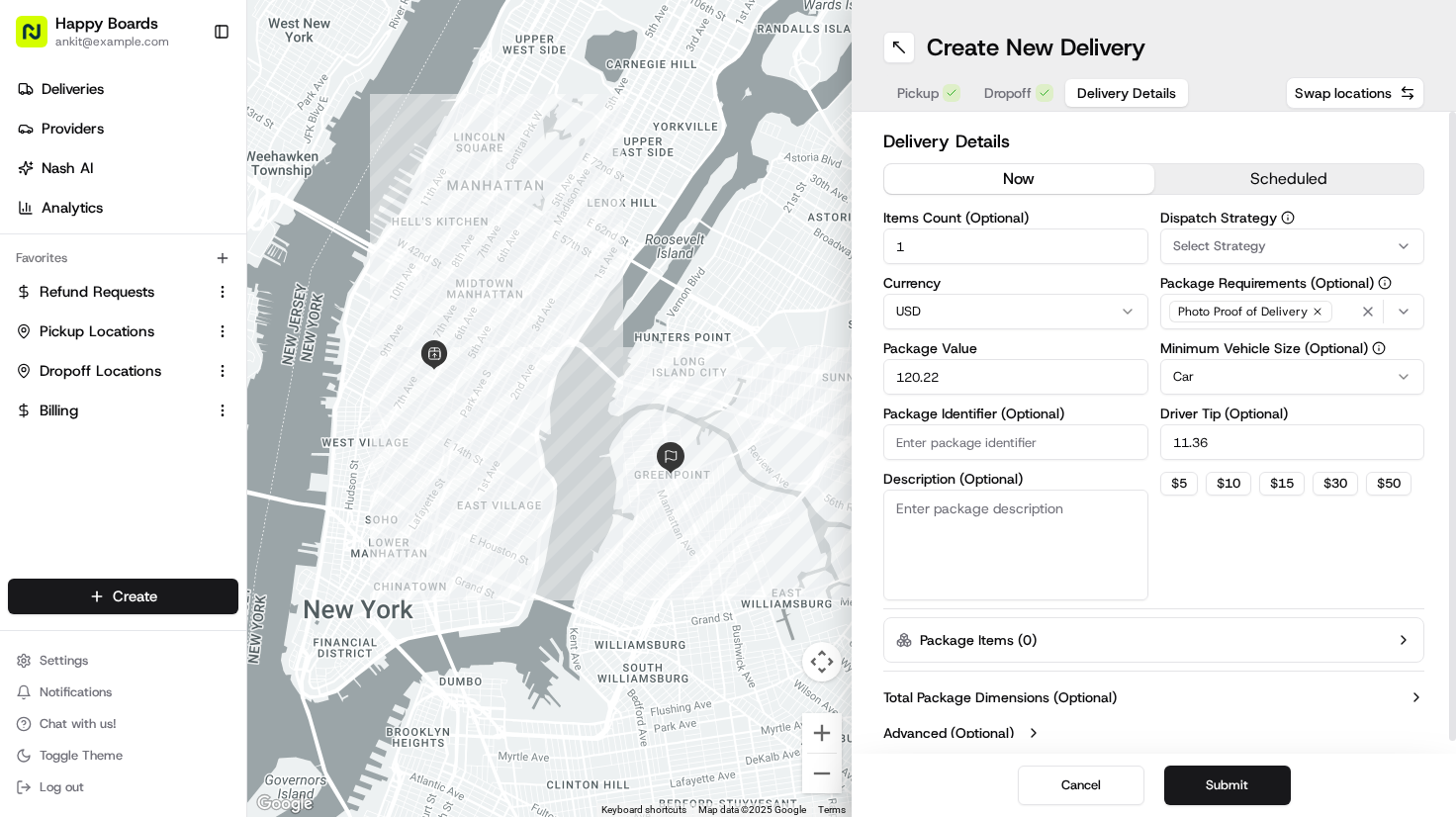 type on "120.22" 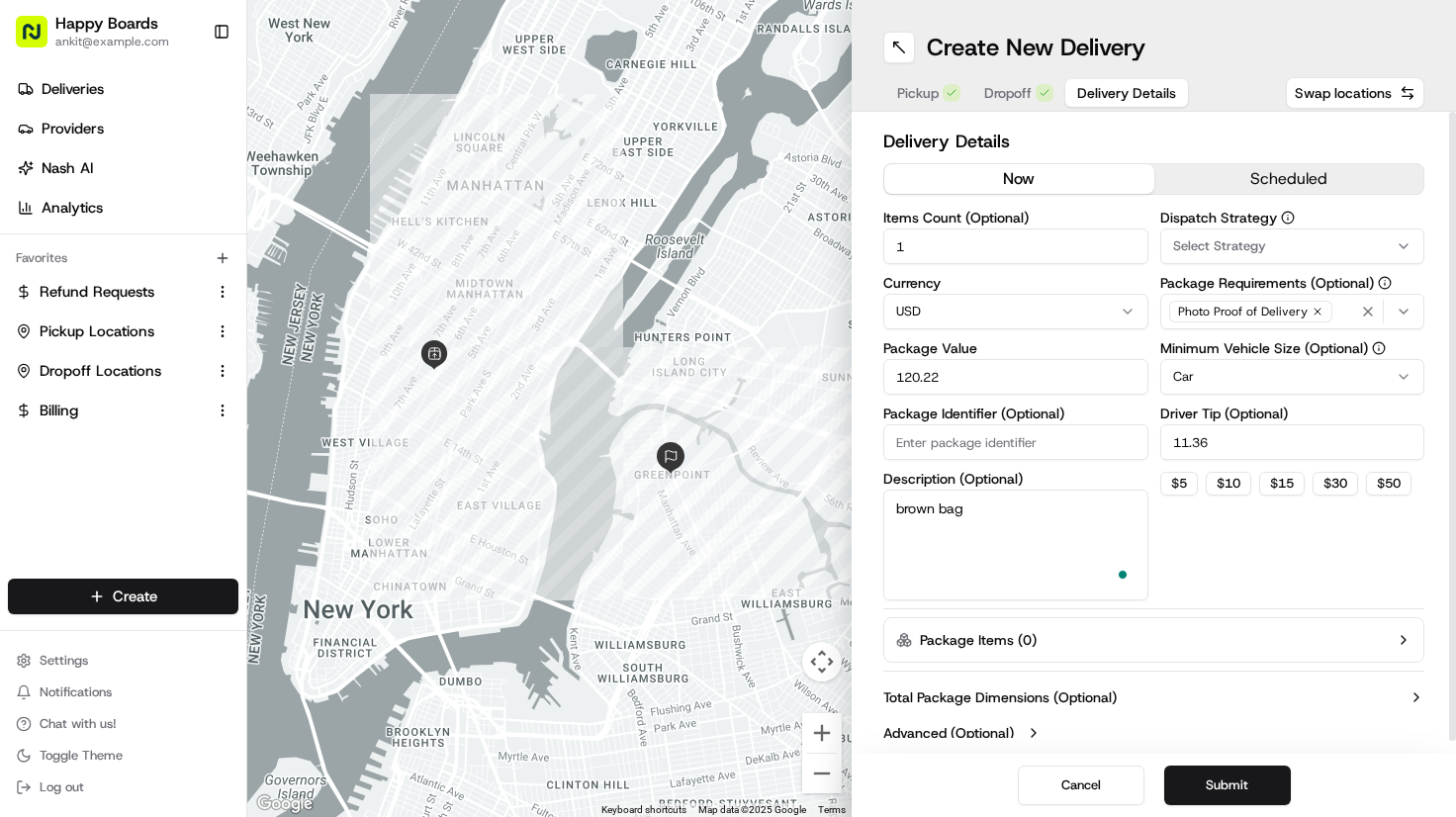 type on "brown bag" 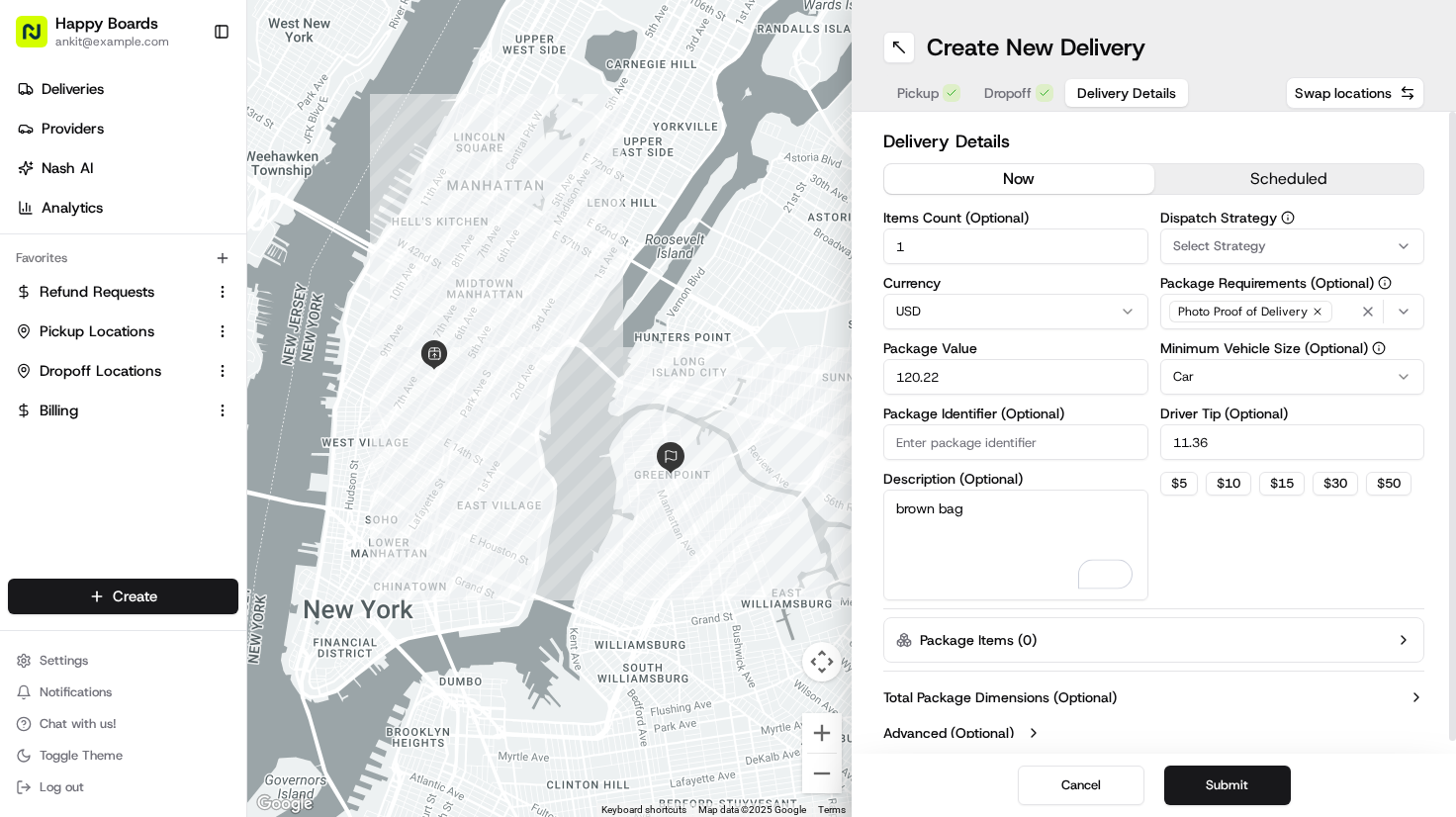 click on "Dispatch Strategy Select Strategy Package Requirements (Optional) Photo Proof of Delivery Minimum Vehicle Size (Optional) Car Driver Tip (Optional) 11.36 $ 5 $ 10 $ 15 $ 30 $ 50" at bounding box center [1293, 406] 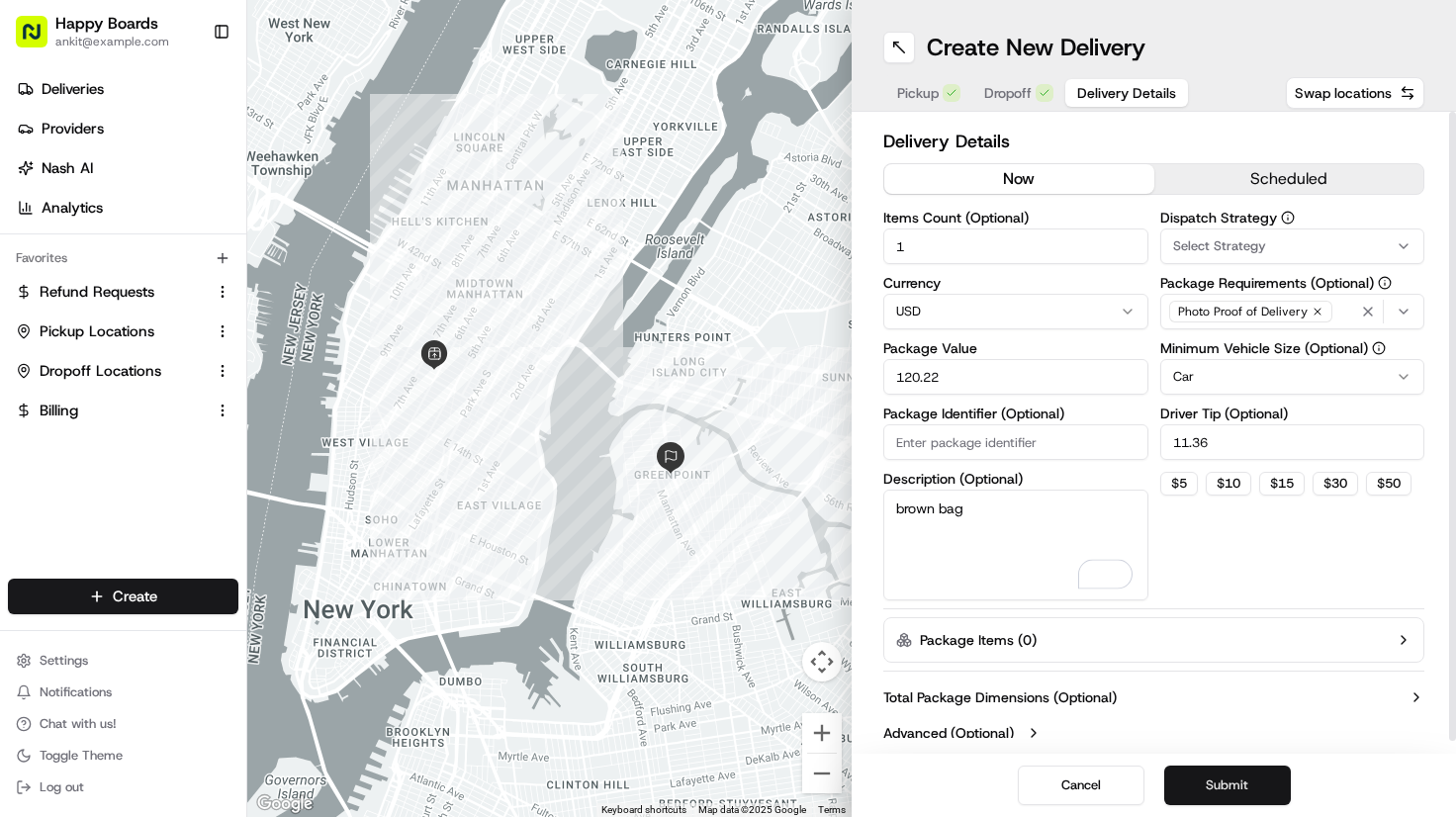 click on "Submit" at bounding box center [1228, 785] 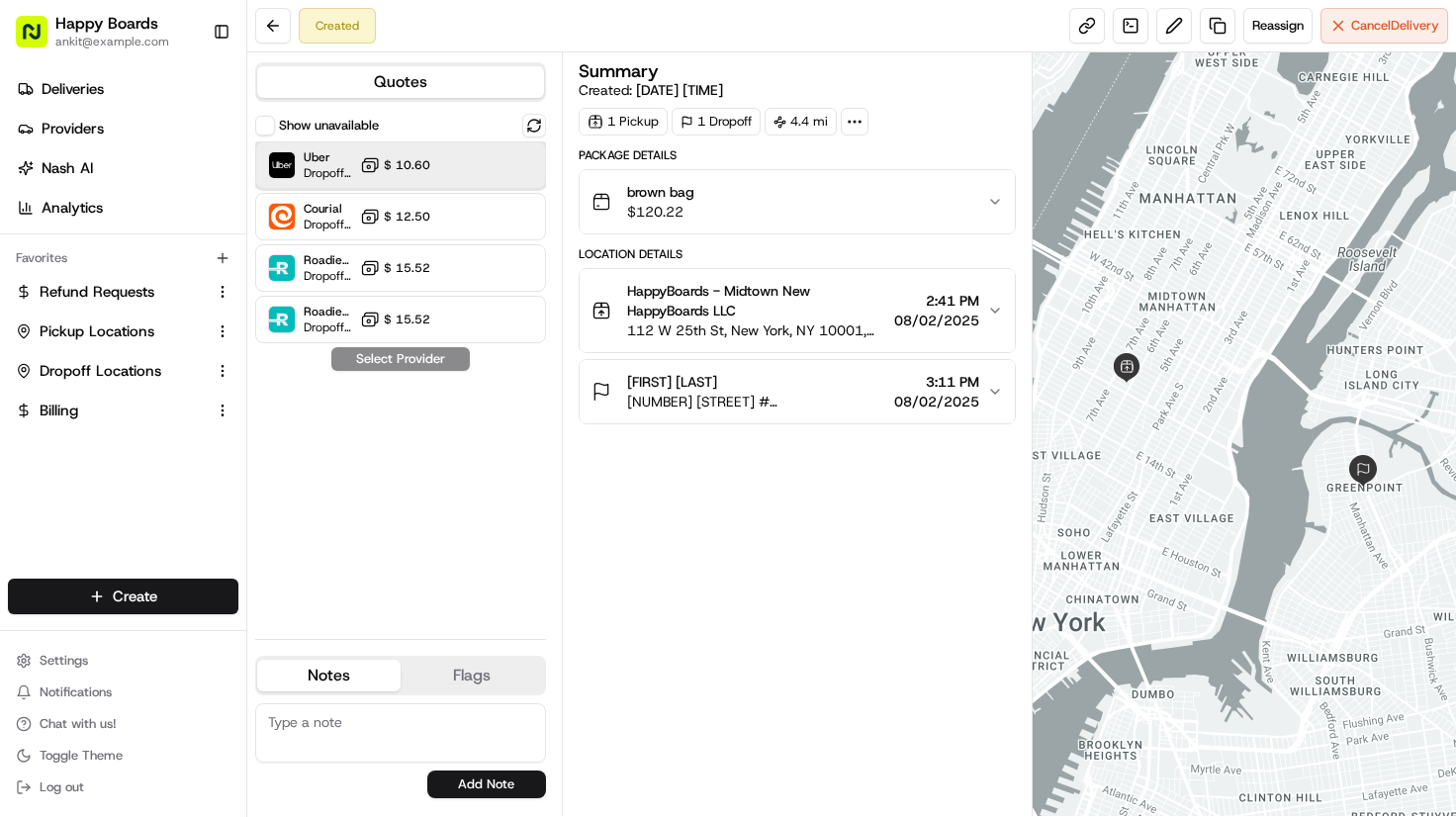 click on "Uber Dropoff ETA   1 hour $   10.60" at bounding box center [401, 165] 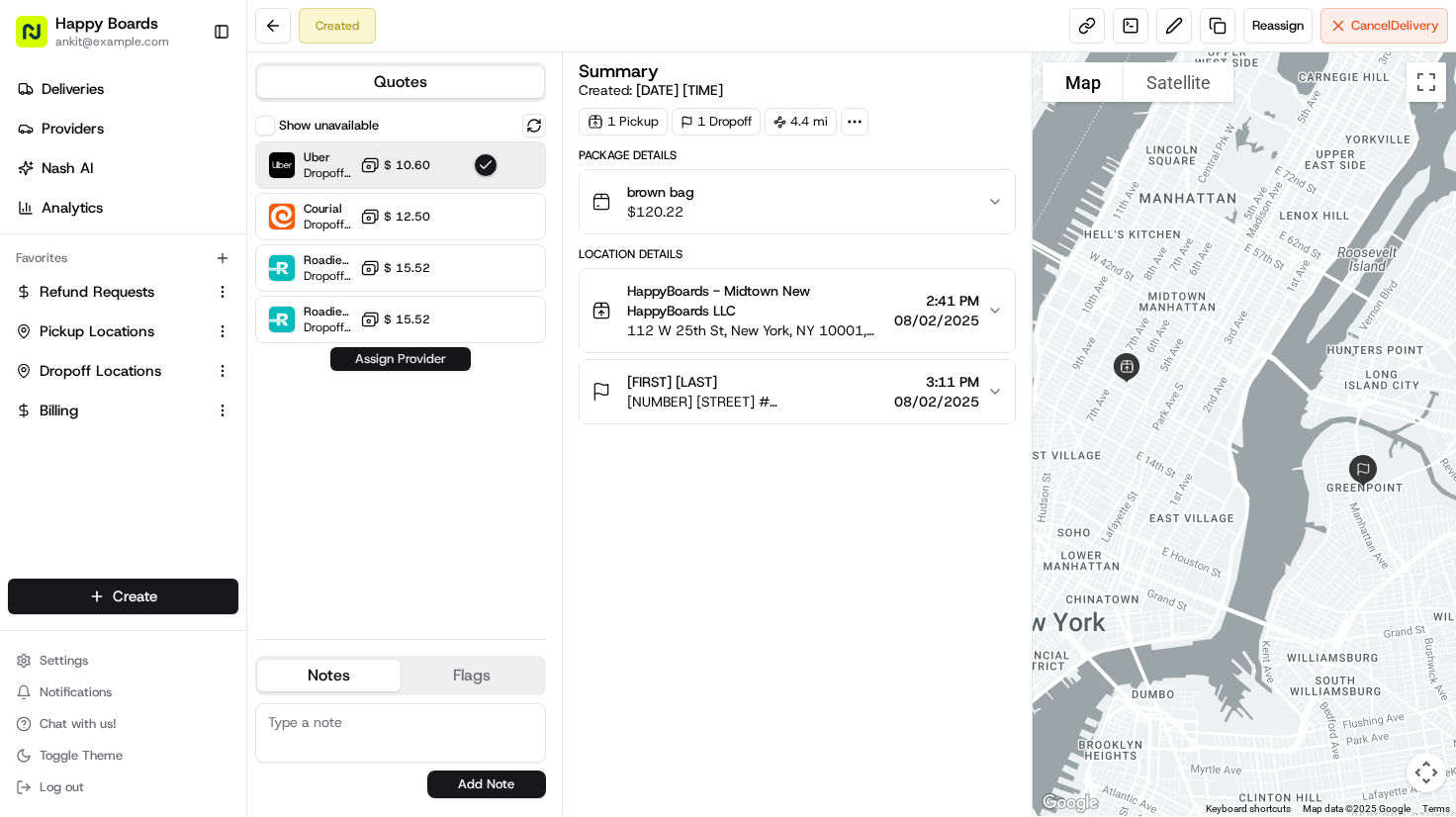click on "Assign Provider" at bounding box center [401, 359] 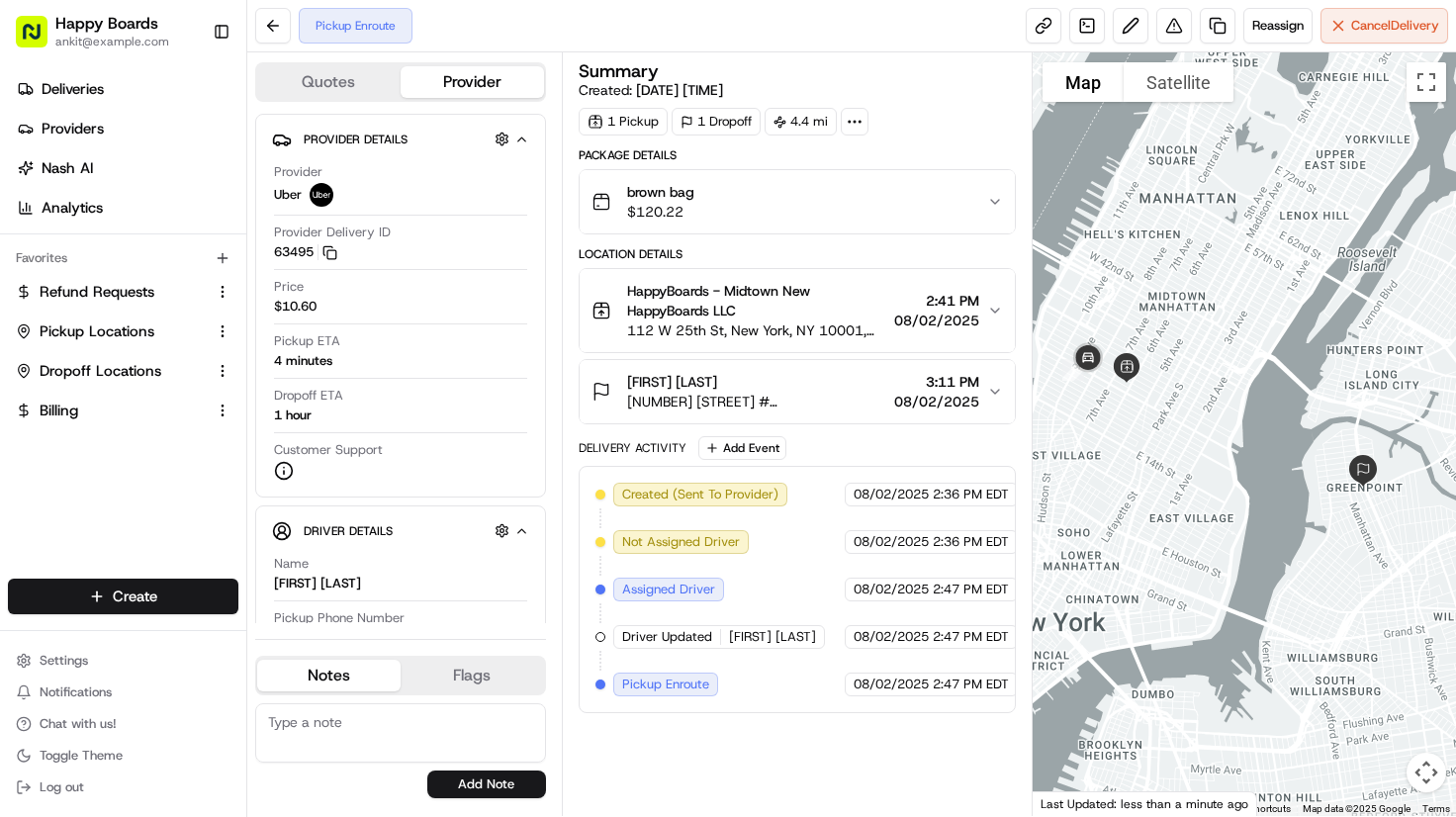 click on "Delivery Activity Add Event" at bounding box center (797, 448) 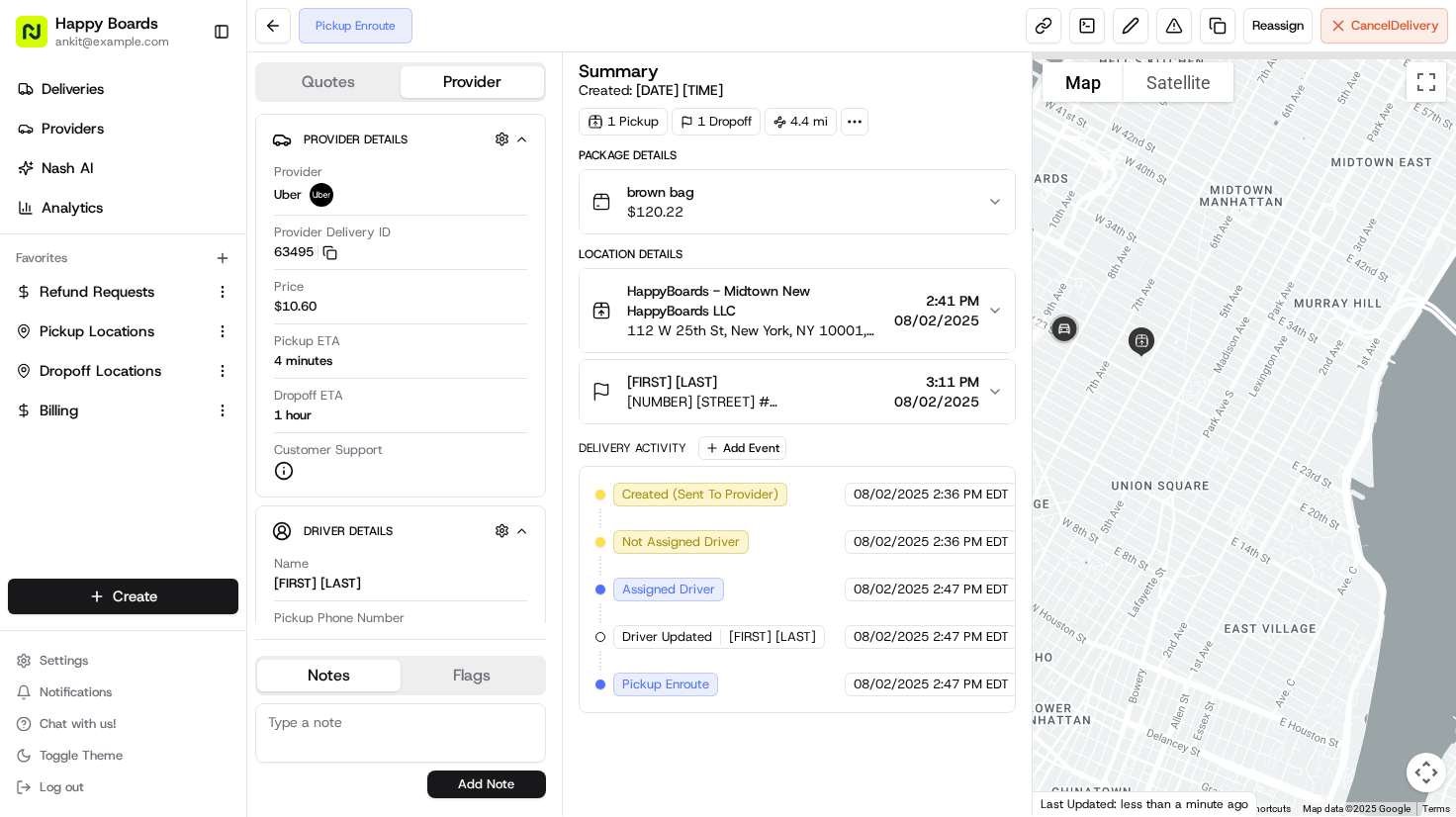 drag, startPoint x: 1166, startPoint y: 441, endPoint x: 1236, endPoint y: 505, distance: 94.84725 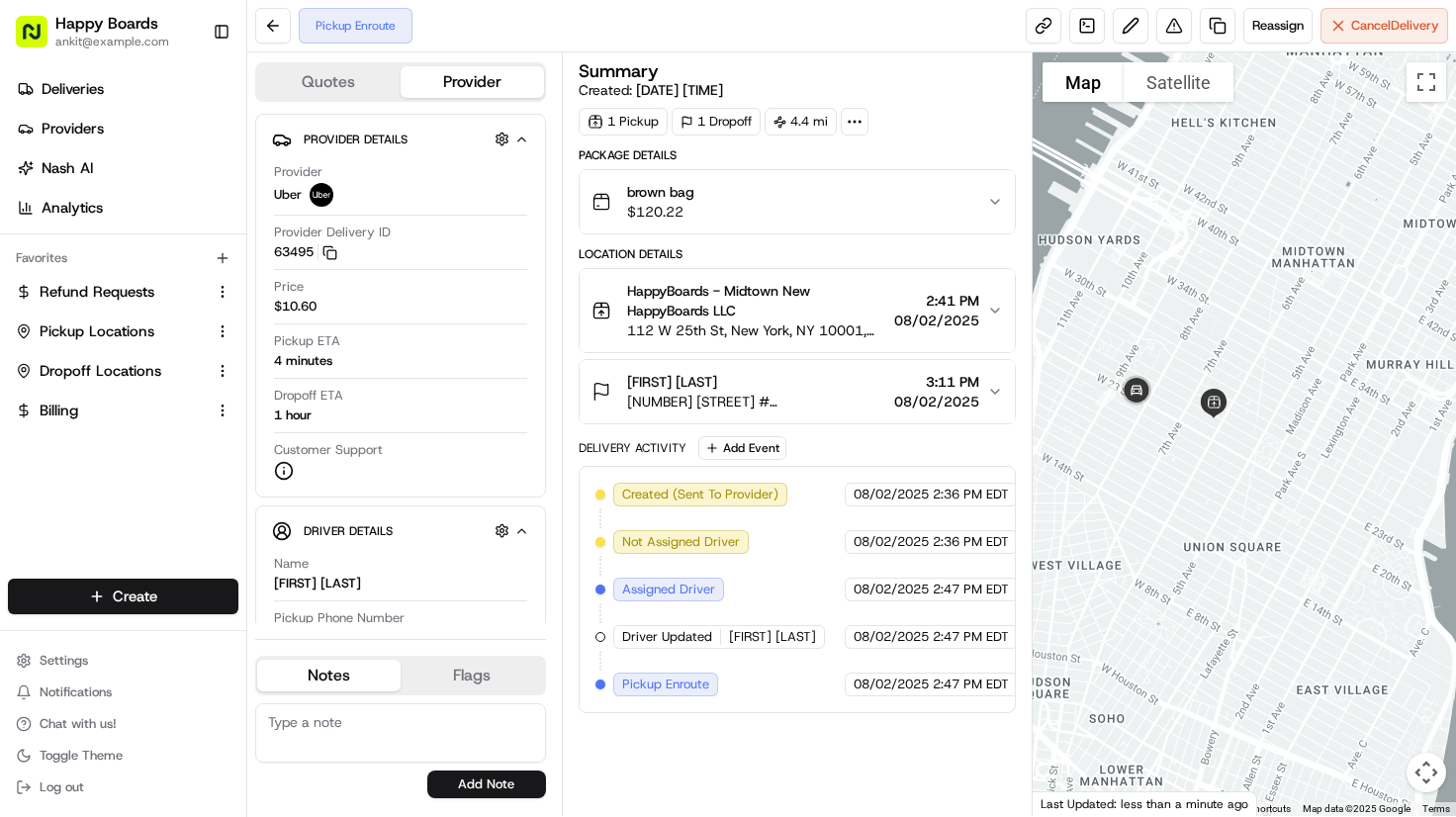 click at bounding box center [1244, 434] 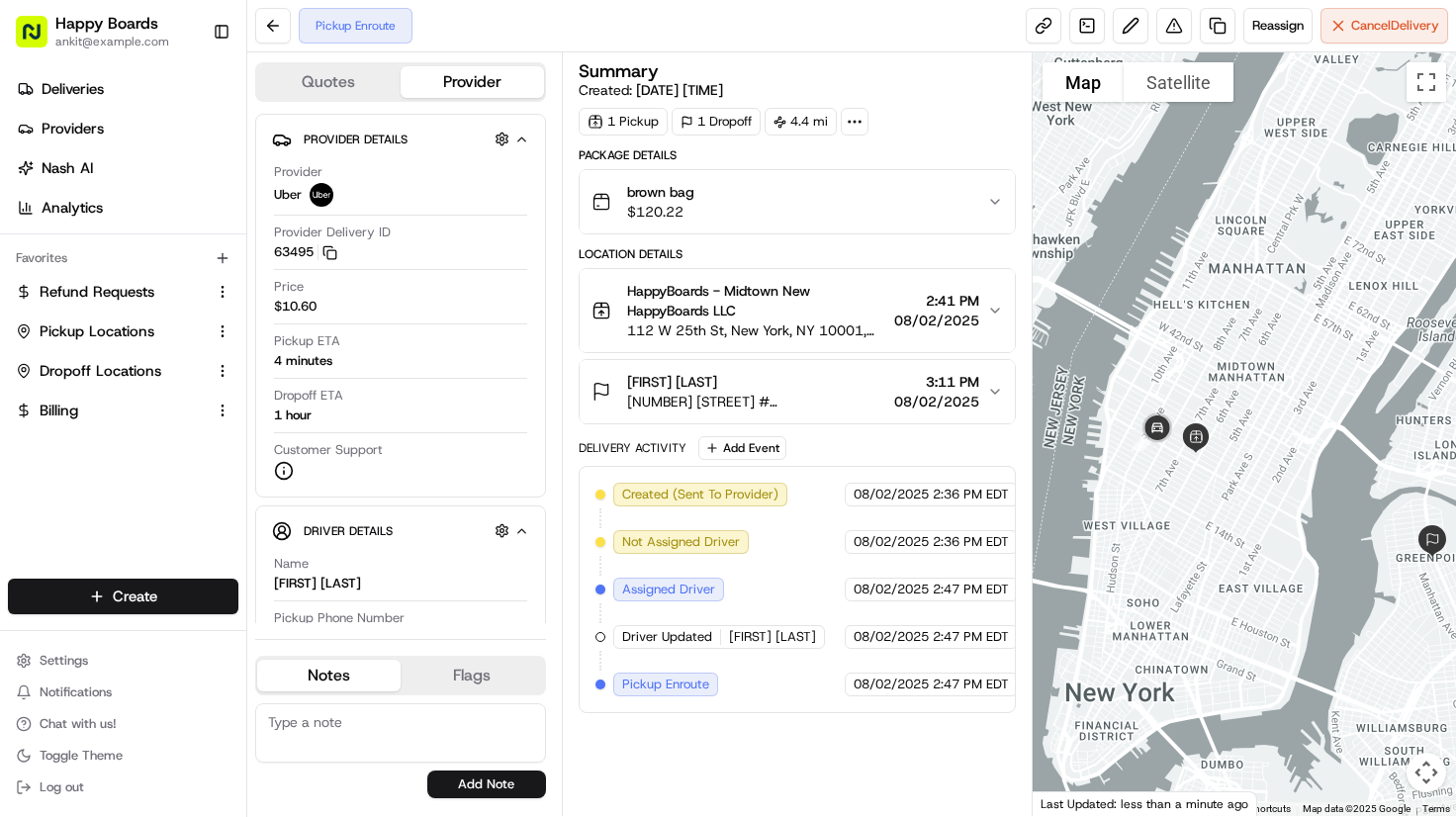 drag, startPoint x: 1290, startPoint y: 557, endPoint x: 1223, endPoint y: 543, distance: 68.44706 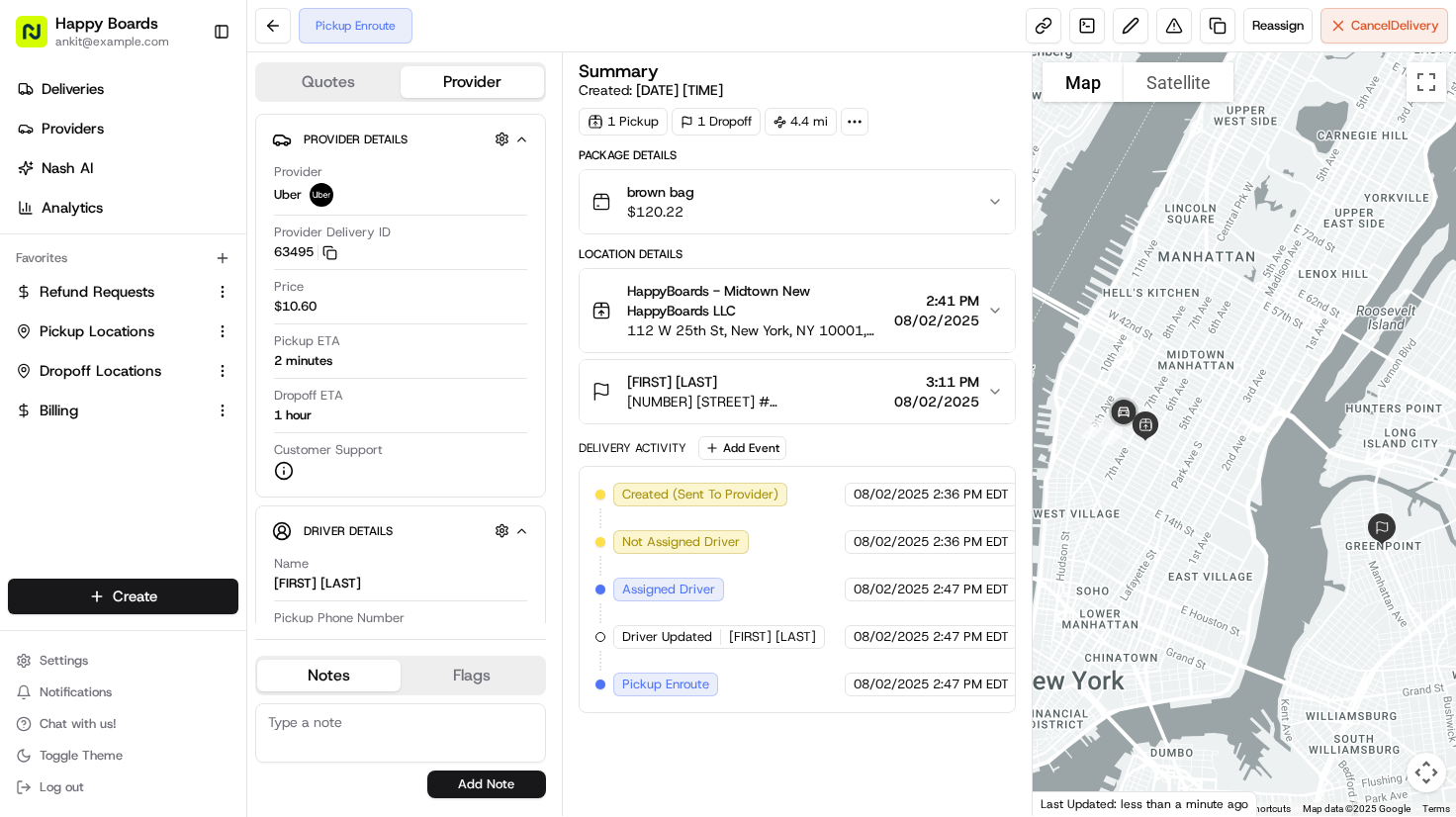 click at bounding box center [1244, 434] 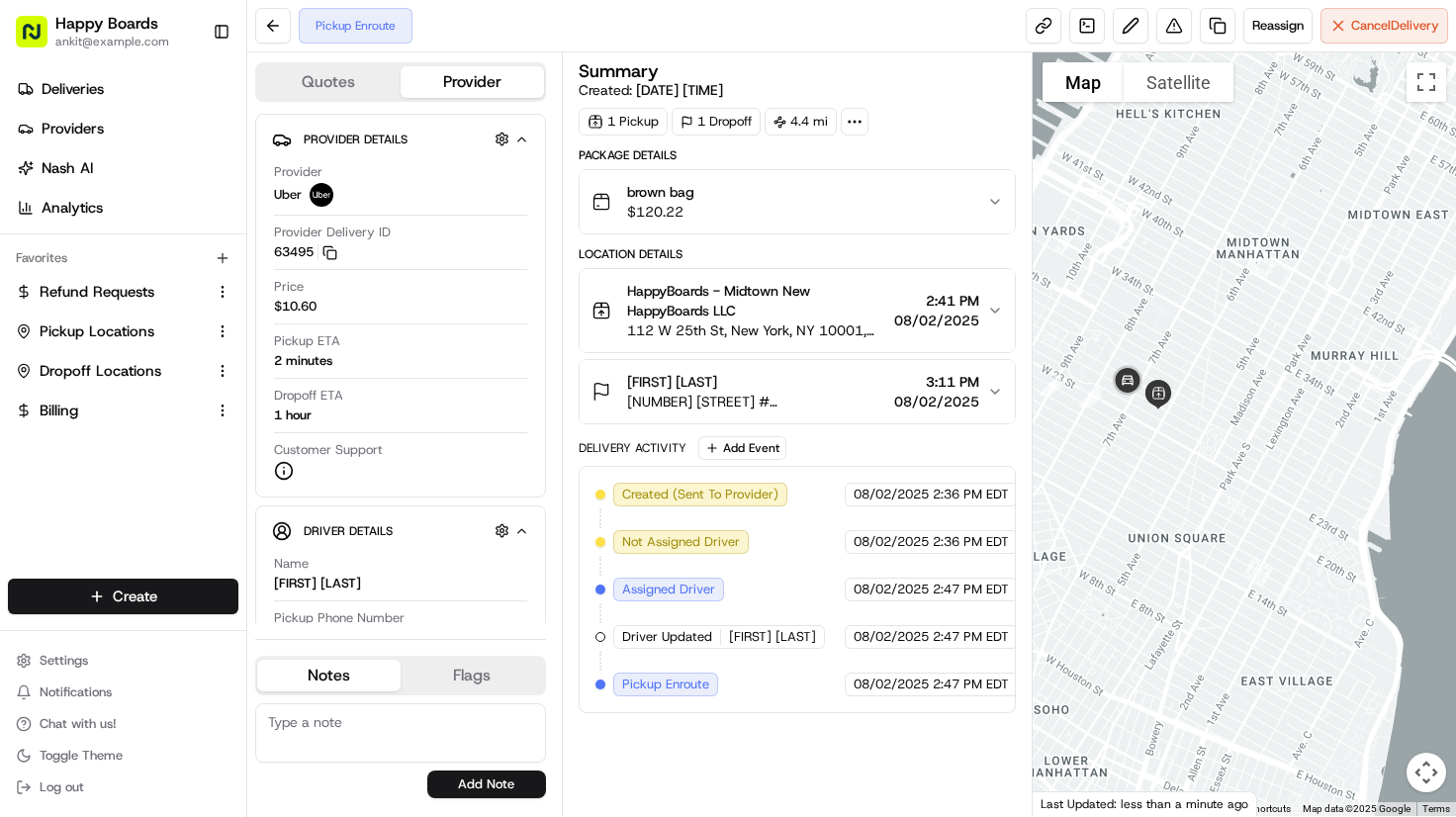 drag, startPoint x: 1132, startPoint y: 482, endPoint x: 1246, endPoint y: 547, distance: 131.22881 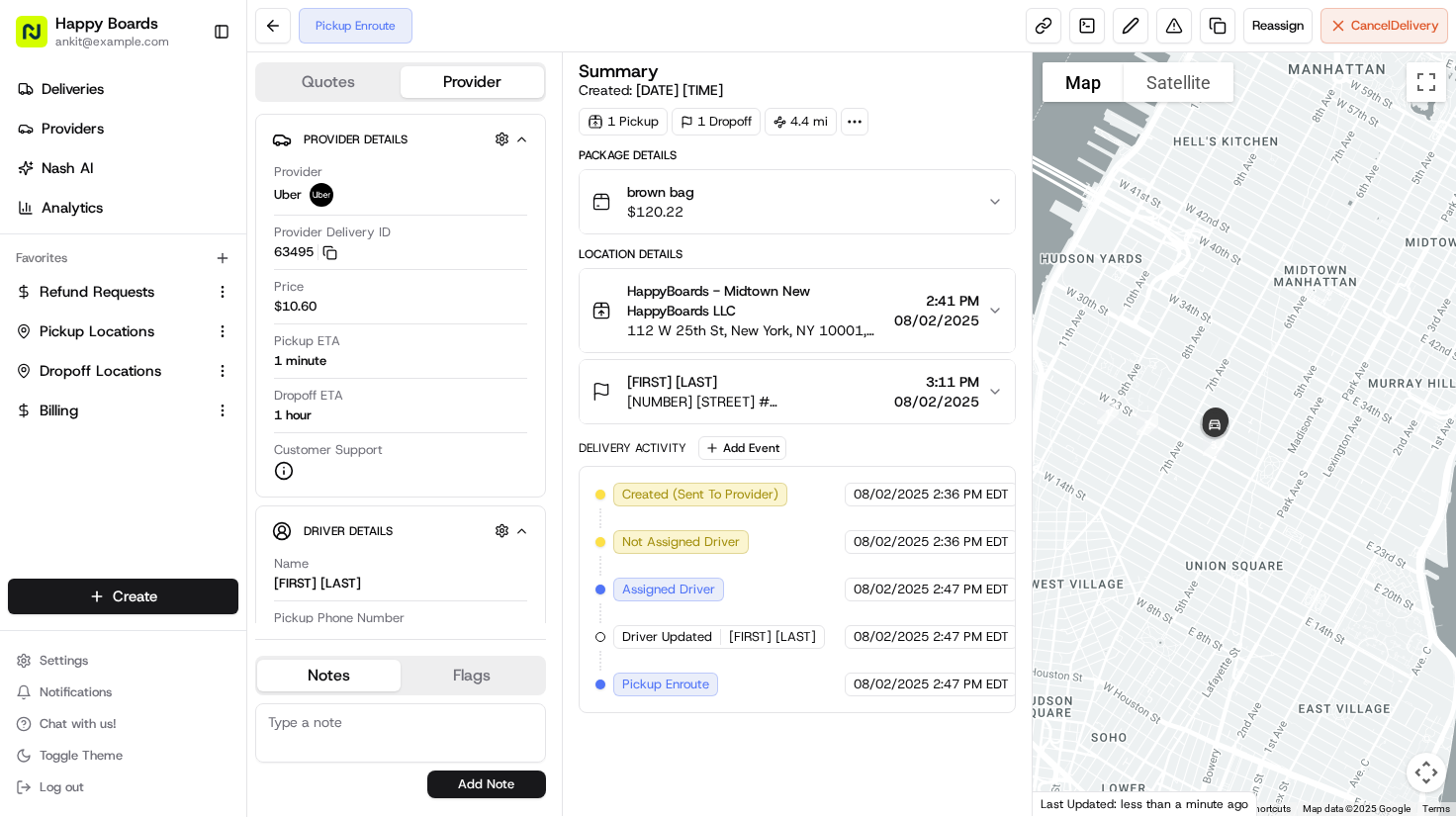 drag, startPoint x: 1388, startPoint y: 261, endPoint x: 1378, endPoint y: 262, distance: 10.049876 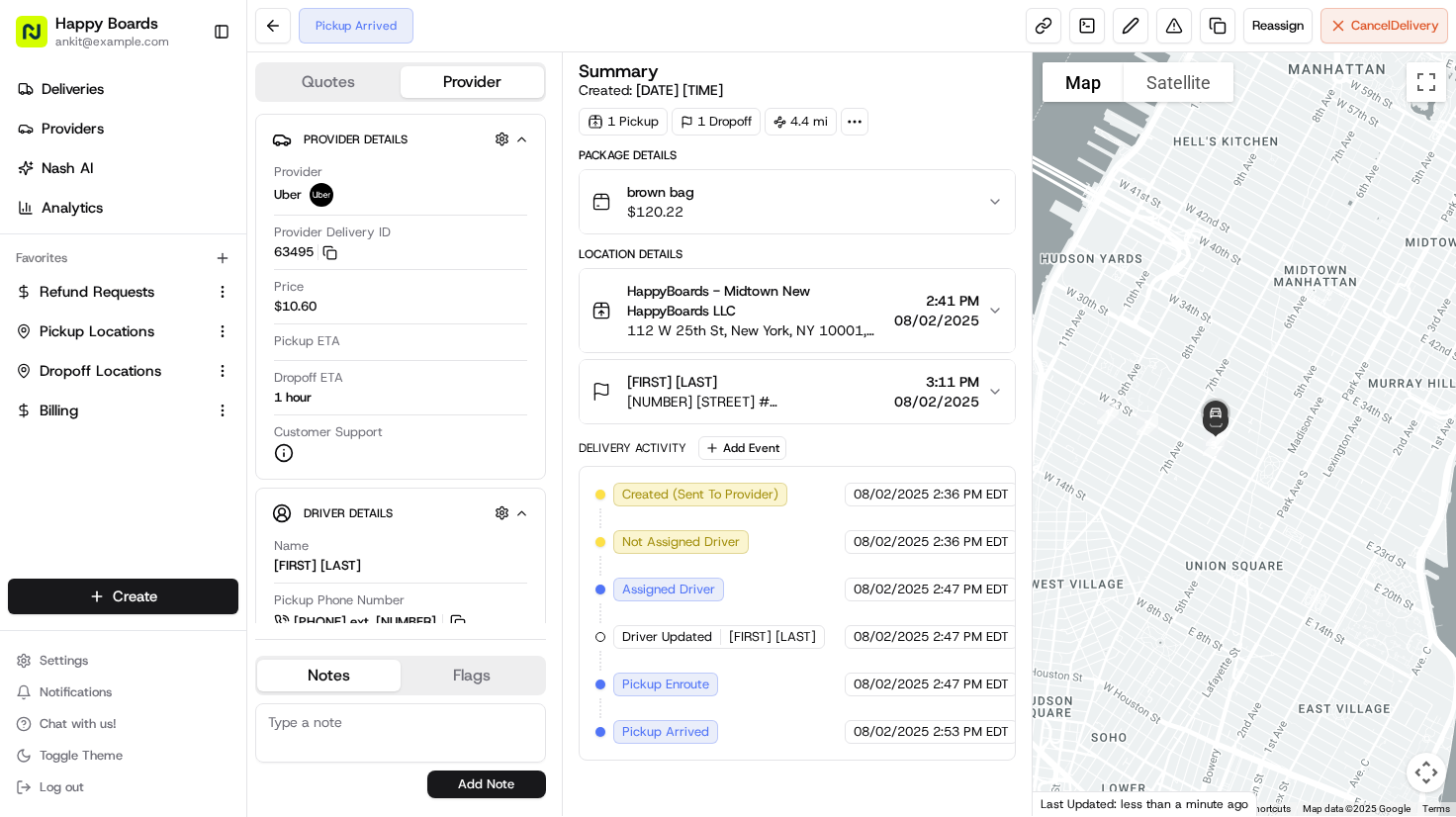 click at bounding box center (1244, 434) 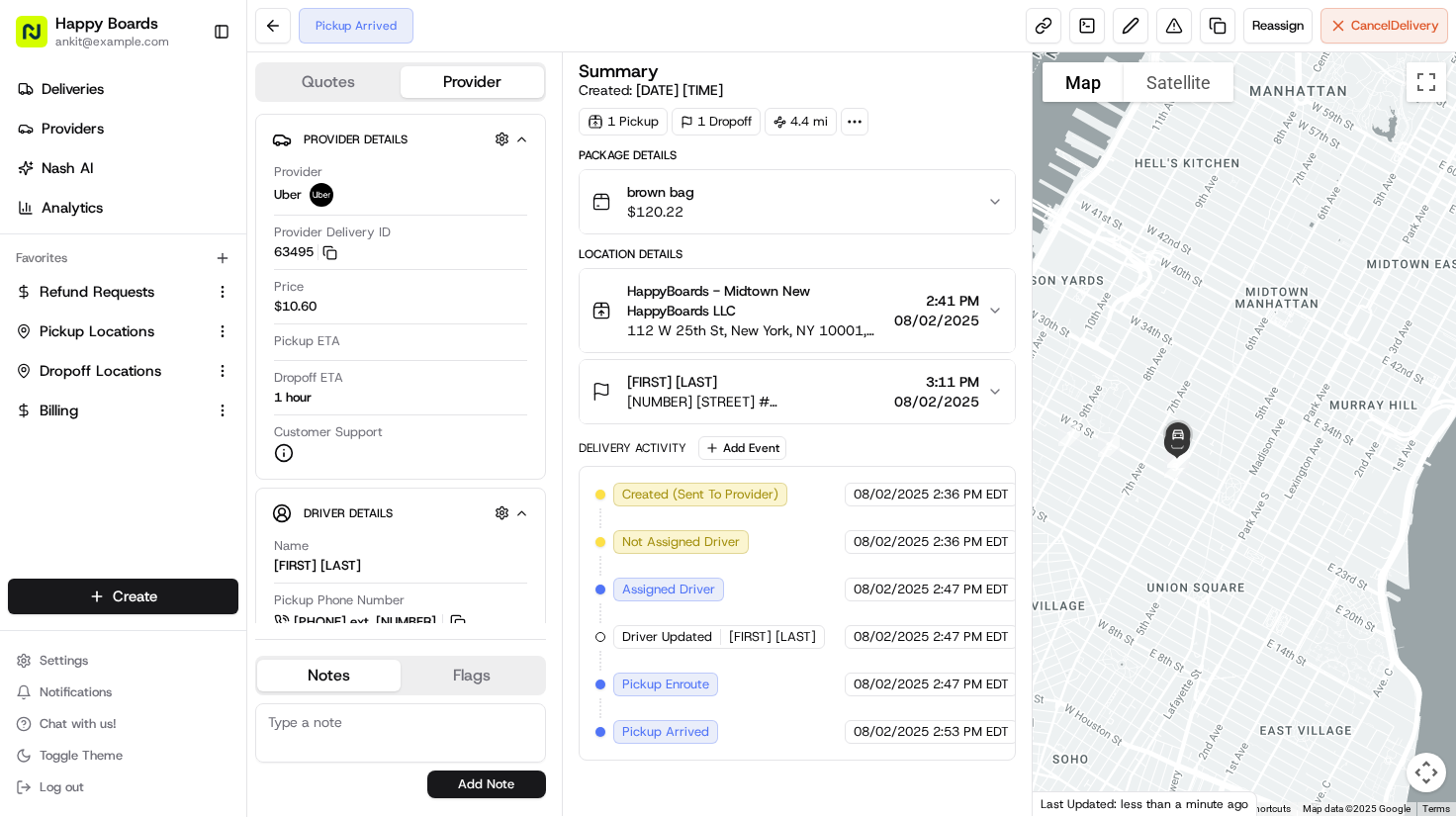 click at bounding box center (1244, 434) 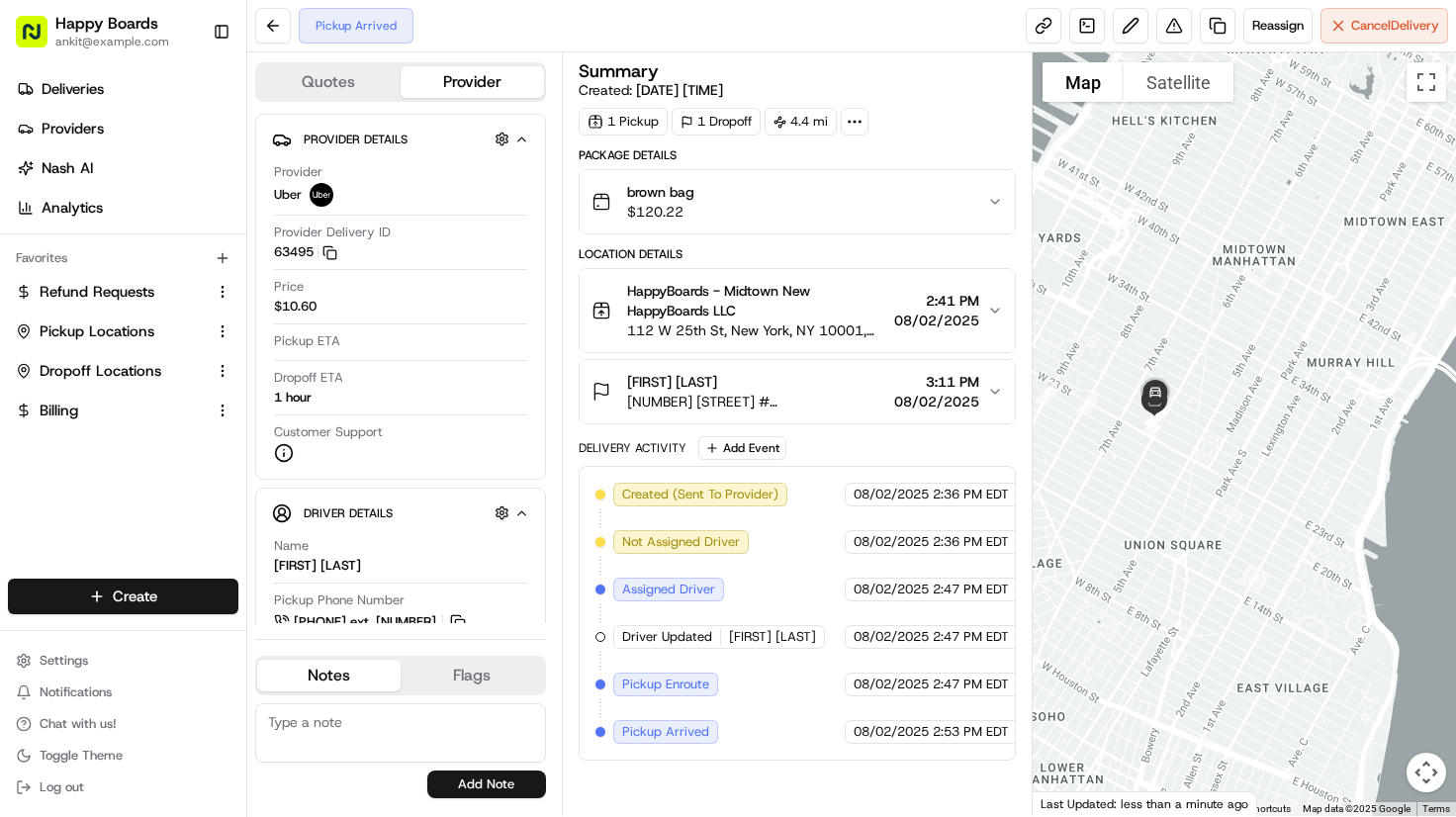 drag, startPoint x: 1153, startPoint y: 579, endPoint x: 1143, endPoint y: 614, distance: 36.400549 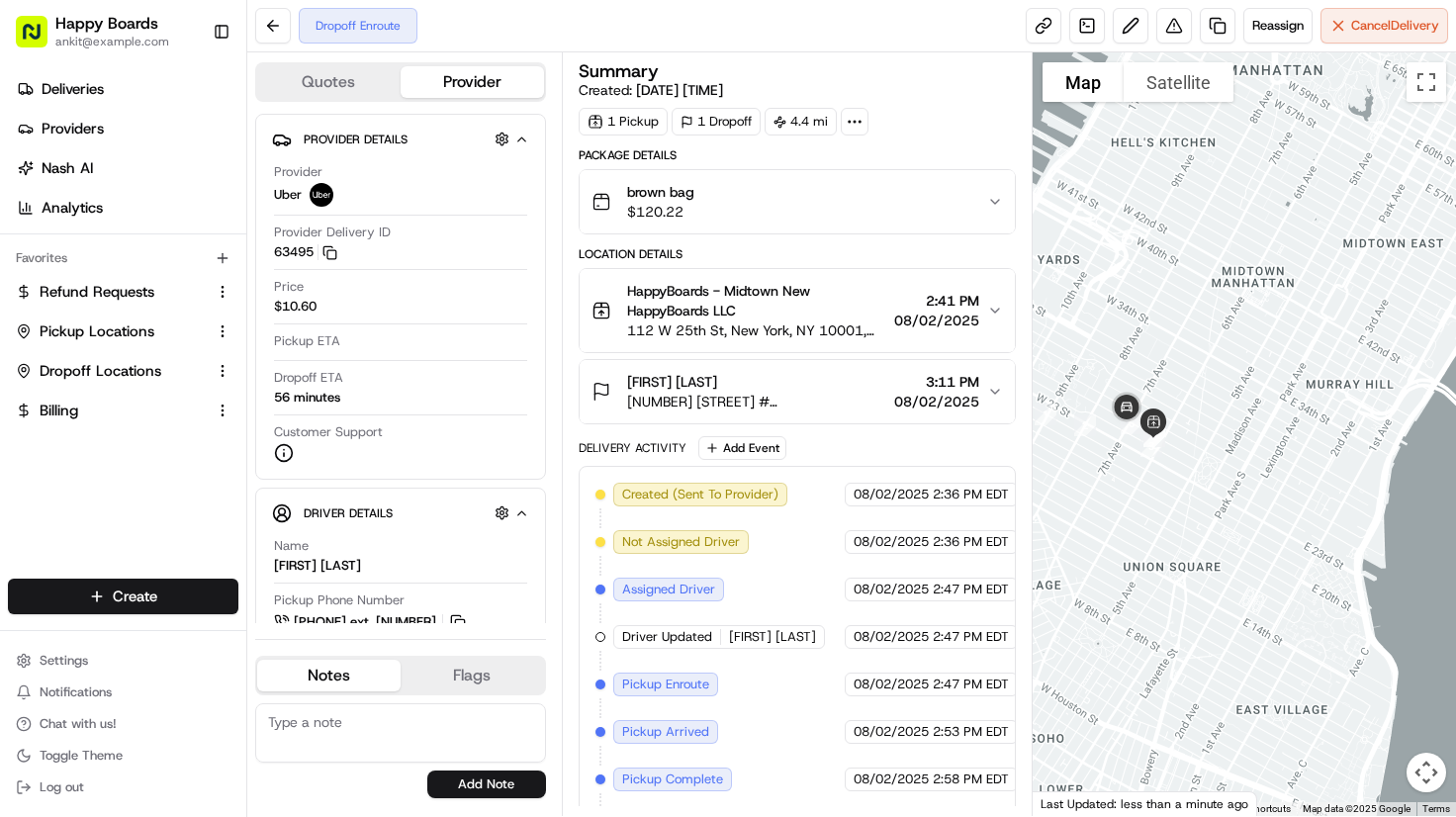 click at bounding box center (1244, 434) 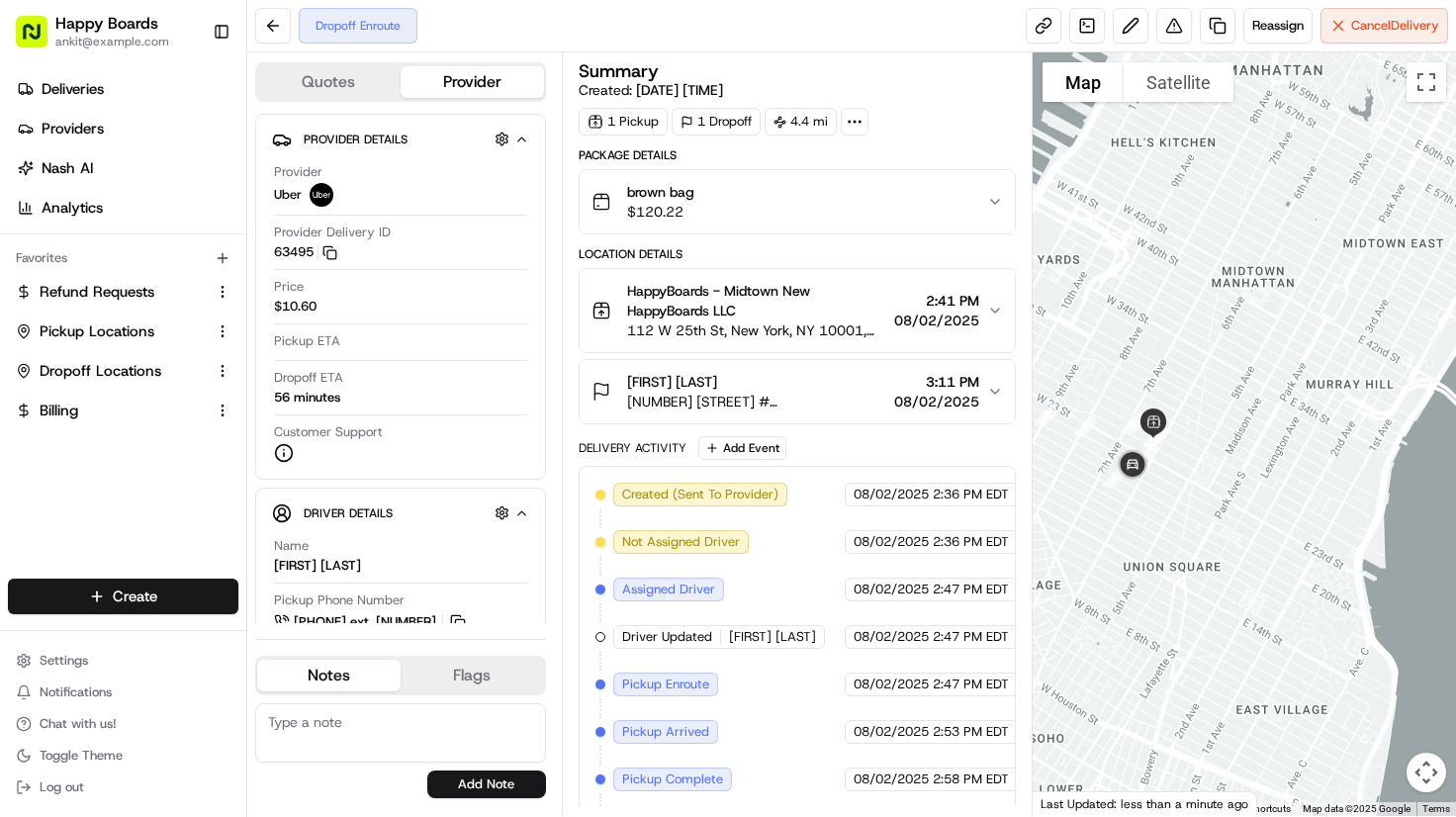 click at bounding box center [1244, 434] 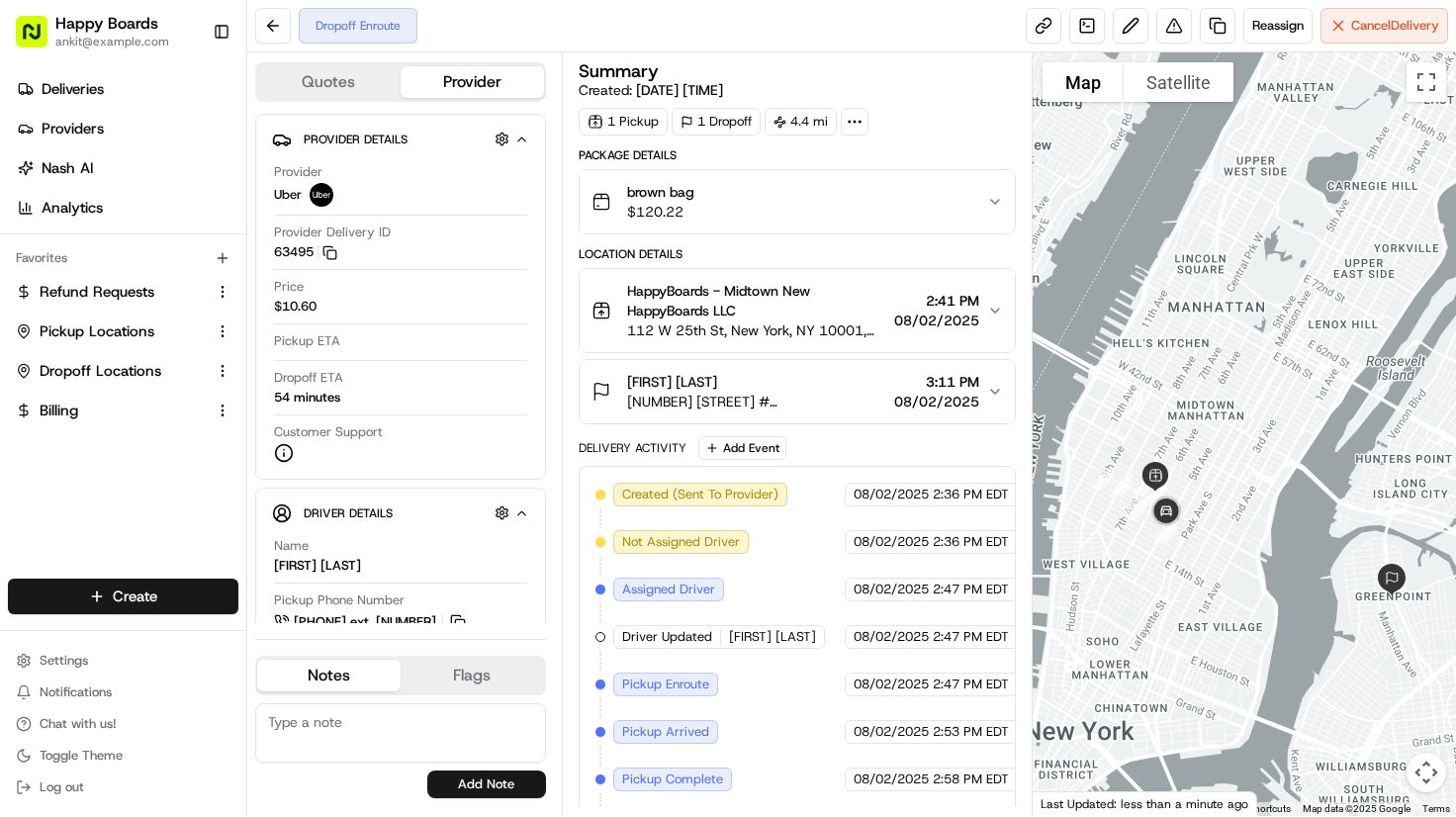 click at bounding box center [1244, 434] 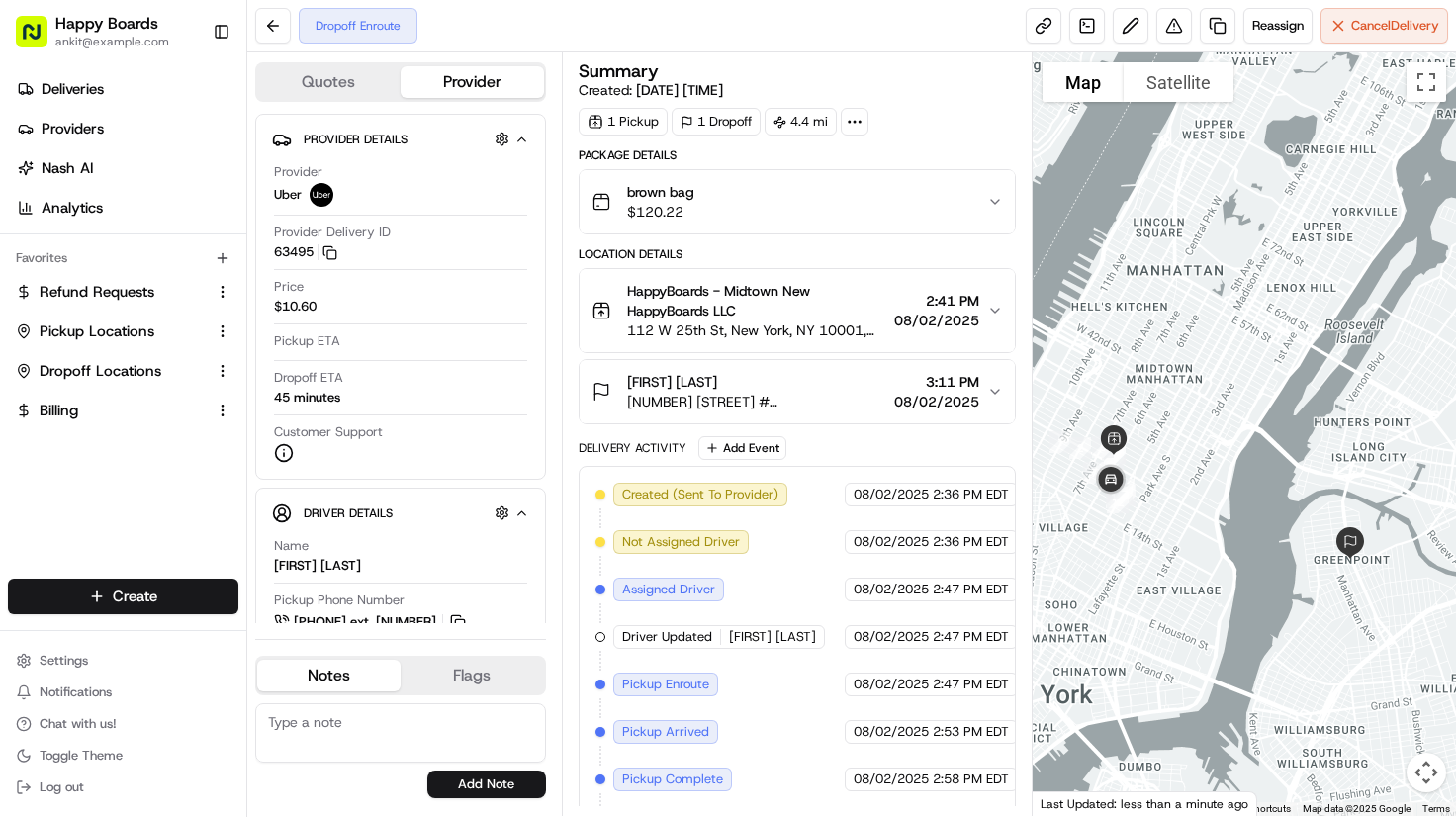 drag, startPoint x: 1260, startPoint y: 495, endPoint x: 1242, endPoint y: 478, distance: 24.758837 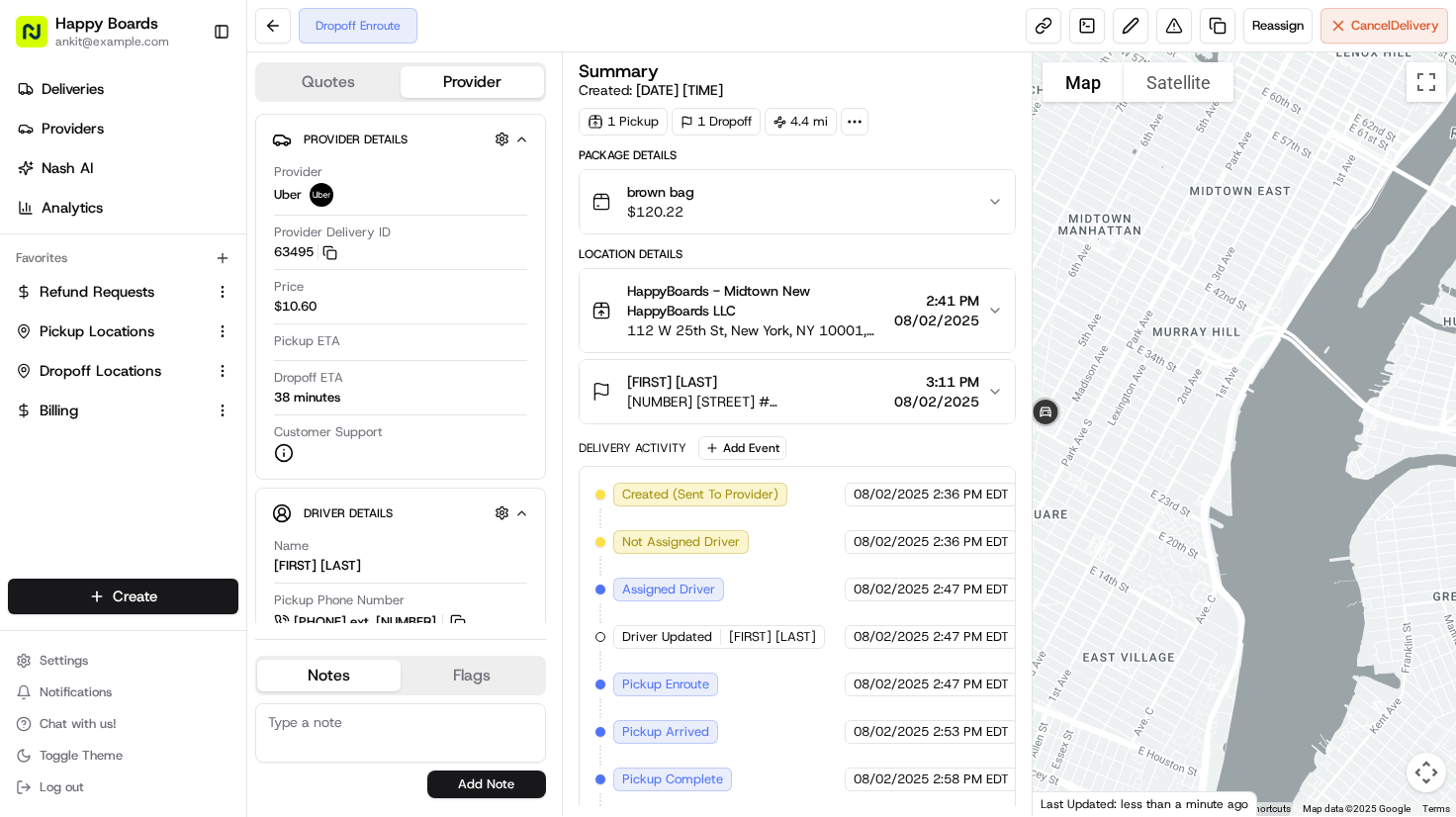 drag, startPoint x: 1214, startPoint y: 515, endPoint x: 1204, endPoint y: 484, distance: 32.572995 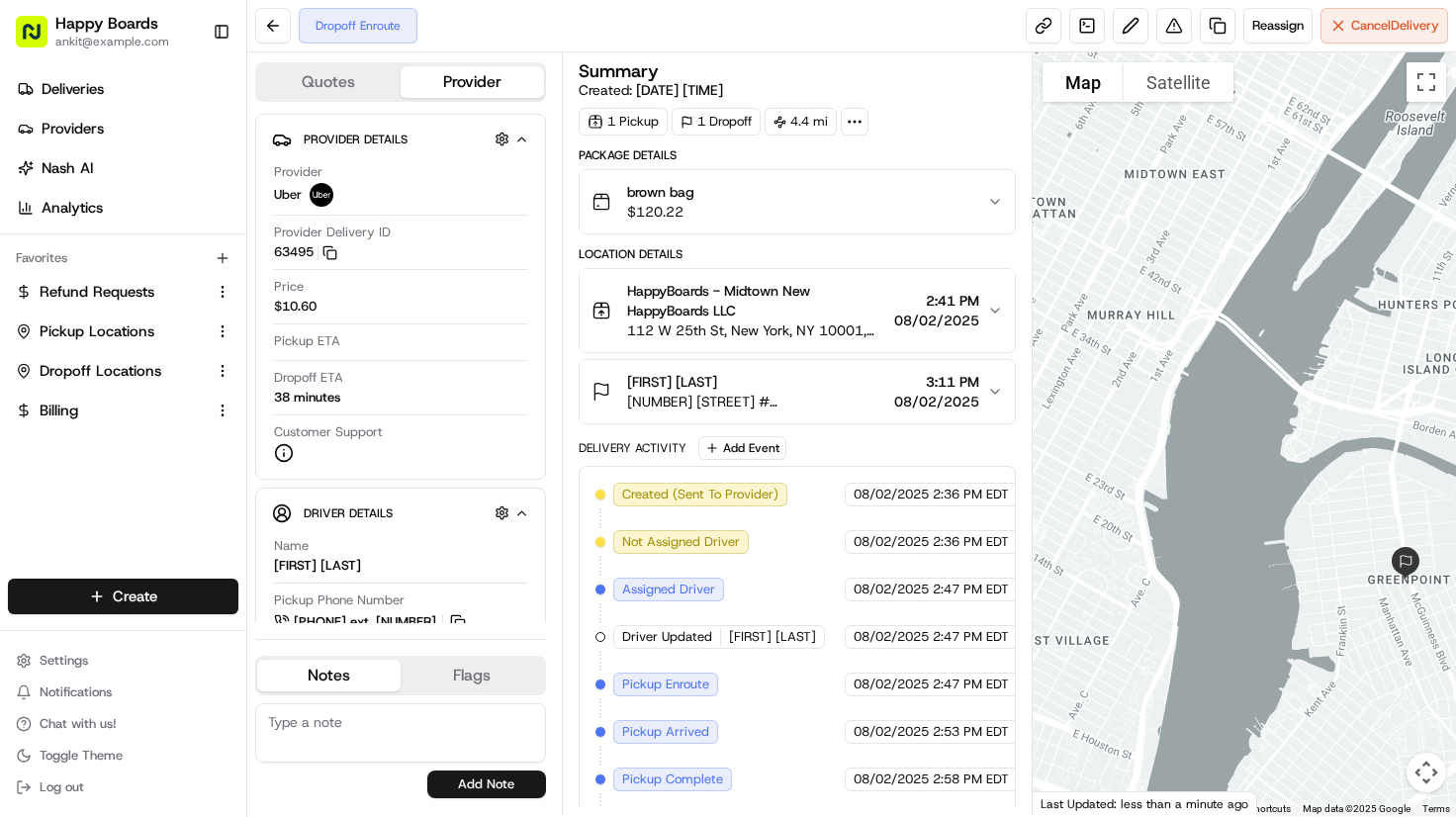 drag, startPoint x: 1263, startPoint y: 505, endPoint x: 1197, endPoint y: 496, distance: 66.61081 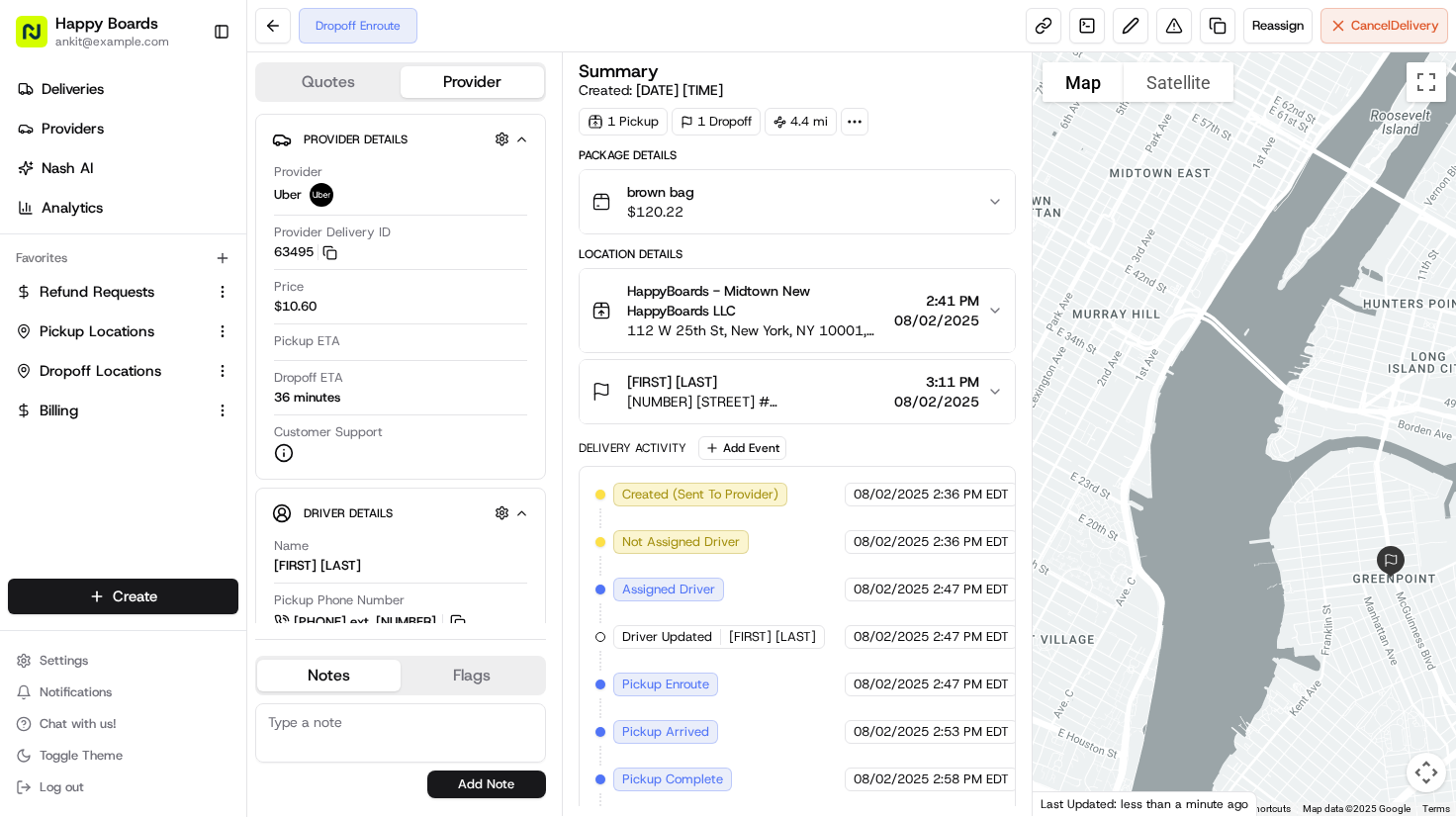 click at bounding box center [1244, 434] 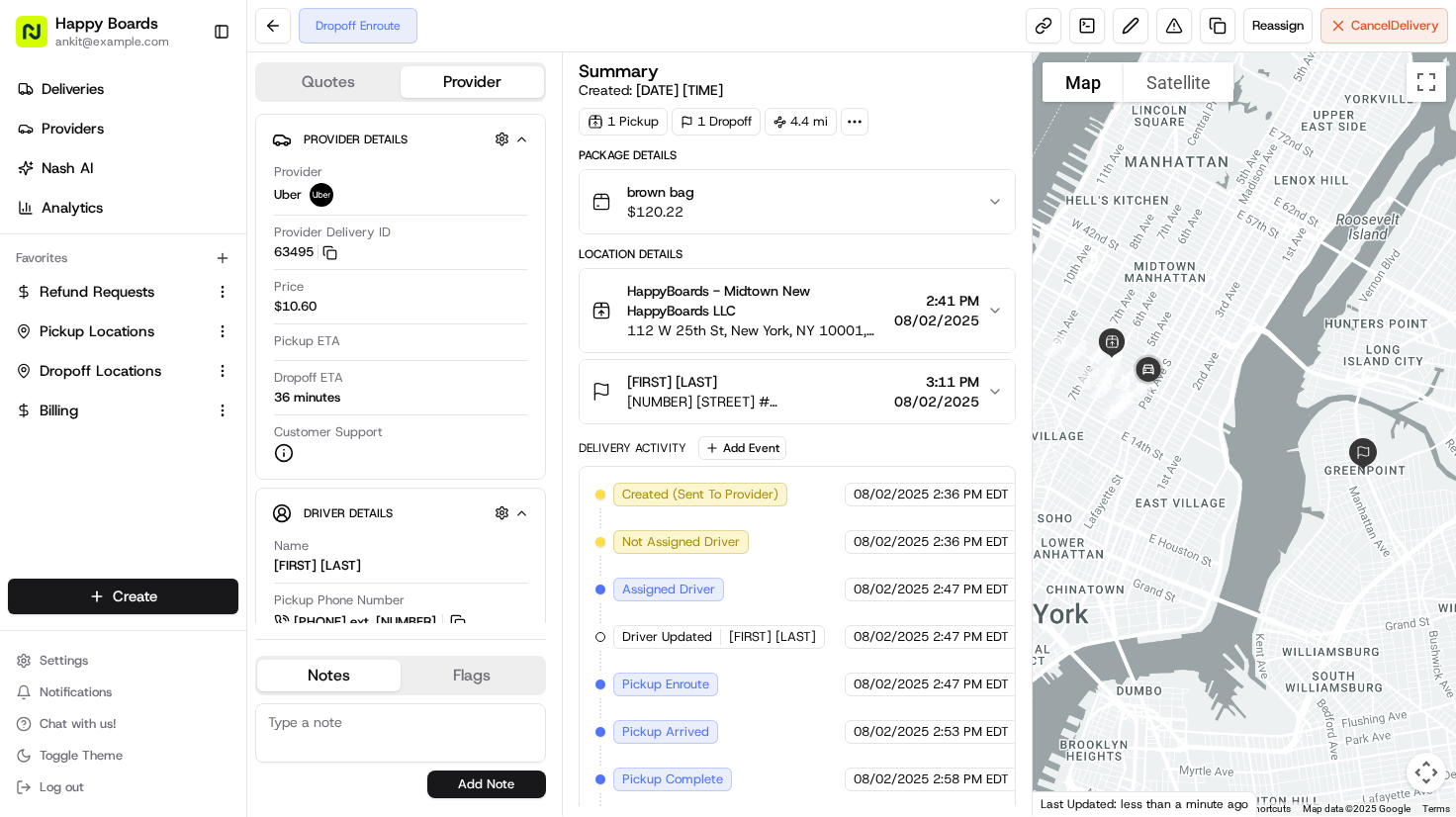 drag, startPoint x: 1292, startPoint y: 386, endPoint x: 1314, endPoint y: 357, distance: 36.40055 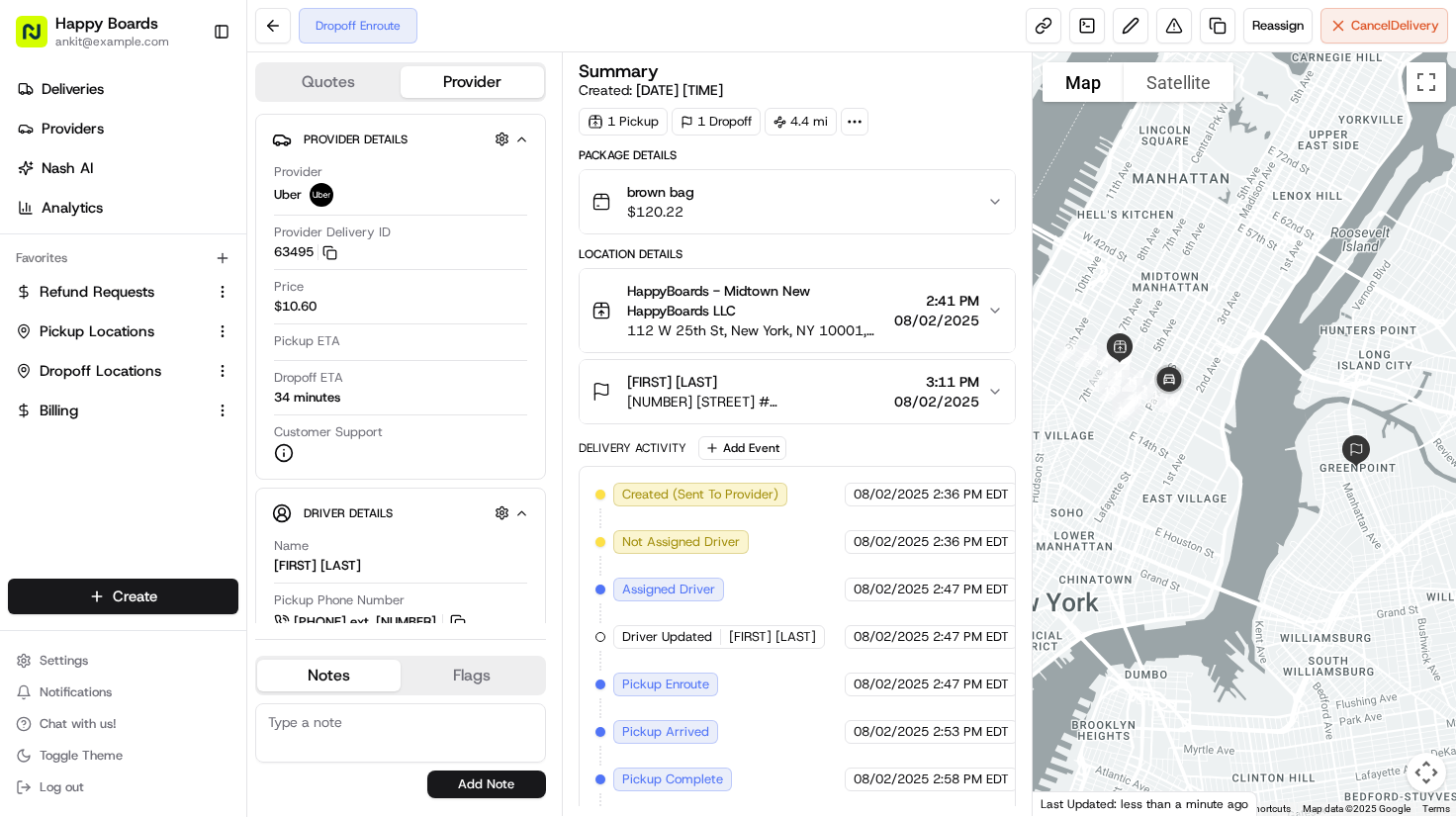 drag, startPoint x: 1254, startPoint y: 456, endPoint x: 1245, endPoint y: 484, distance: 29.410882 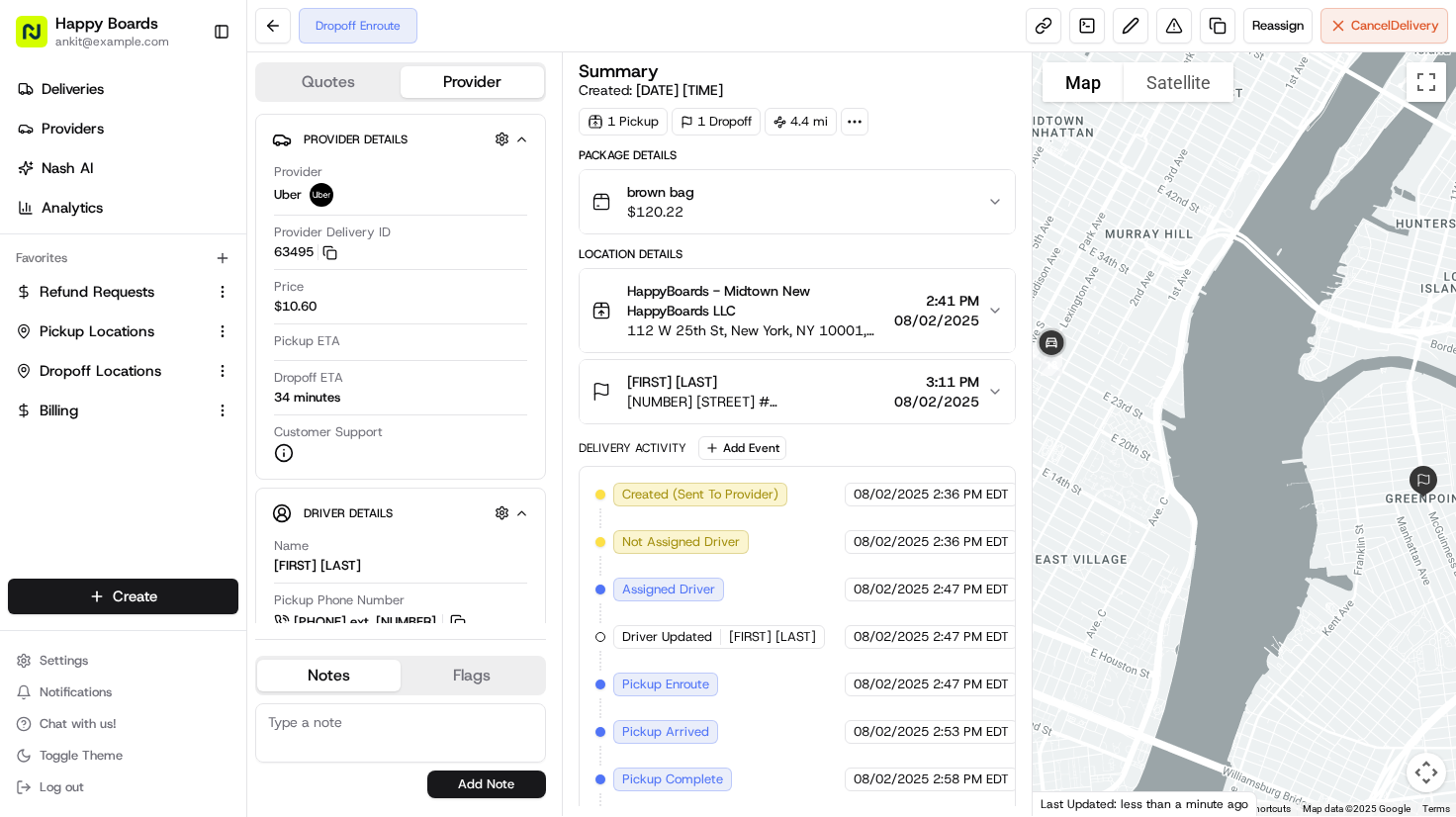 drag, startPoint x: 1236, startPoint y: 475, endPoint x: 1211, endPoint y: 471, distance: 25.317978 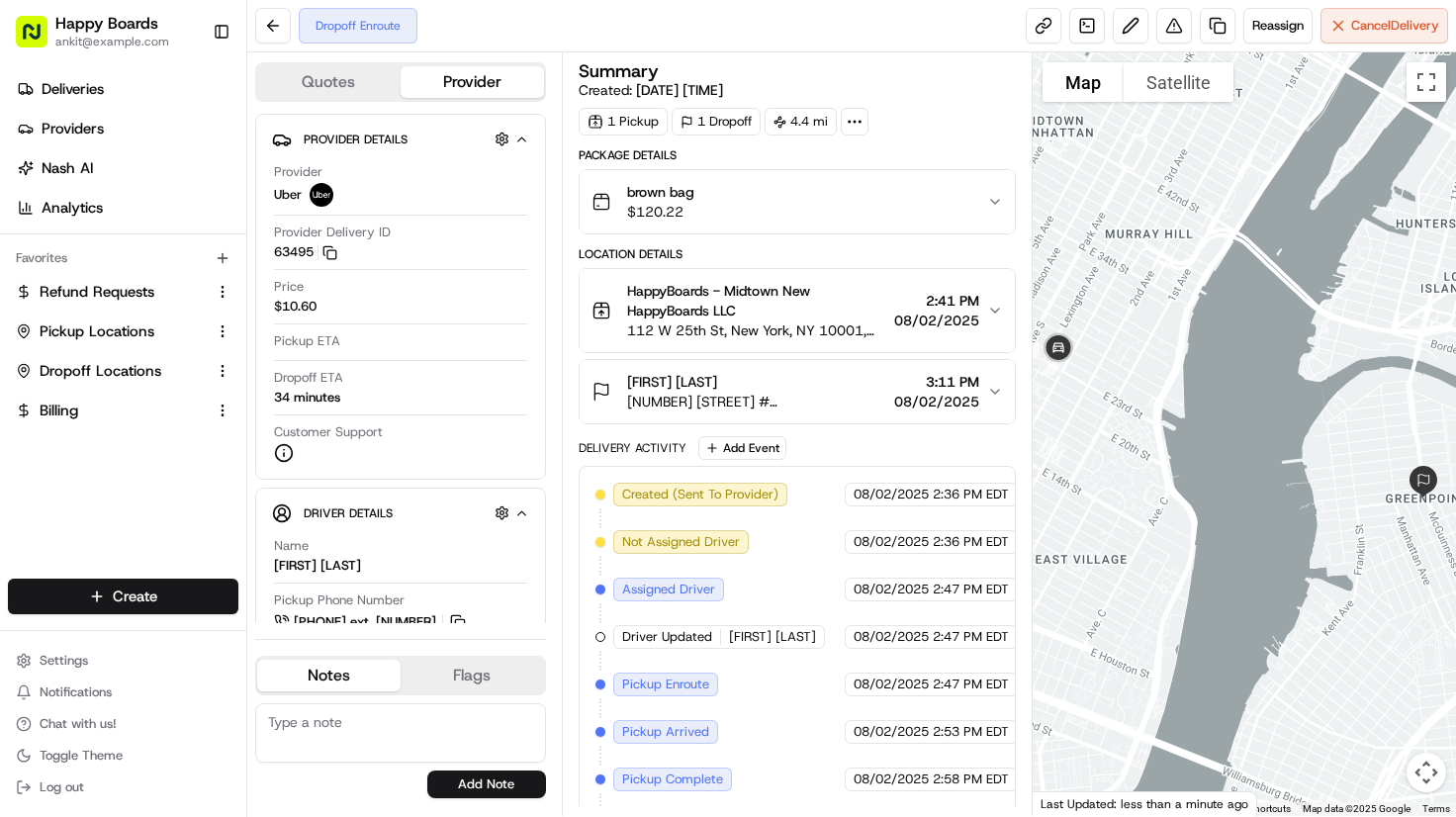 click at bounding box center (1244, 434) 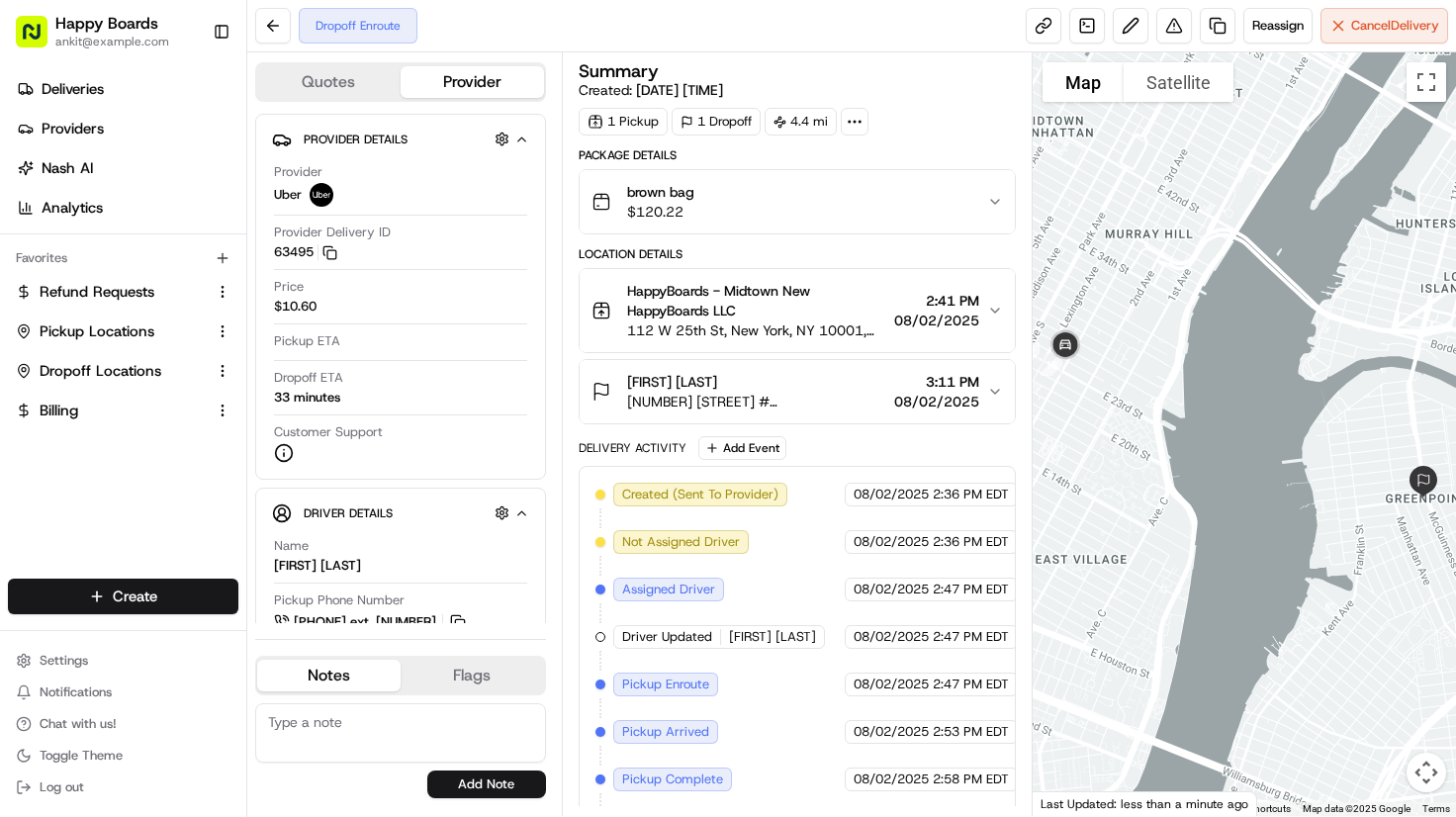 click at bounding box center [1244, 434] 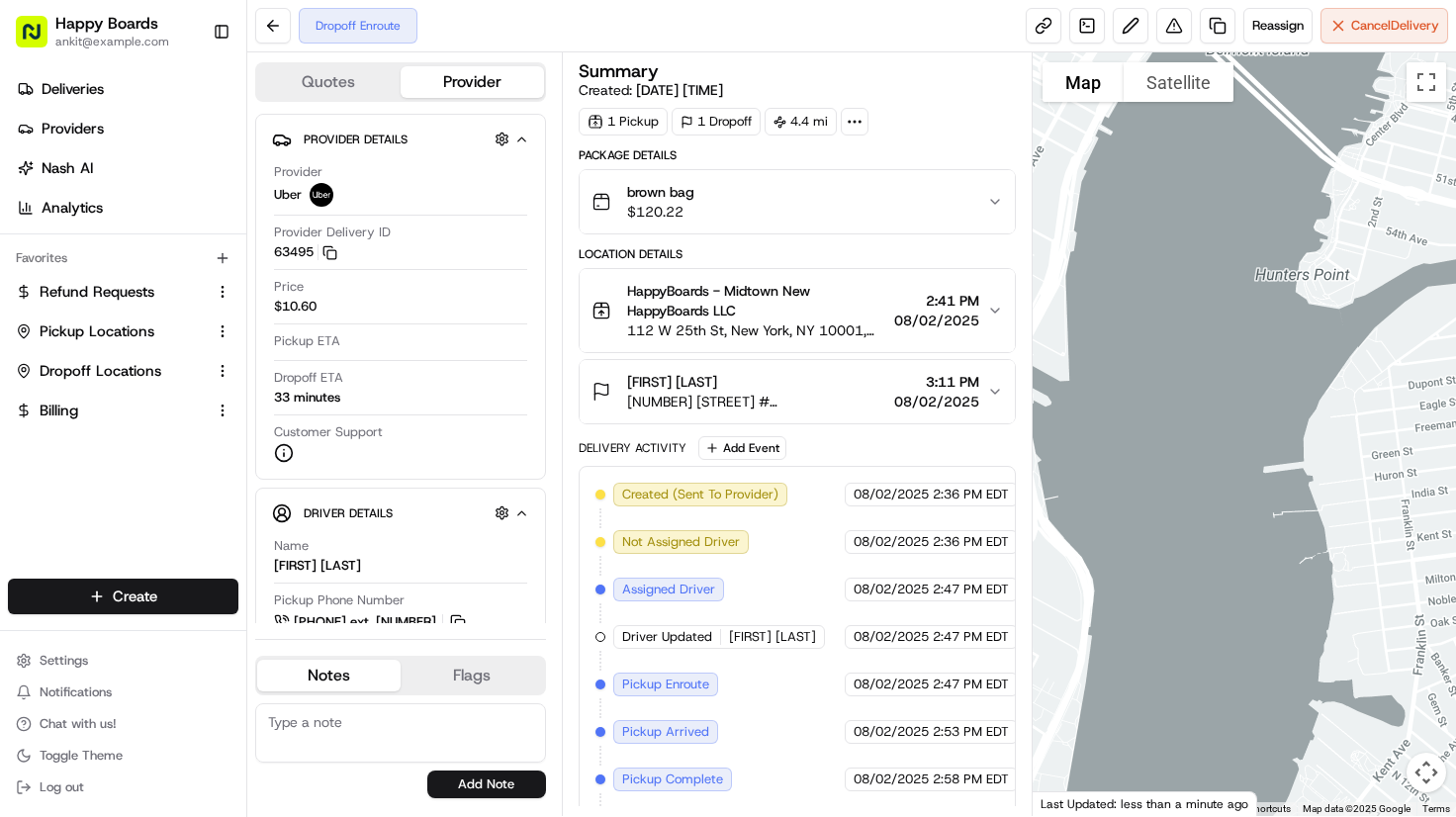 drag, startPoint x: 1298, startPoint y: 441, endPoint x: 1074, endPoint y: 476, distance: 226.71789 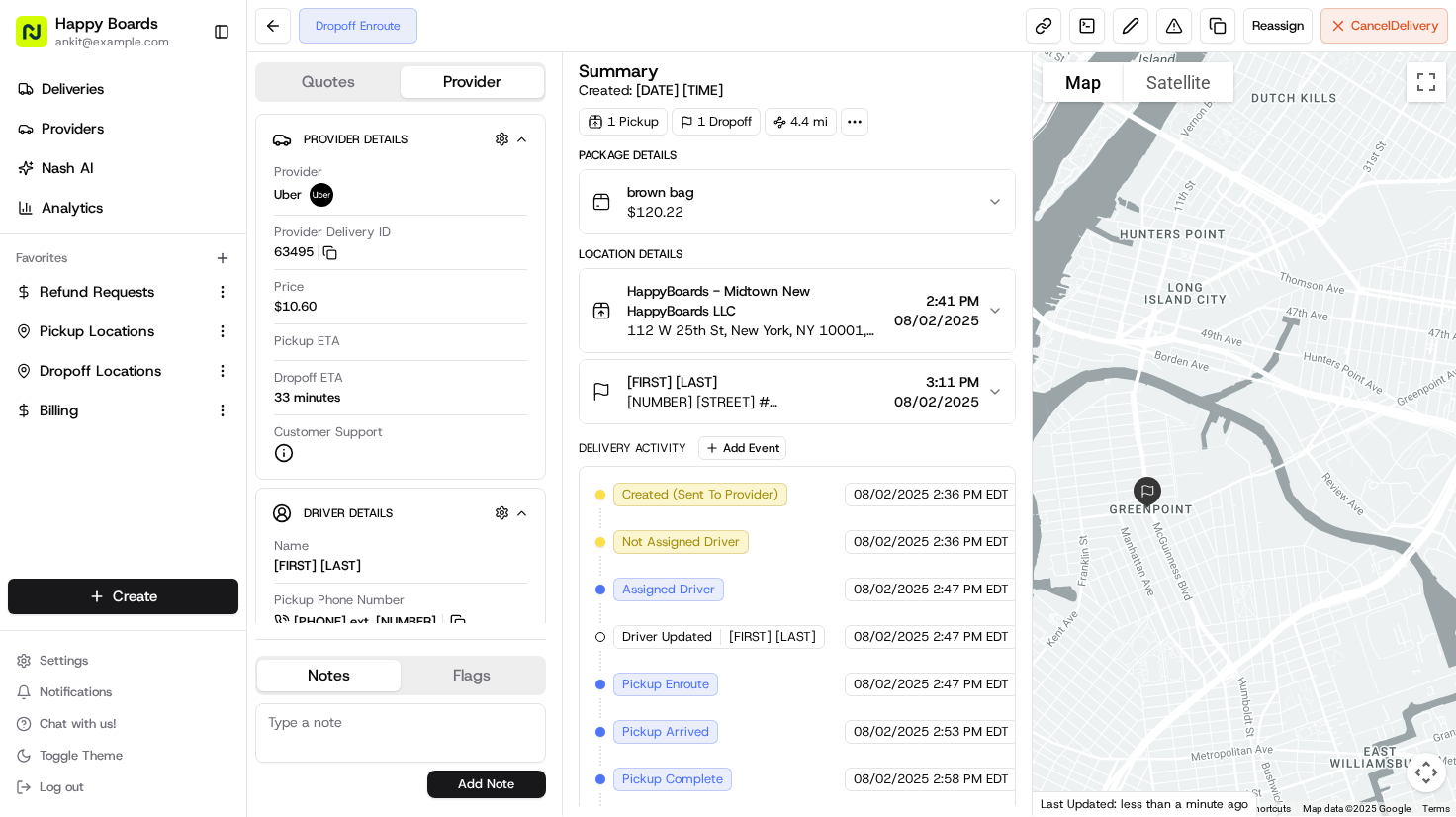 drag, startPoint x: 1378, startPoint y: 226, endPoint x: 1369, endPoint y: 232, distance: 10.816654 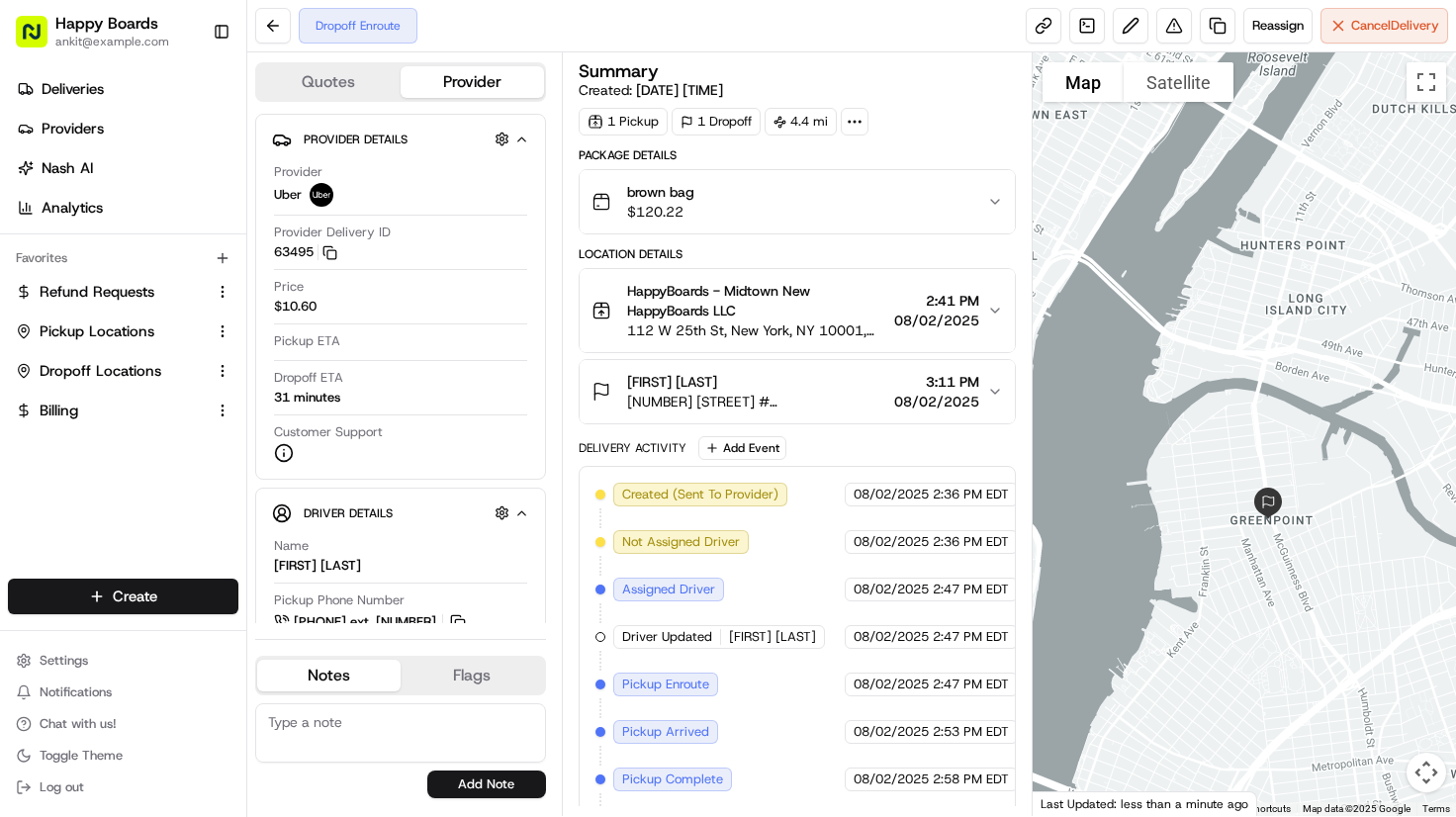 drag, startPoint x: 1140, startPoint y: 601, endPoint x: 1269, endPoint y: 594, distance: 129.18978 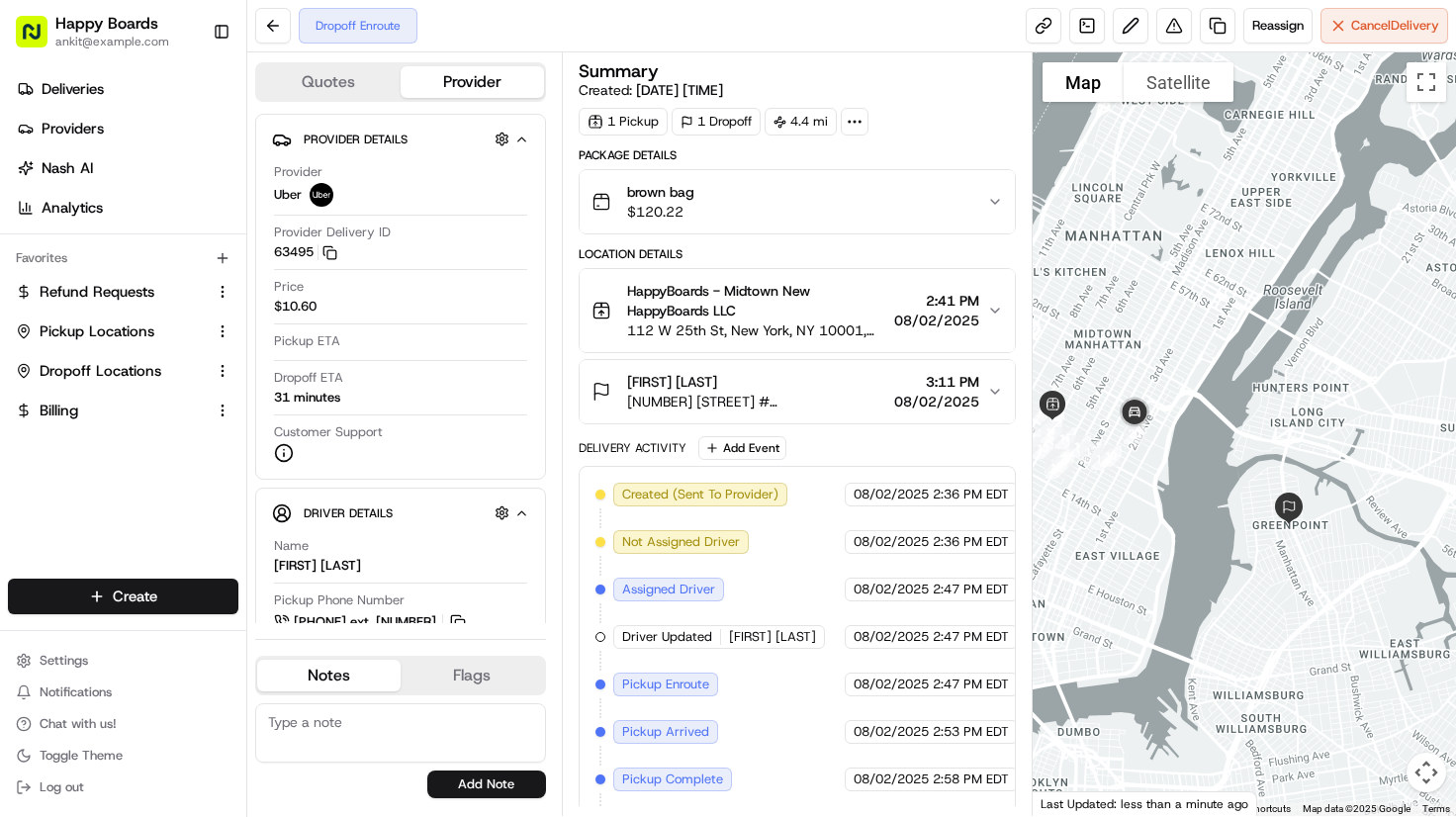 drag, startPoint x: 1173, startPoint y: 492, endPoint x: 1223, endPoint y: 511, distance: 53.488316 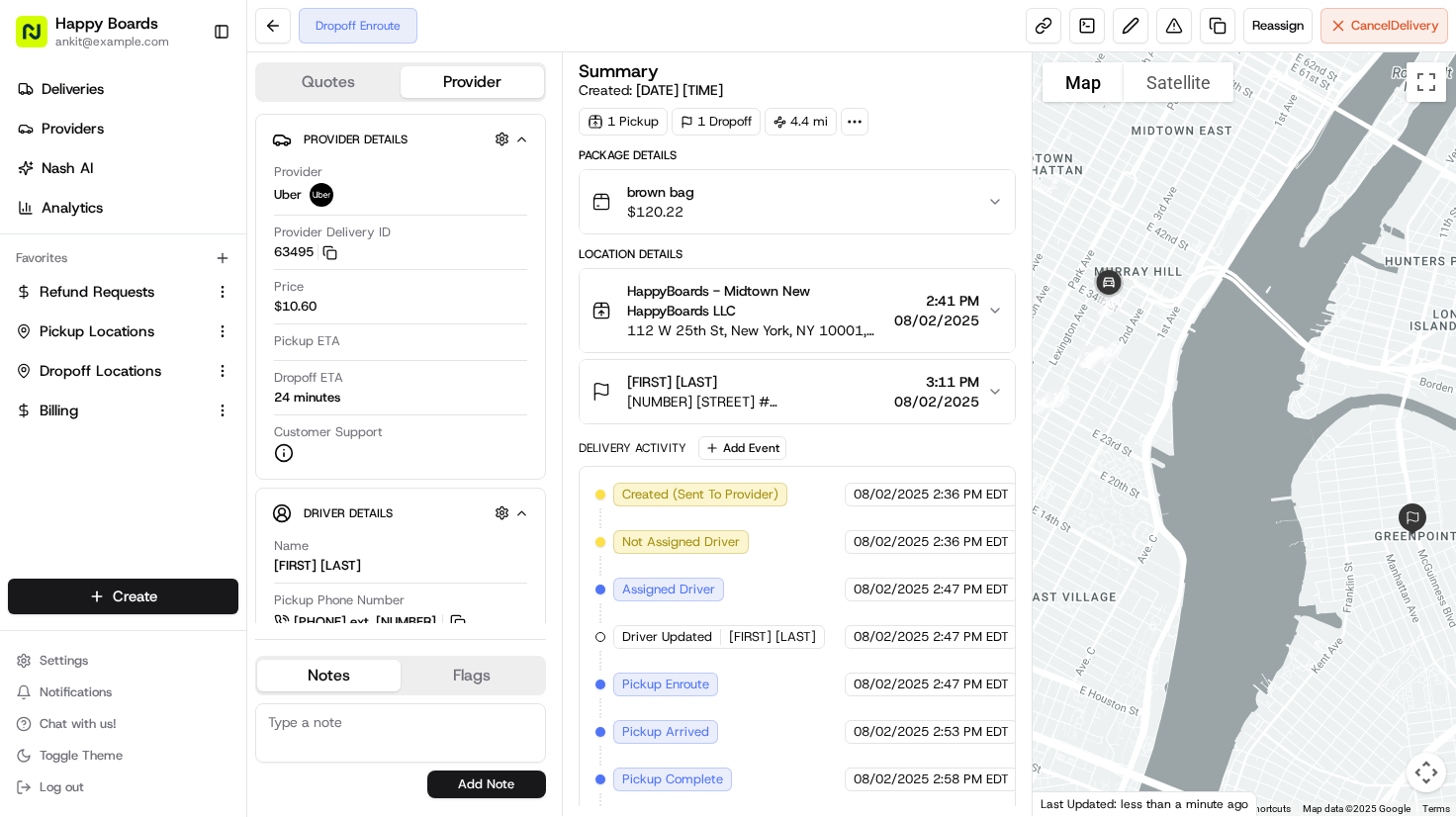 drag, startPoint x: 1207, startPoint y: 468, endPoint x: 1242, endPoint y: 454, distance: 37.696154 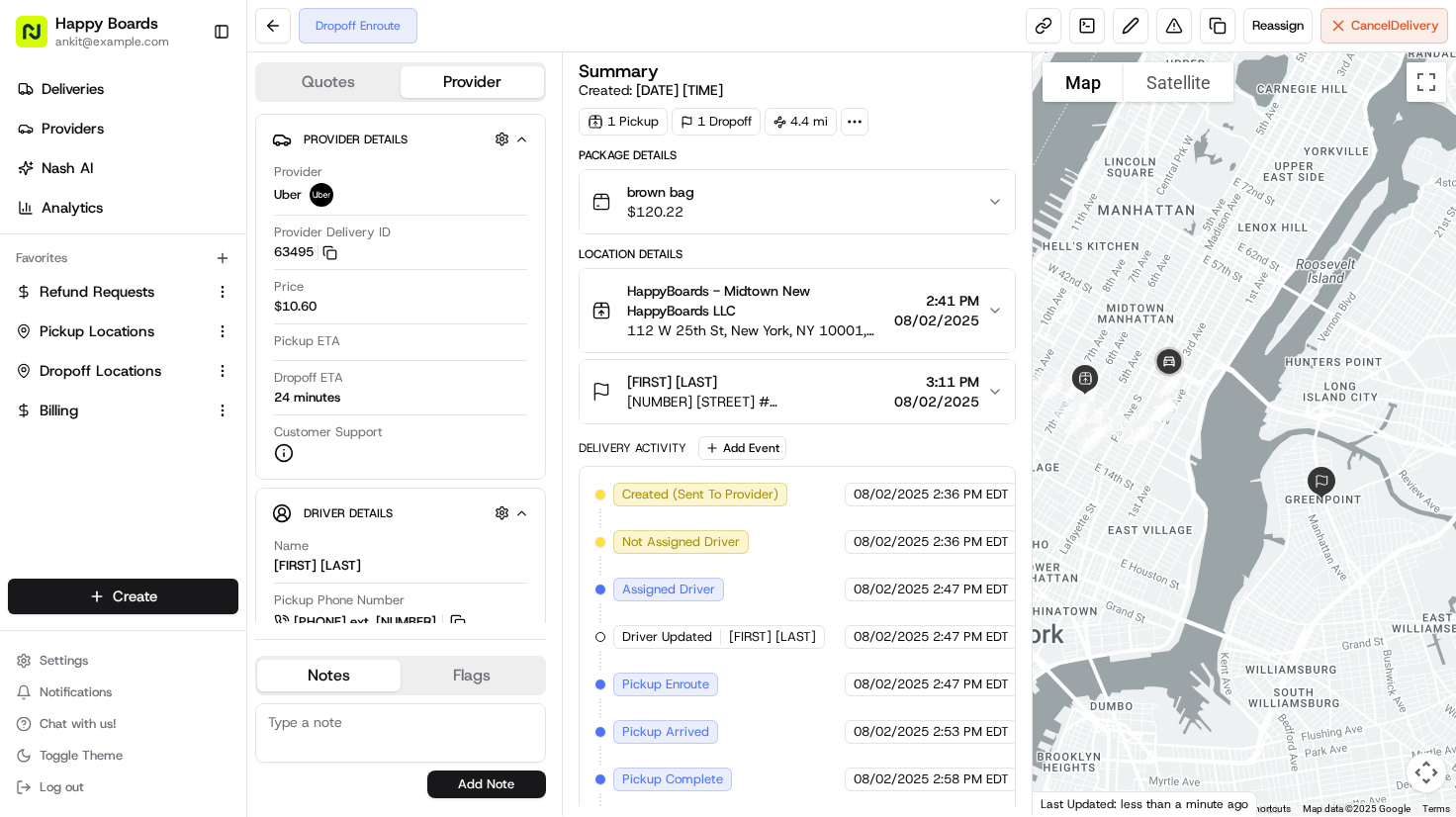 drag, startPoint x: 1235, startPoint y: 472, endPoint x: 1227, endPoint y: 486, distance: 16.124515 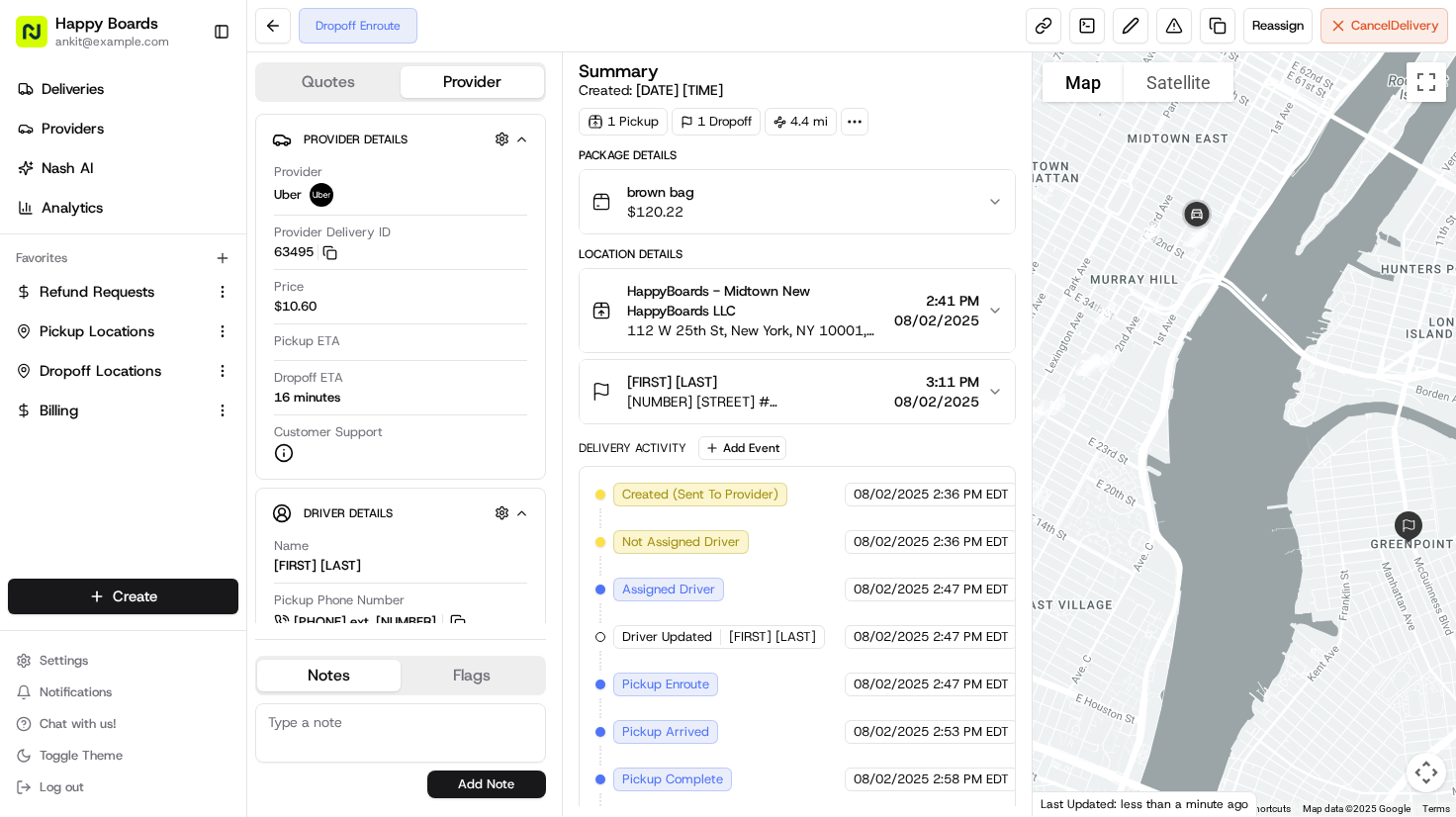 drag, startPoint x: 1164, startPoint y: 423, endPoint x: 1151, endPoint y: 429, distance: 14.3178211 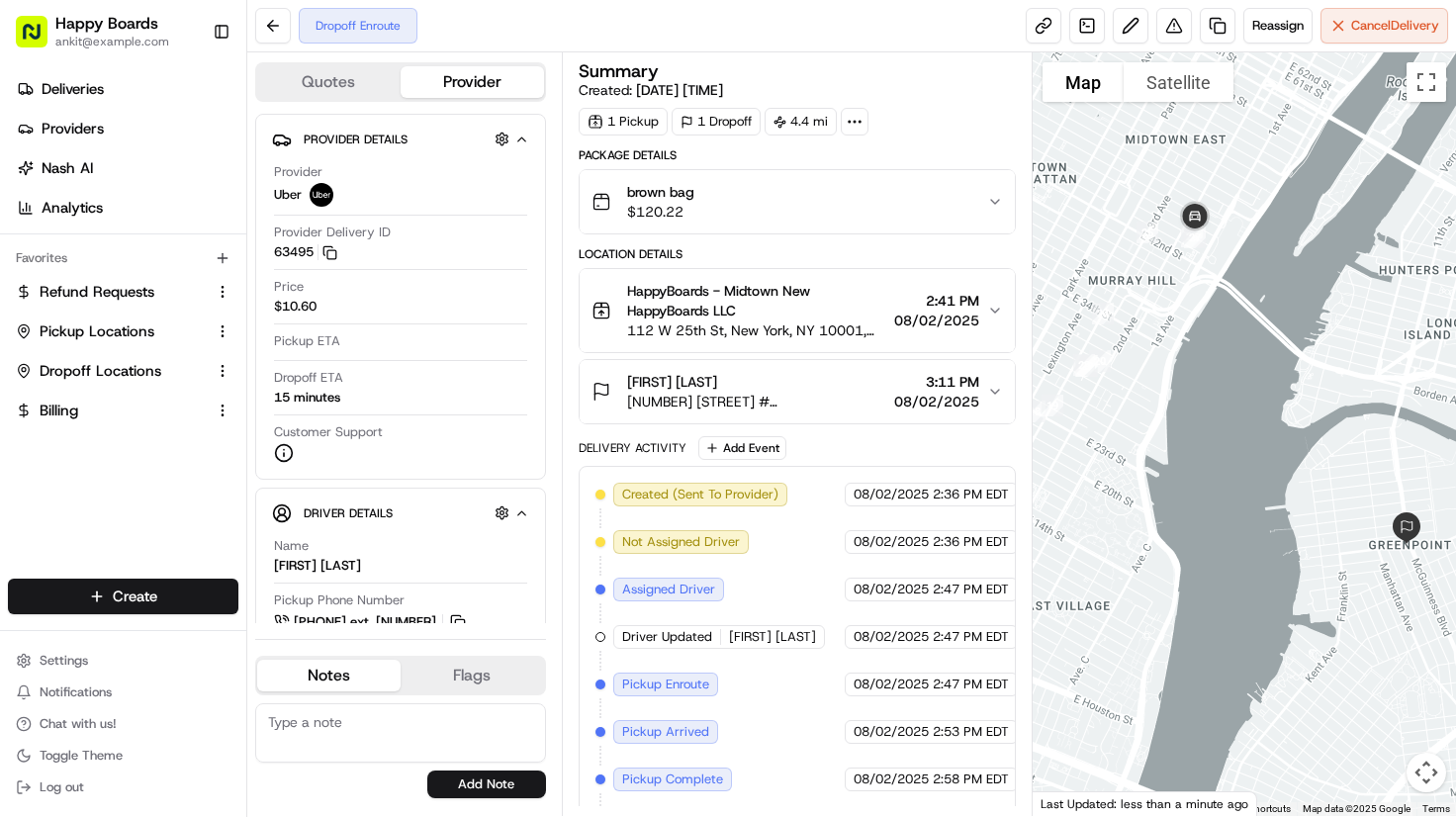 click at bounding box center [1244, 434] 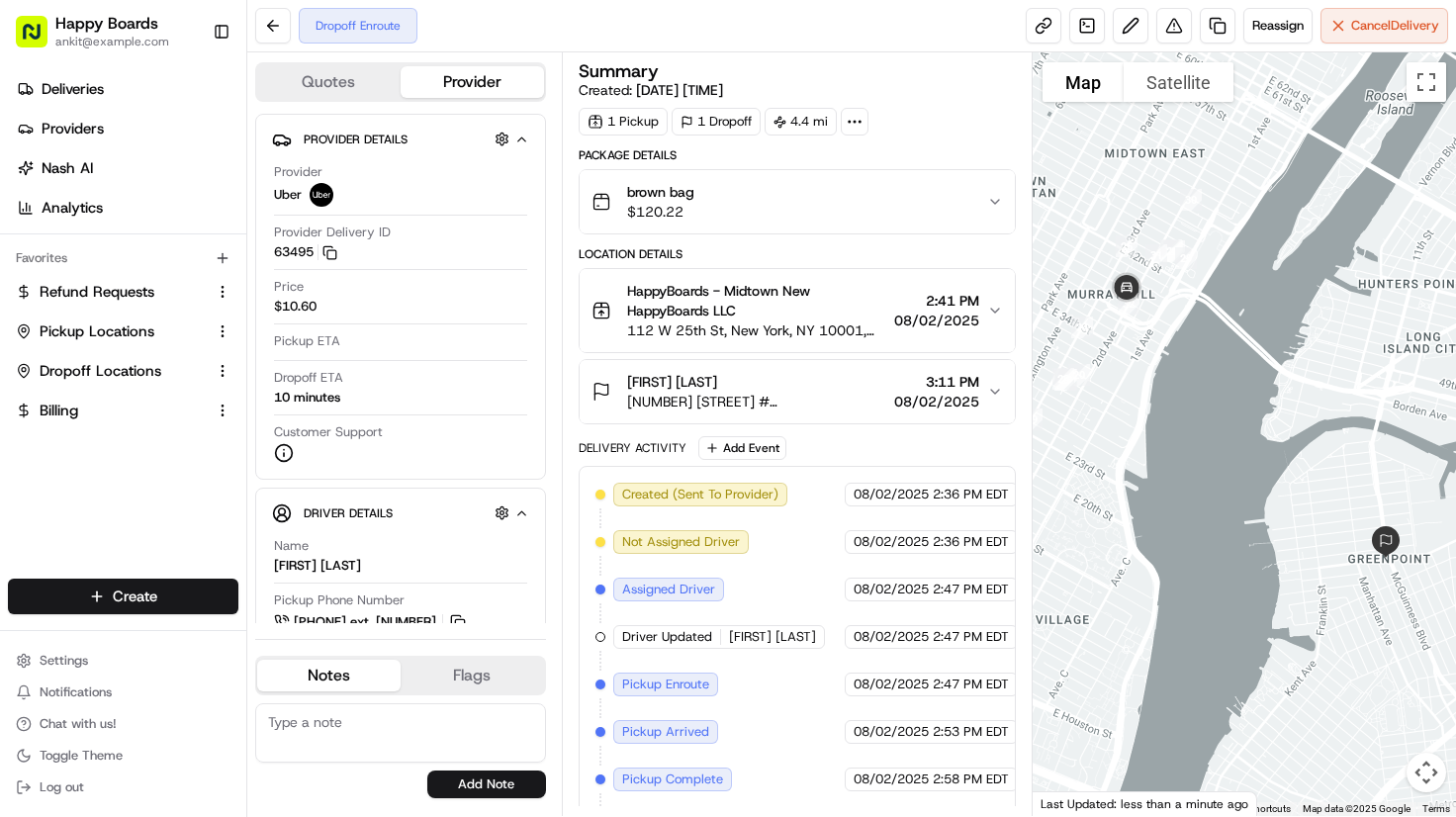 drag, startPoint x: 1278, startPoint y: 385, endPoint x: 1266, endPoint y: 394, distance: 15 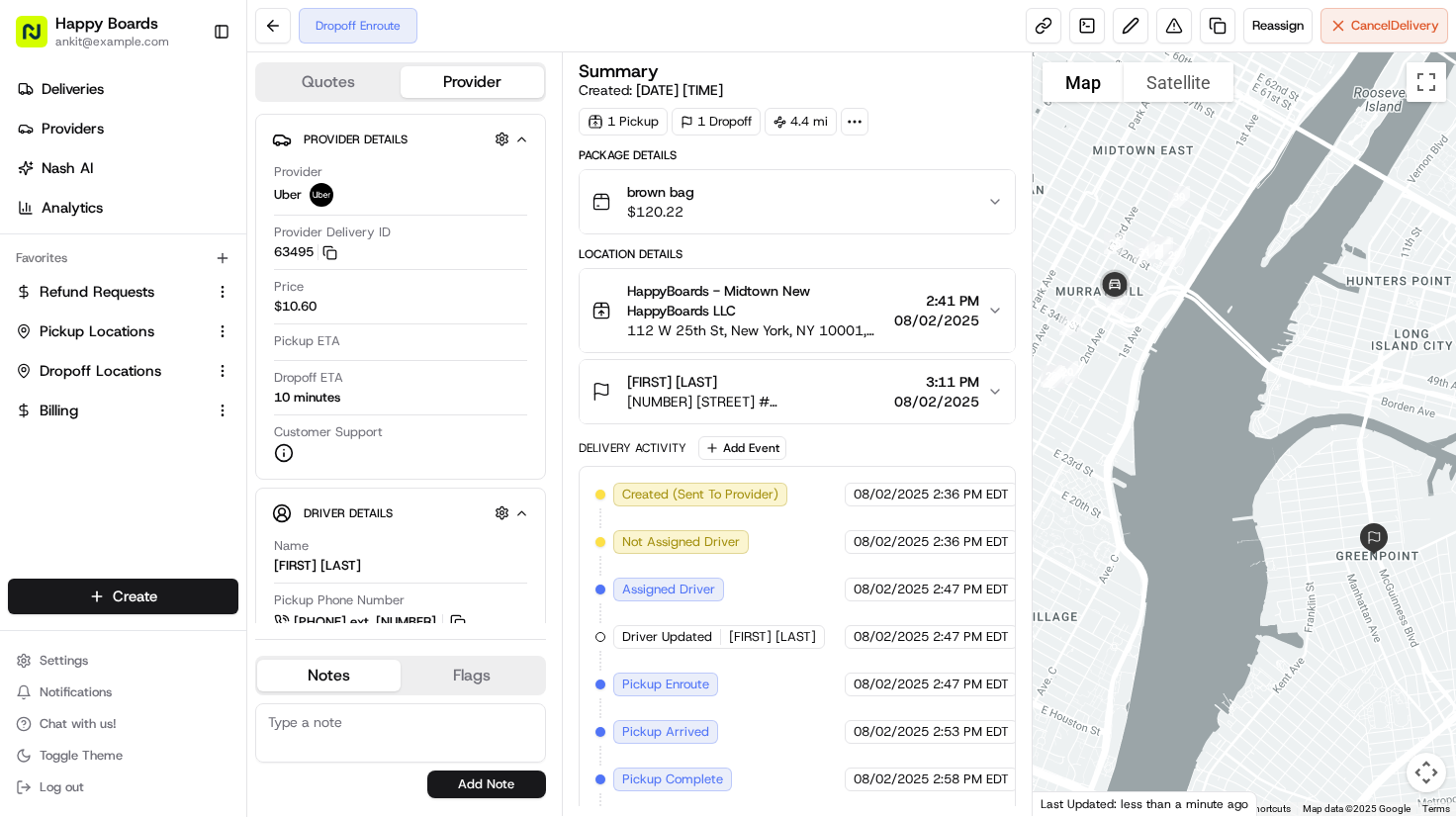 drag, startPoint x: 1240, startPoint y: 427, endPoint x: 1222, endPoint y: 420, distance: 19.313208 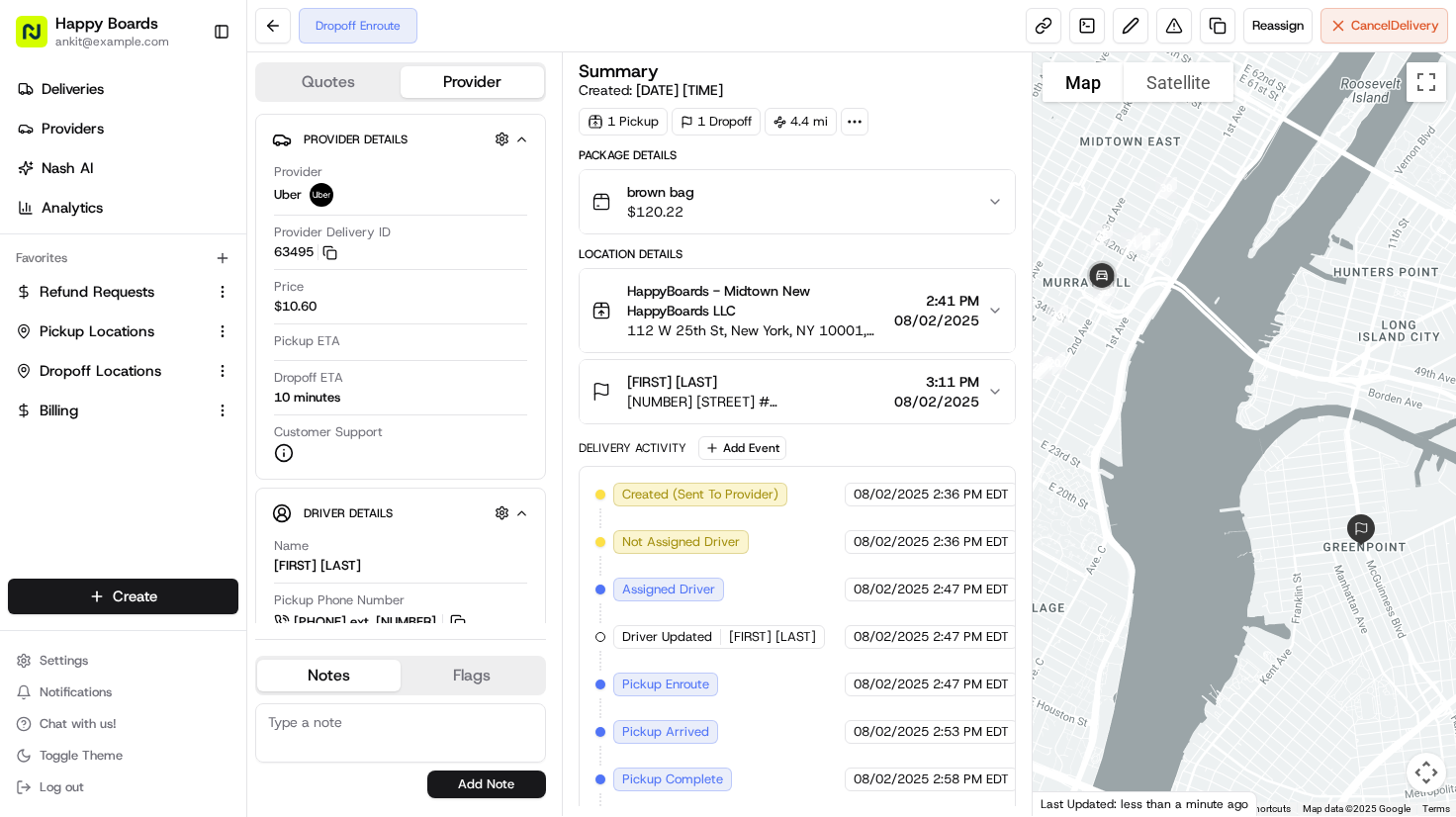 click at bounding box center [1244, 434] 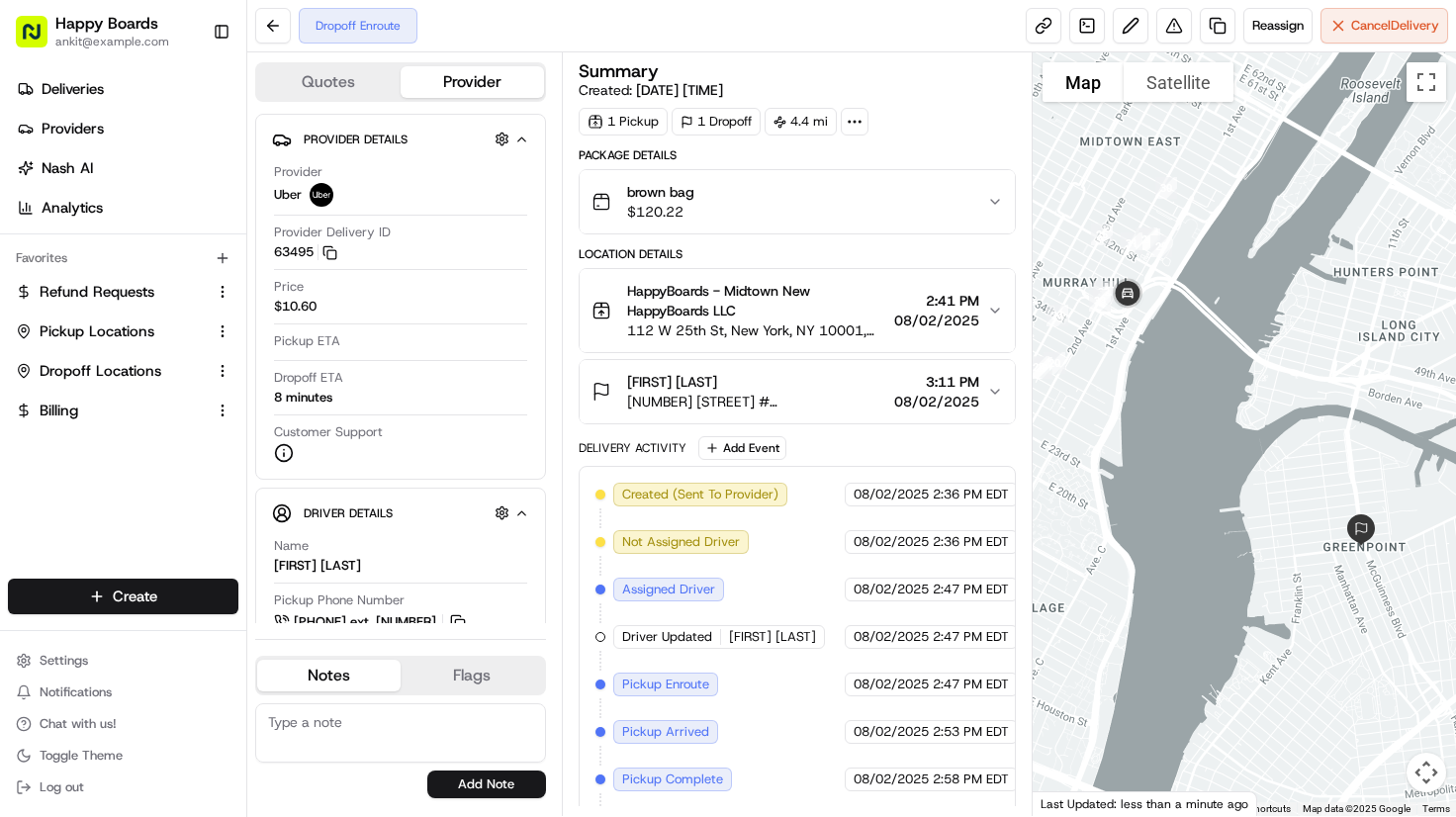 click at bounding box center (1244, 434) 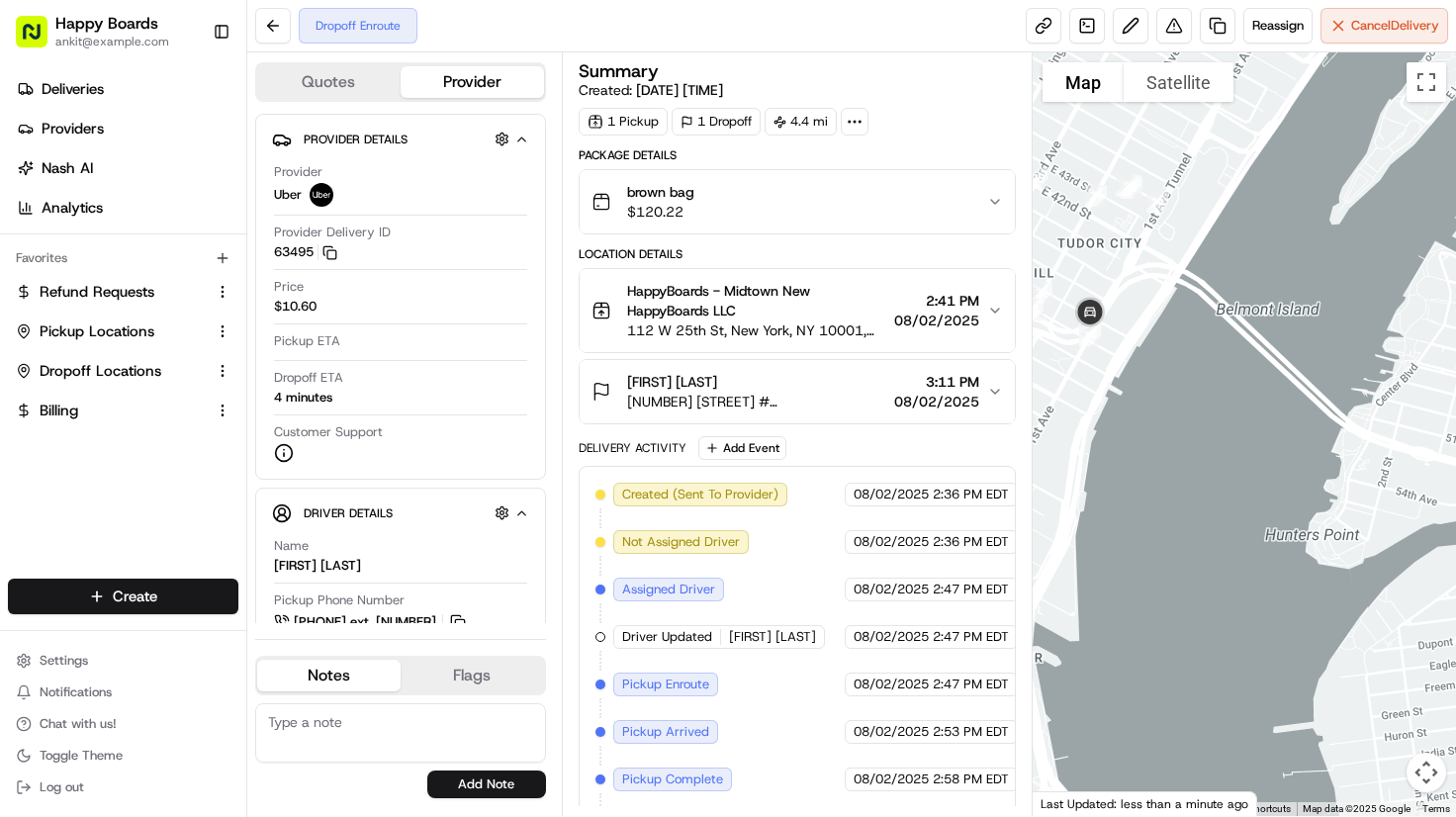 drag, startPoint x: 1183, startPoint y: 325, endPoint x: 1171, endPoint y: 373, distance: 49.47727 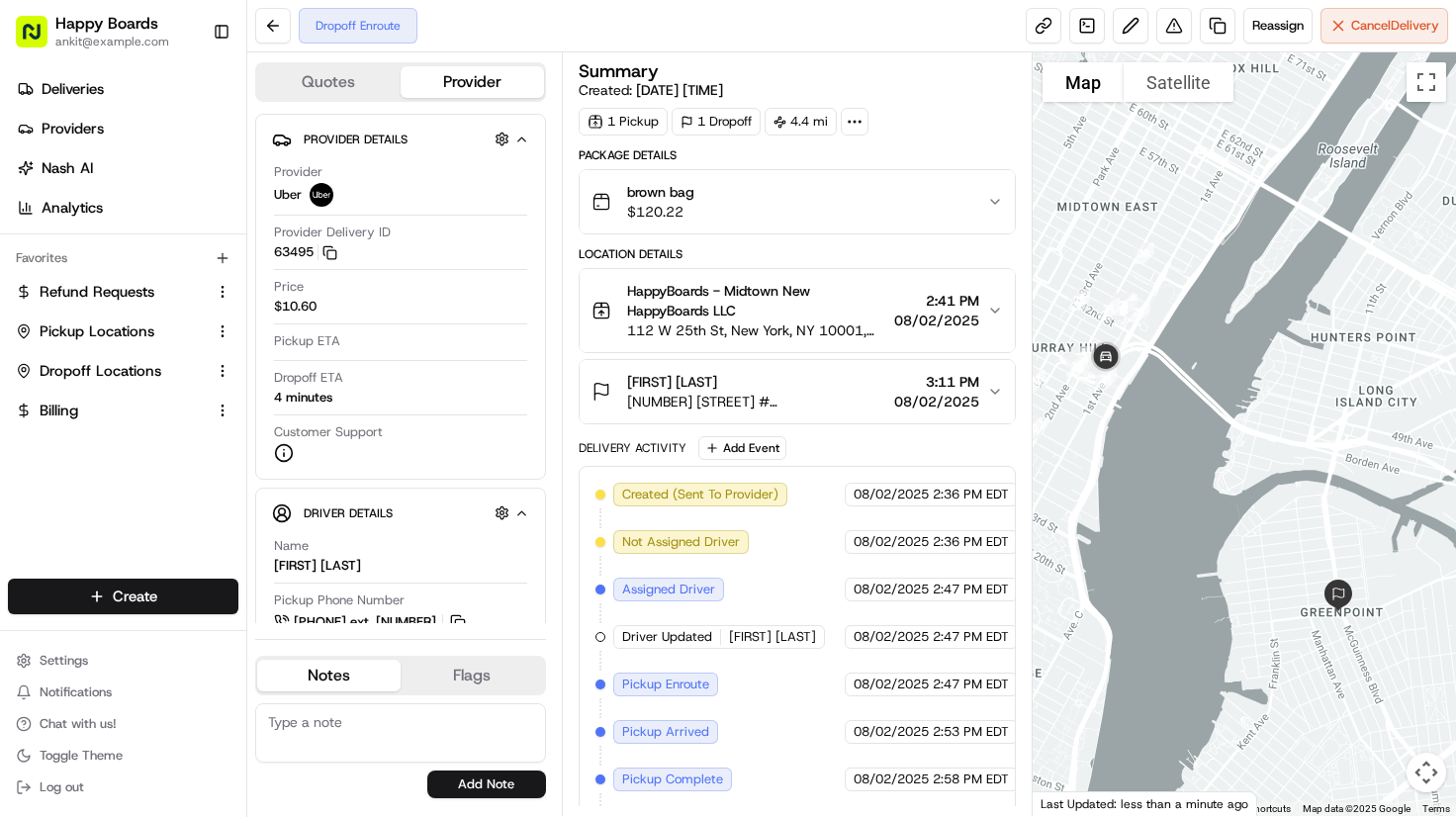 drag, startPoint x: 1298, startPoint y: 564, endPoint x: 1227, endPoint y: 521, distance: 83.00602 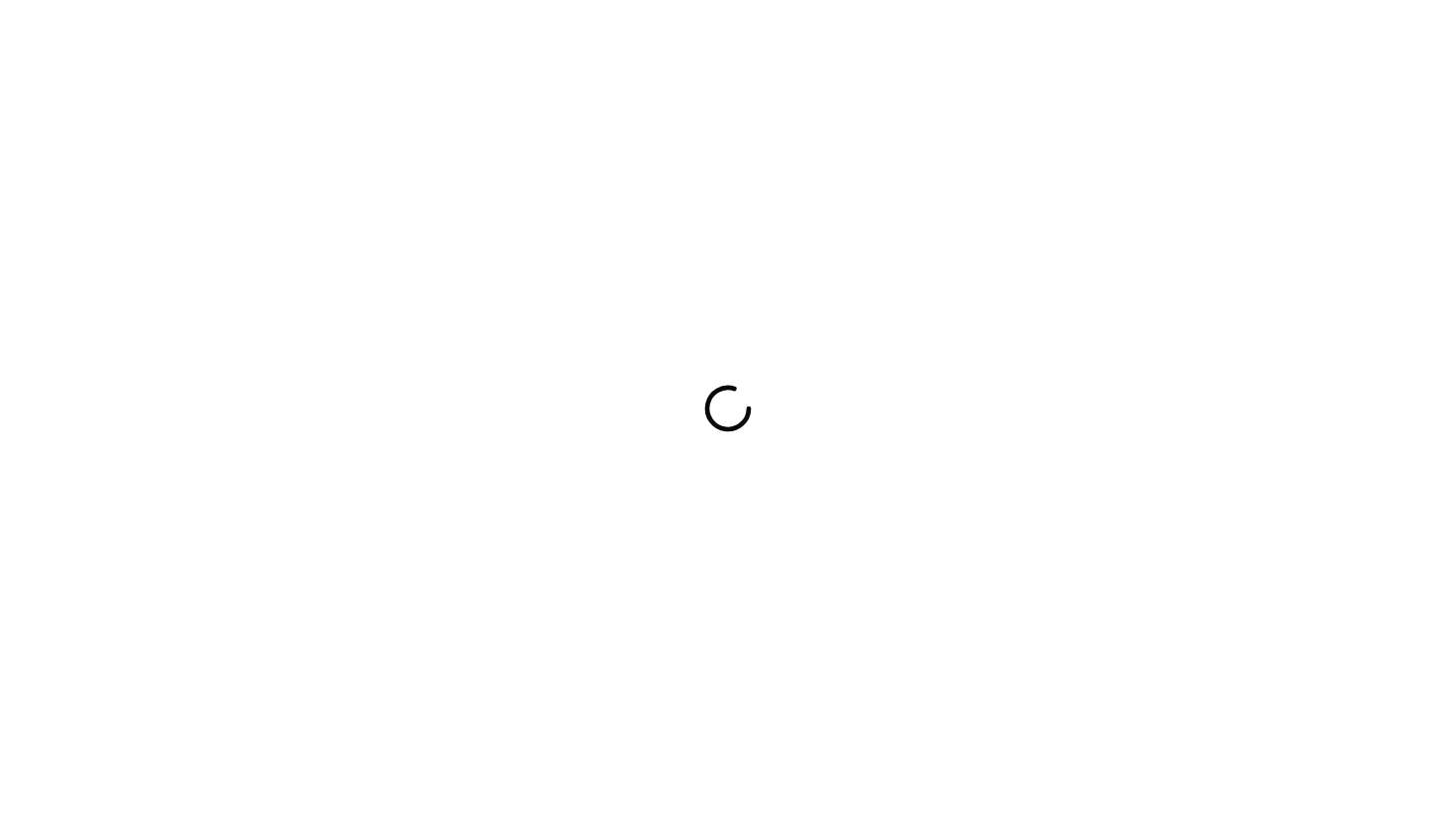 scroll, scrollTop: 0, scrollLeft: 0, axis: both 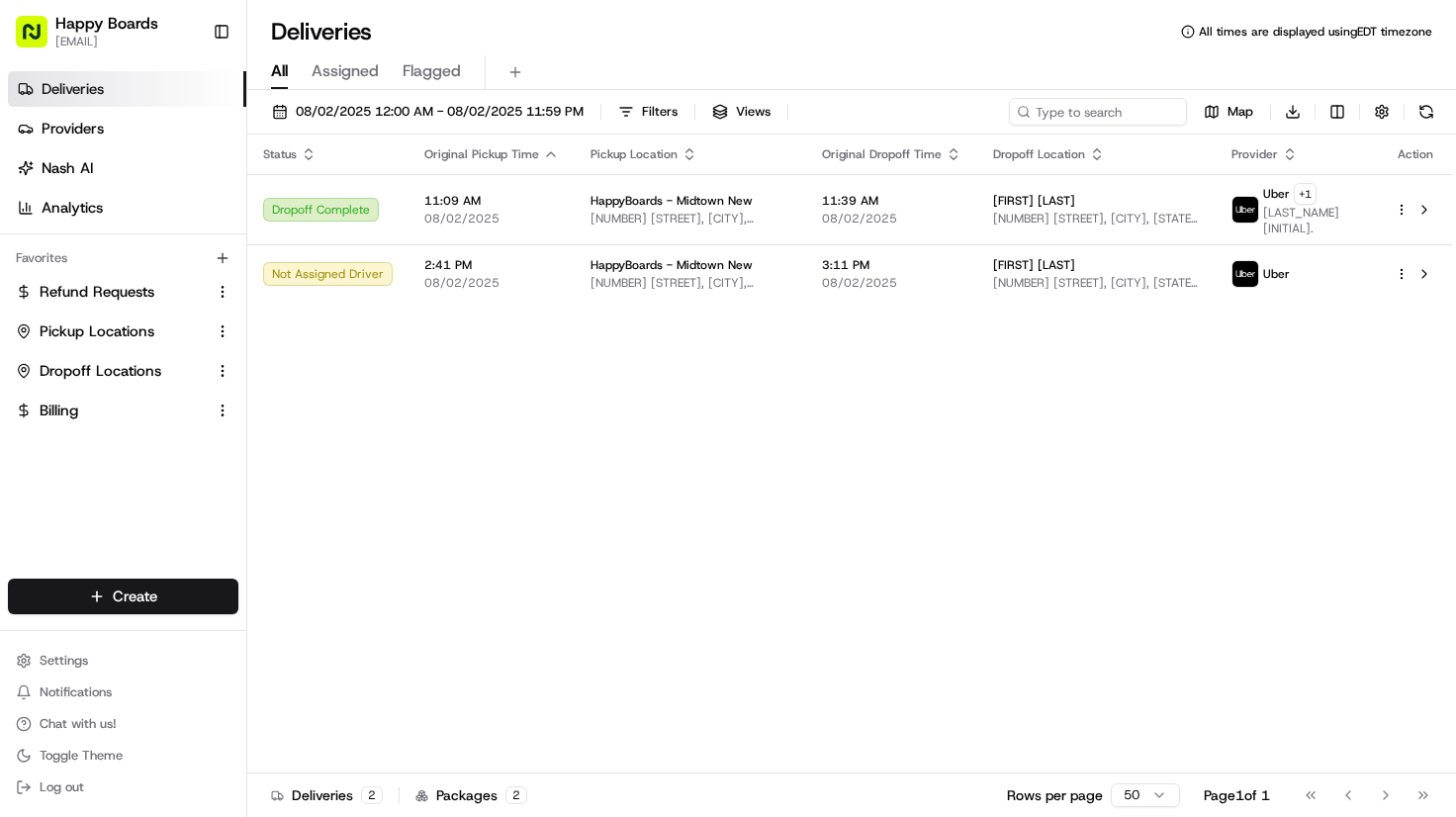 click on "Status Original Pickup Time Pickup Location Original Dropoff Time Dropoff Location Provider Action Dropoff Complete 11:09 AM 08/02/2025 HappyBoards - Midtown New [NUMBER] [STREET], [CITY], [STATE] [POSTAL_CODE], US 11:39 AM 08/02/2025 [FIRST] [LAST] [NUMBER] [STREET], [CITY], [STATE] [POSTAL_CODE], USA Uber + 1 [LAST_NAME] [INITIAL]. Not Assigned Driver 2:41 PM 08/02/2025 HappyBoards - Midtown New [NUMBER] [STREET], [CITY], [STATE] [POSTAL_CODE], US 3:11 PM 08/02/2025 [FIRST] [LAST] [NUMBER] [STREET], [CITY], [STATE] [POSTAL_CODE], USA" at bounding box center [850, 454] 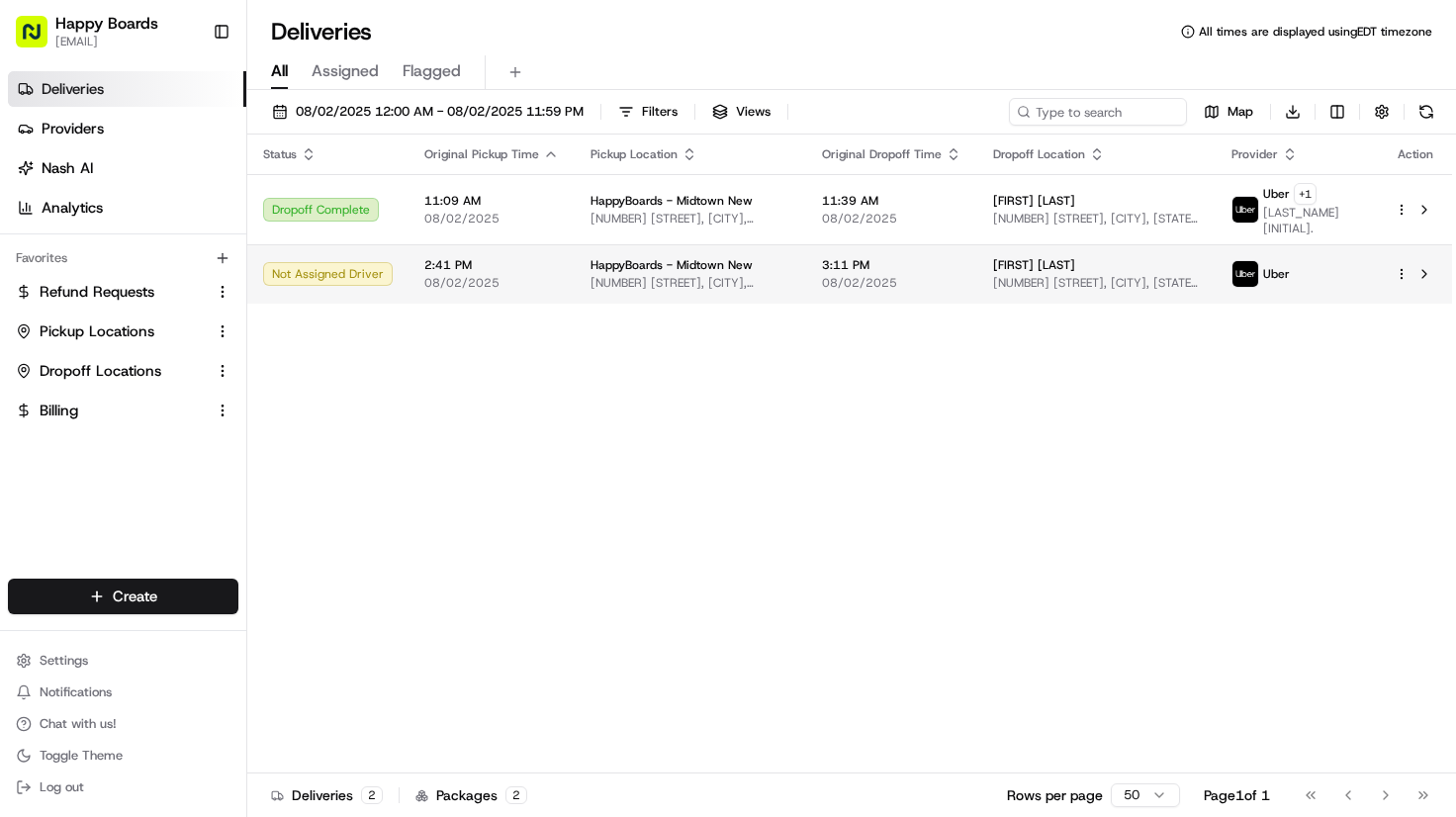 click on "HappyBoards - Midtown New" at bounding box center [672, 265] 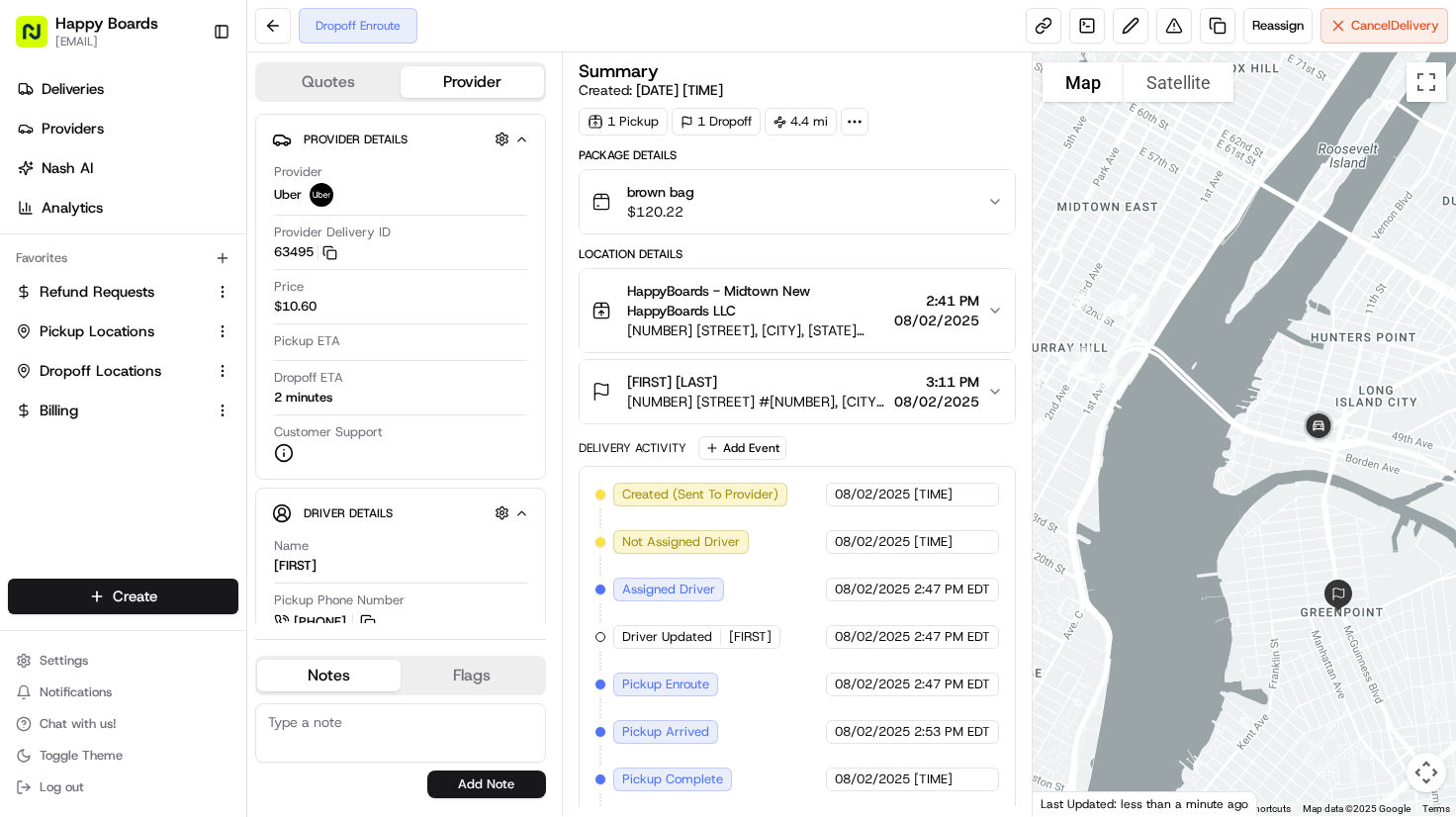 scroll, scrollTop: 0, scrollLeft: 0, axis: both 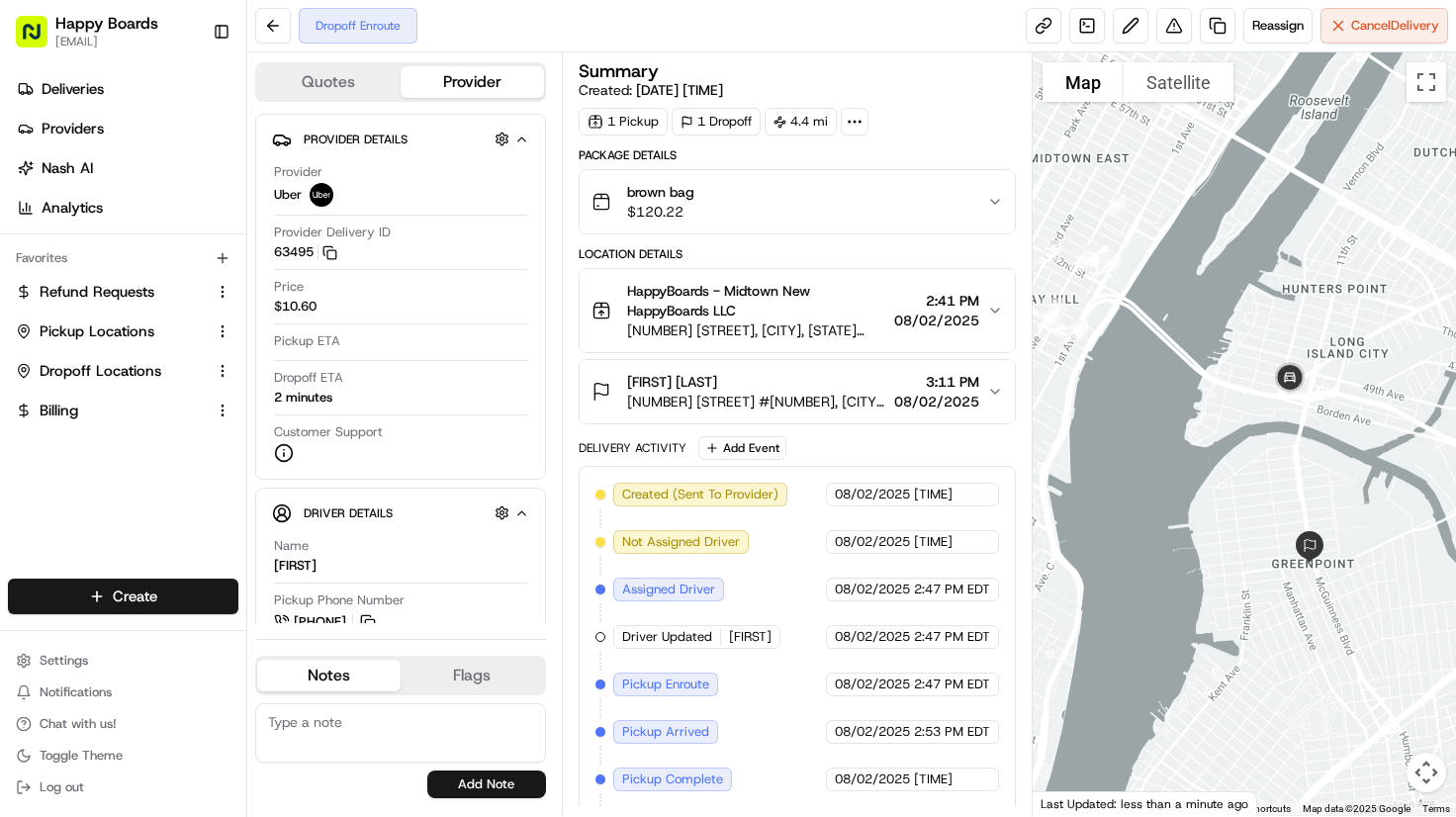 drag, startPoint x: 1221, startPoint y: 550, endPoint x: 1186, endPoint y: 499, distance: 61.854668 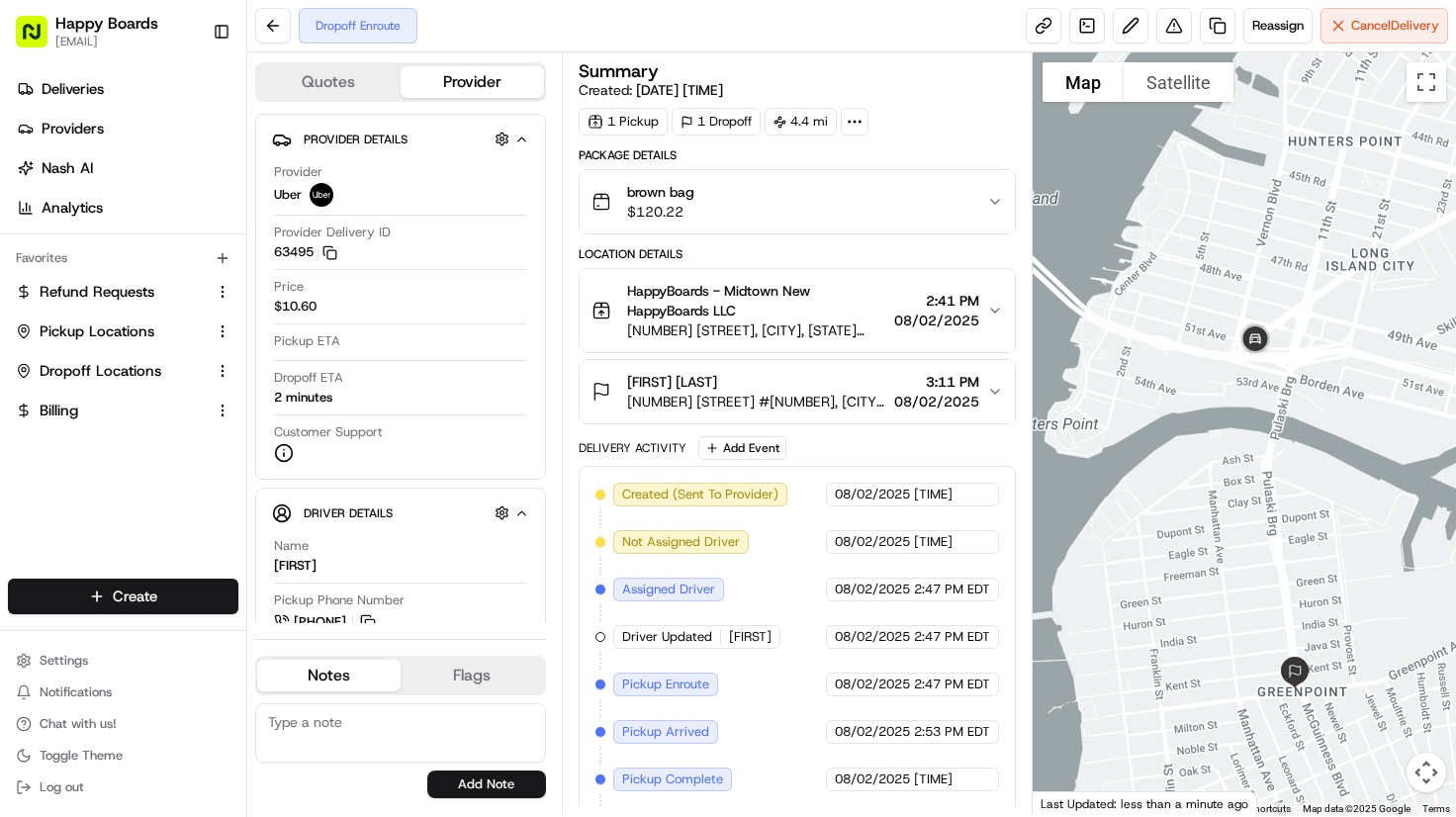 drag, startPoint x: 1420, startPoint y: 371, endPoint x: 1394, endPoint y: 395, distance: 35.383612 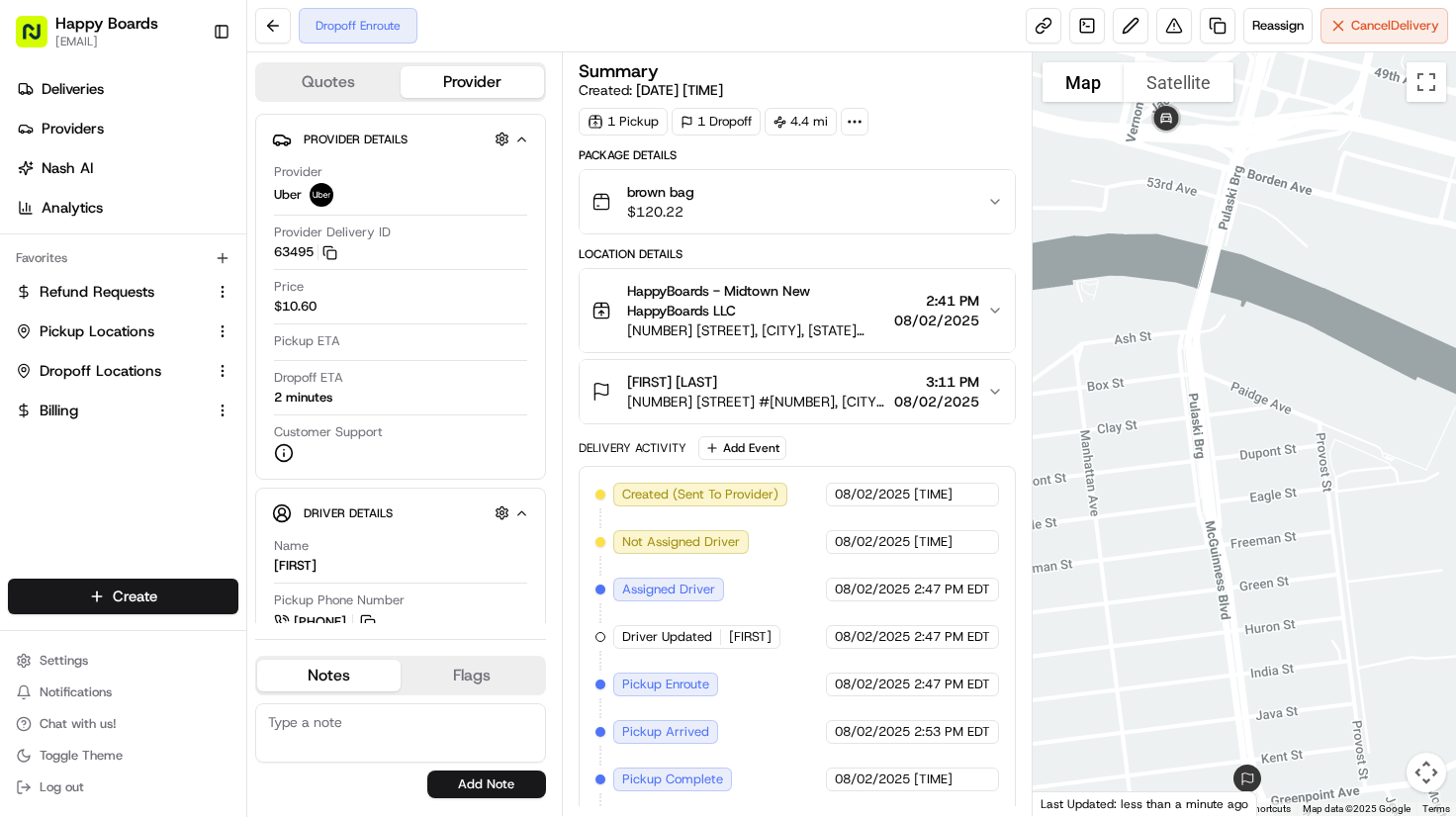 drag, startPoint x: 1310, startPoint y: 498, endPoint x: 1278, endPoint y: 408, distance: 95.51963 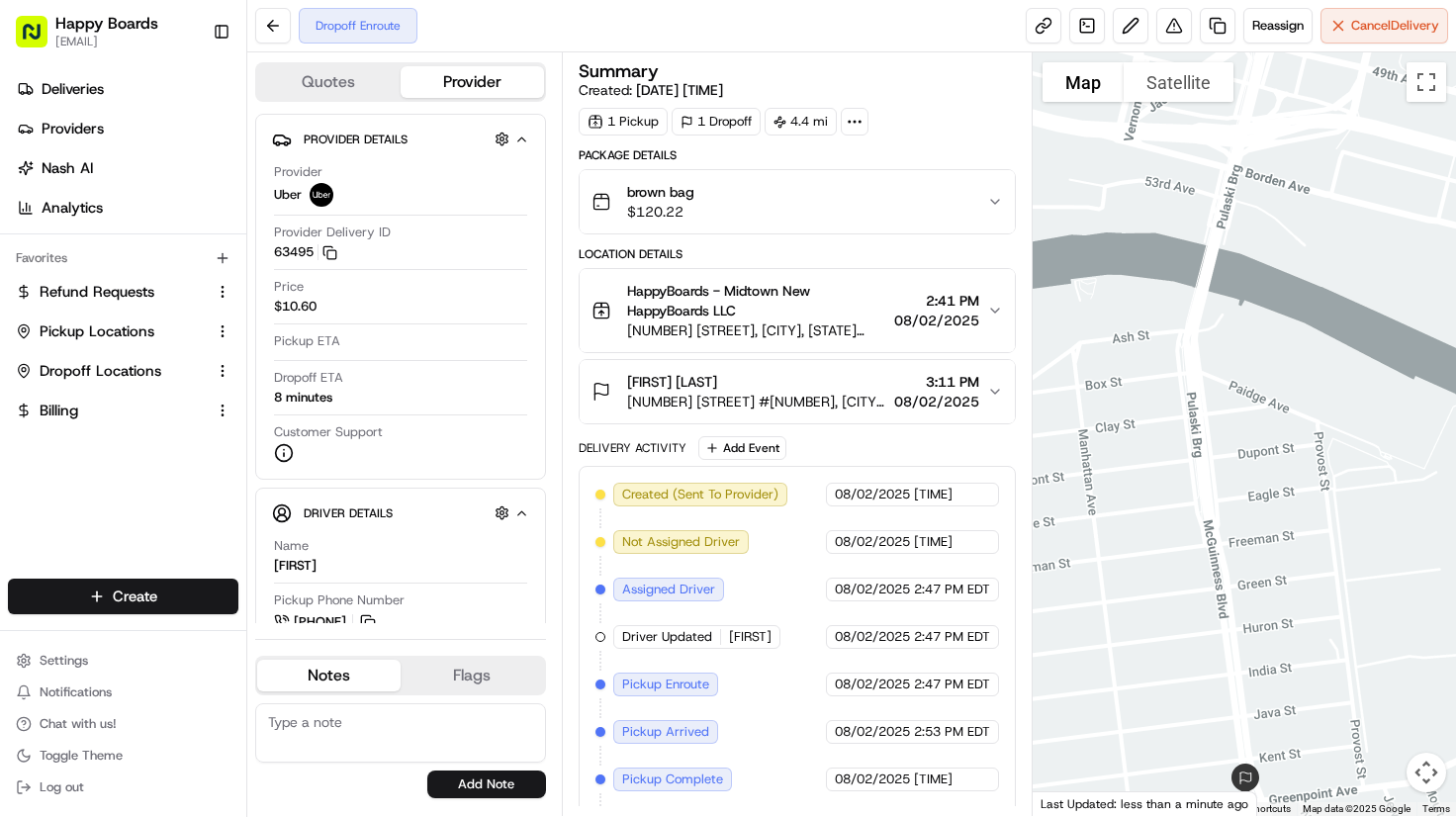 click at bounding box center (1244, 434) 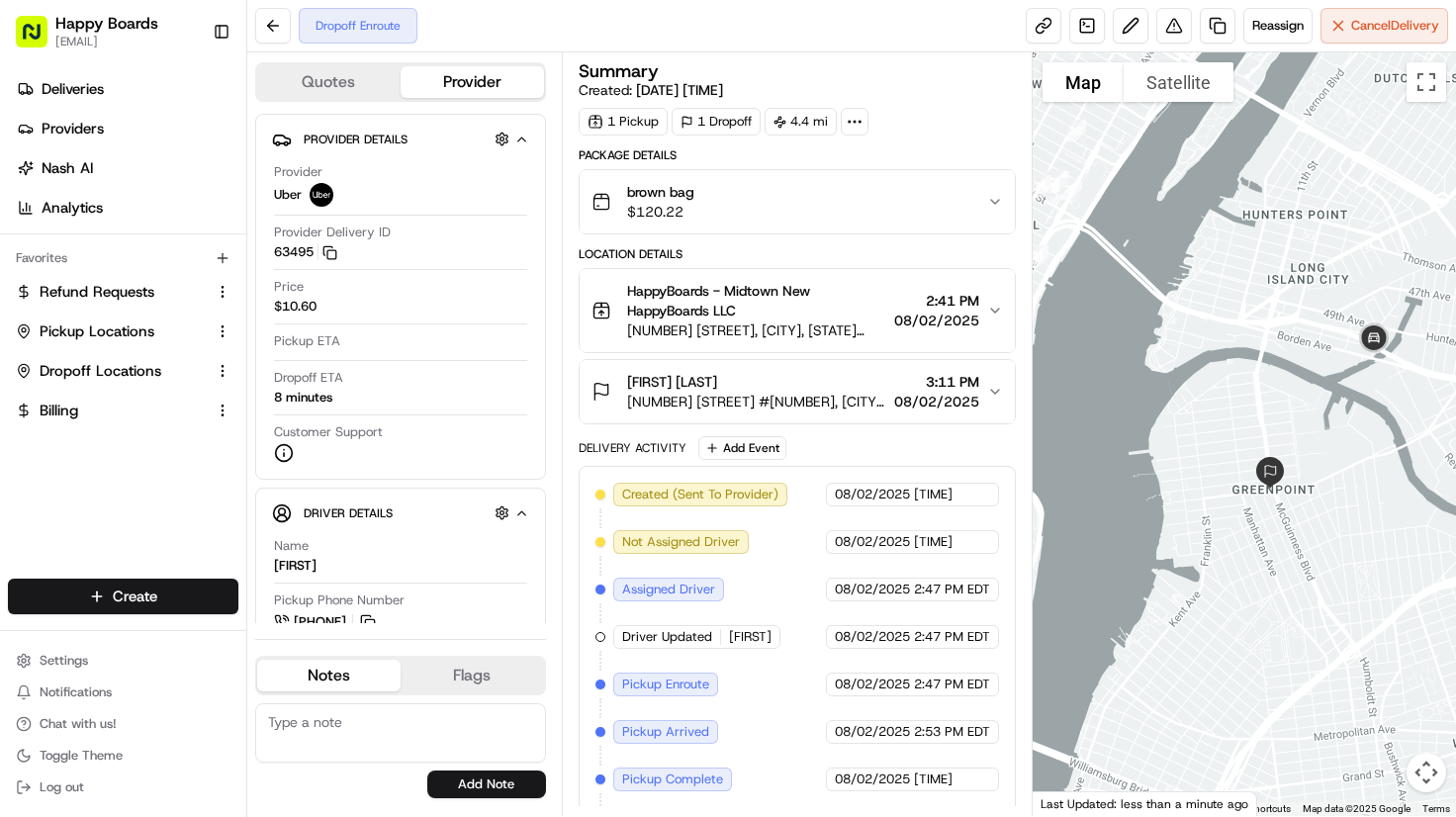 click at bounding box center (1244, 434) 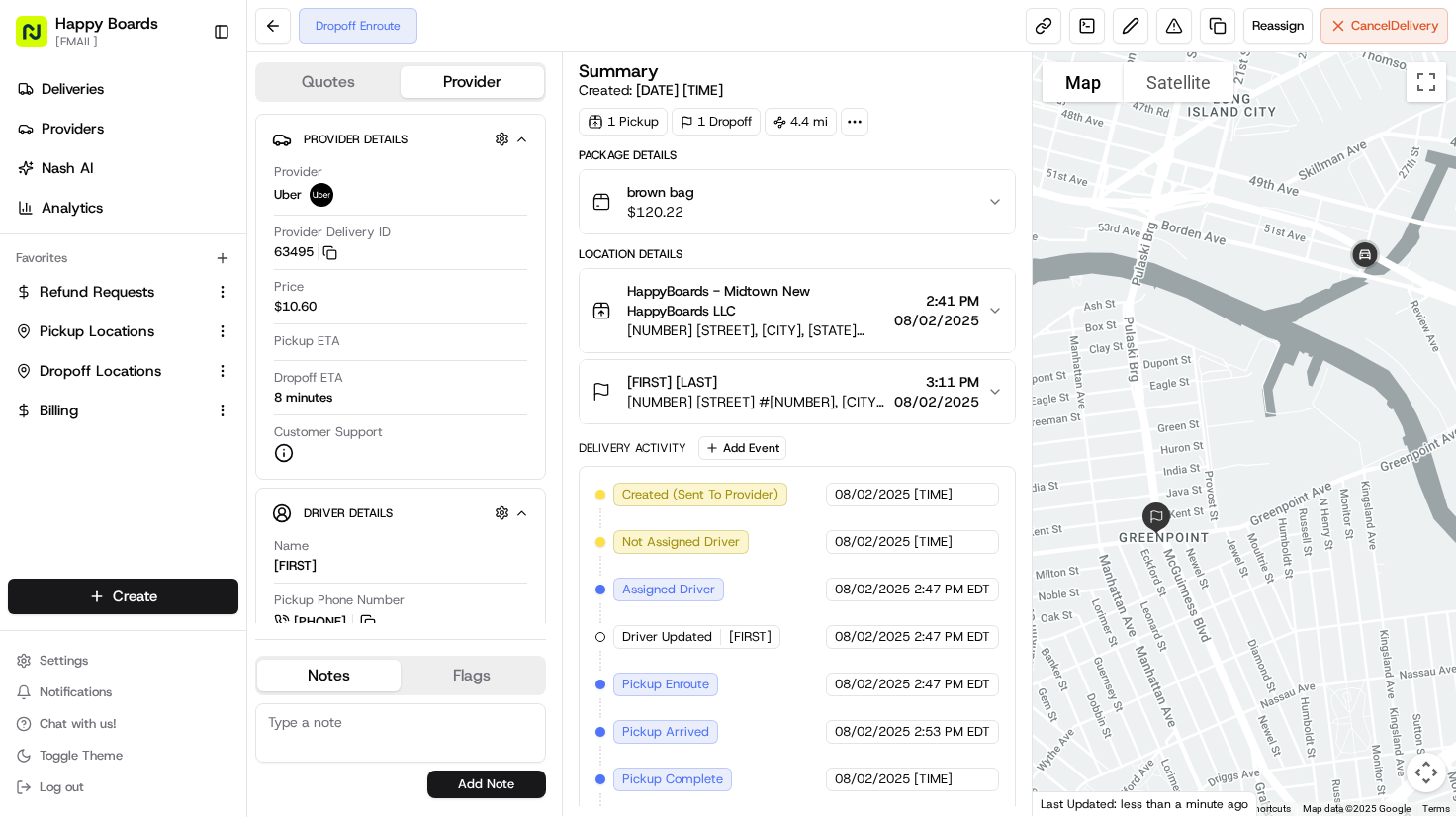 drag, startPoint x: 1347, startPoint y: 462, endPoint x: 1274, endPoint y: 484, distance: 76.243032 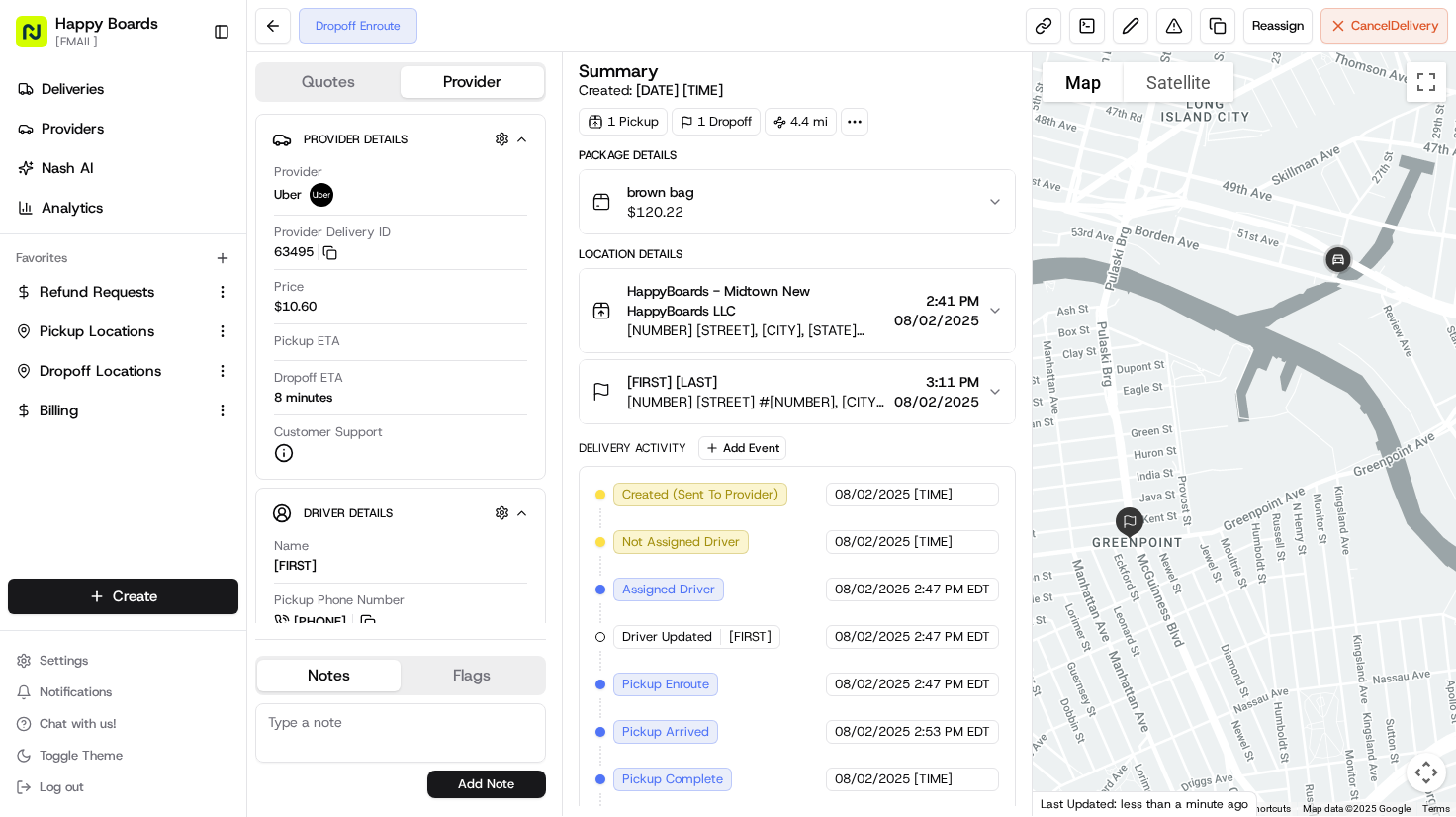 click at bounding box center (1244, 434) 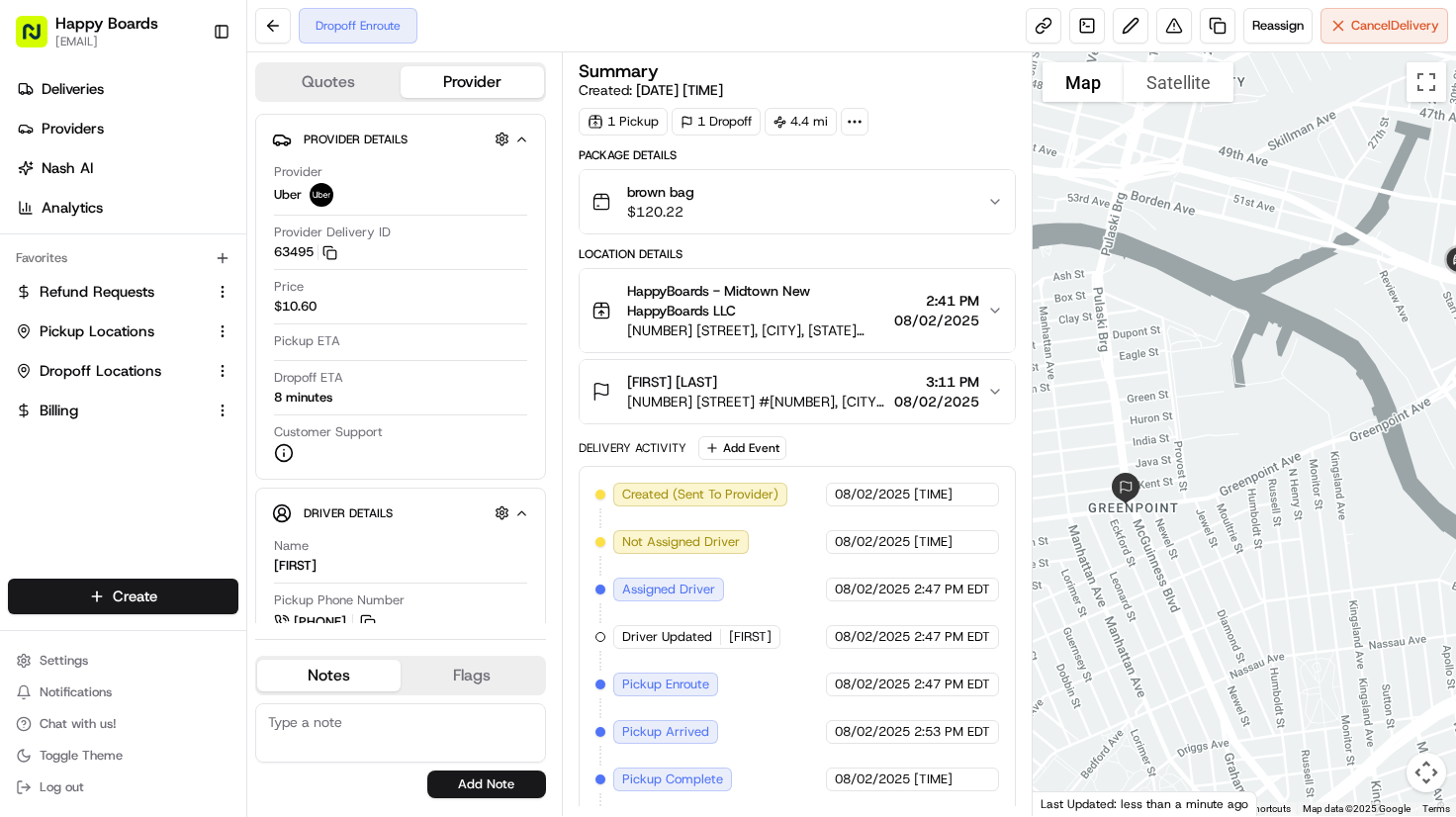 drag, startPoint x: 1245, startPoint y: 515, endPoint x: 1241, endPoint y: 470, distance: 45.177428 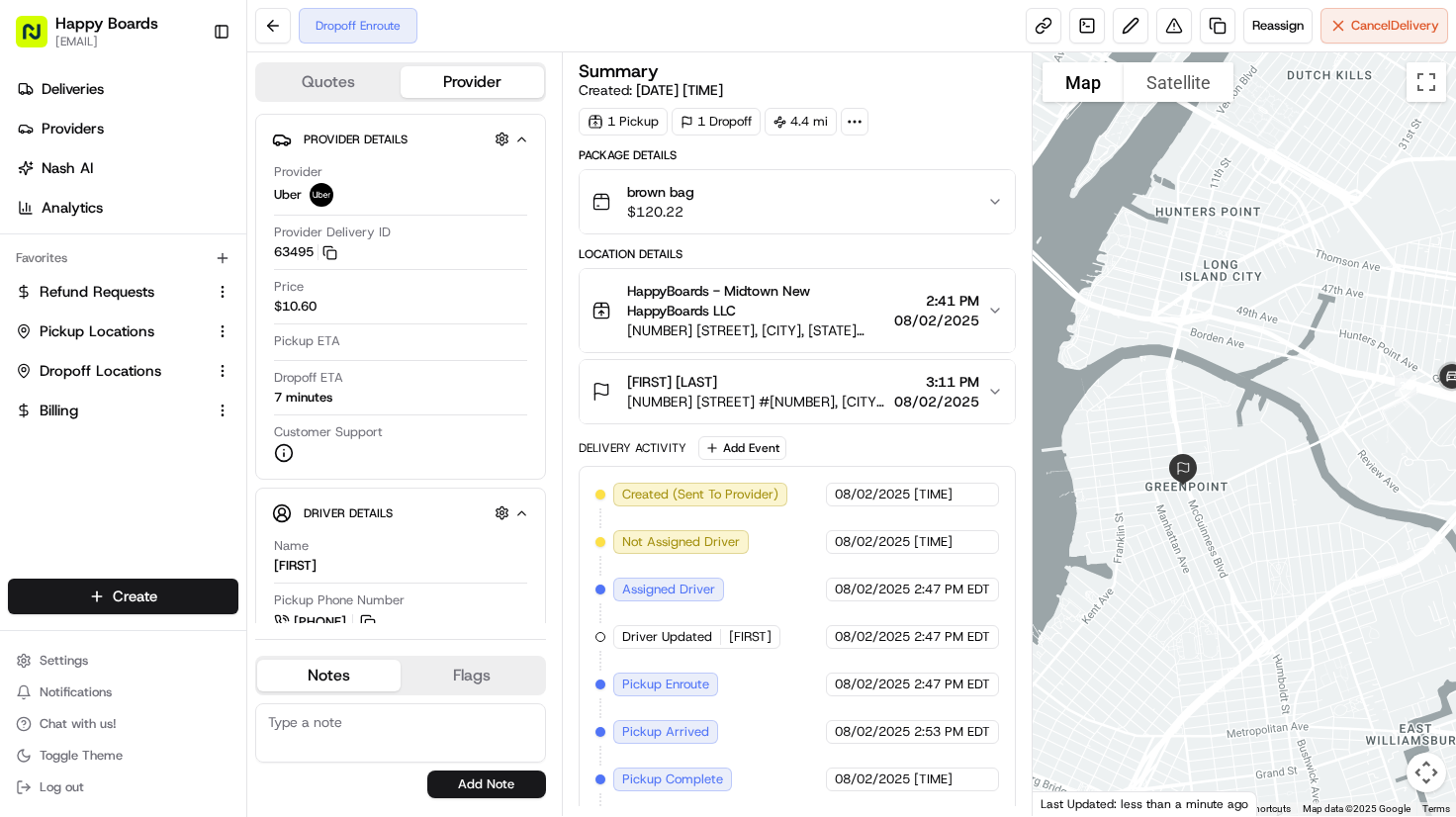 click at bounding box center (1244, 434) 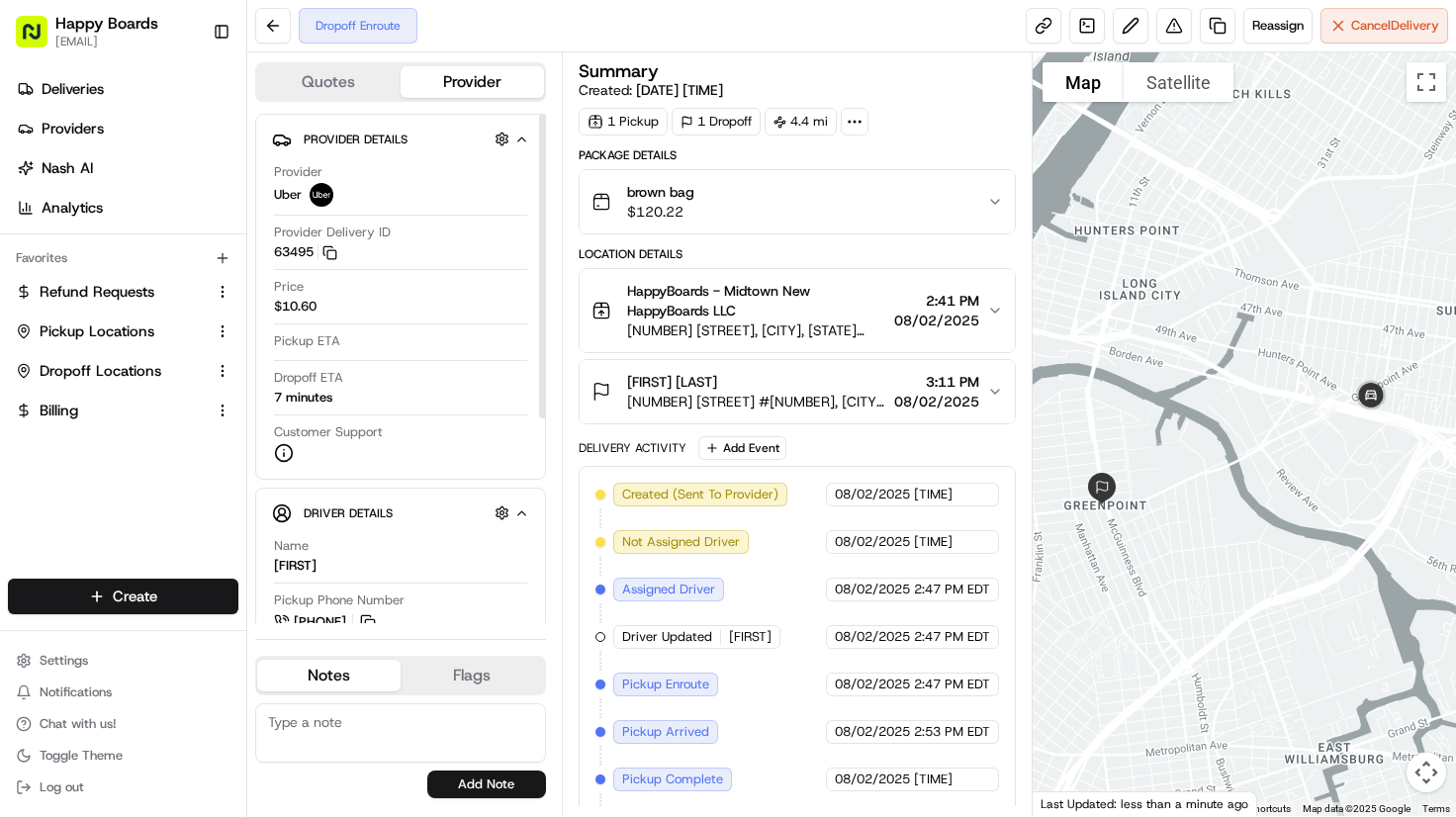 drag, startPoint x: 1303, startPoint y: 495, endPoint x: 1155, endPoint y: 507, distance: 148.48569 